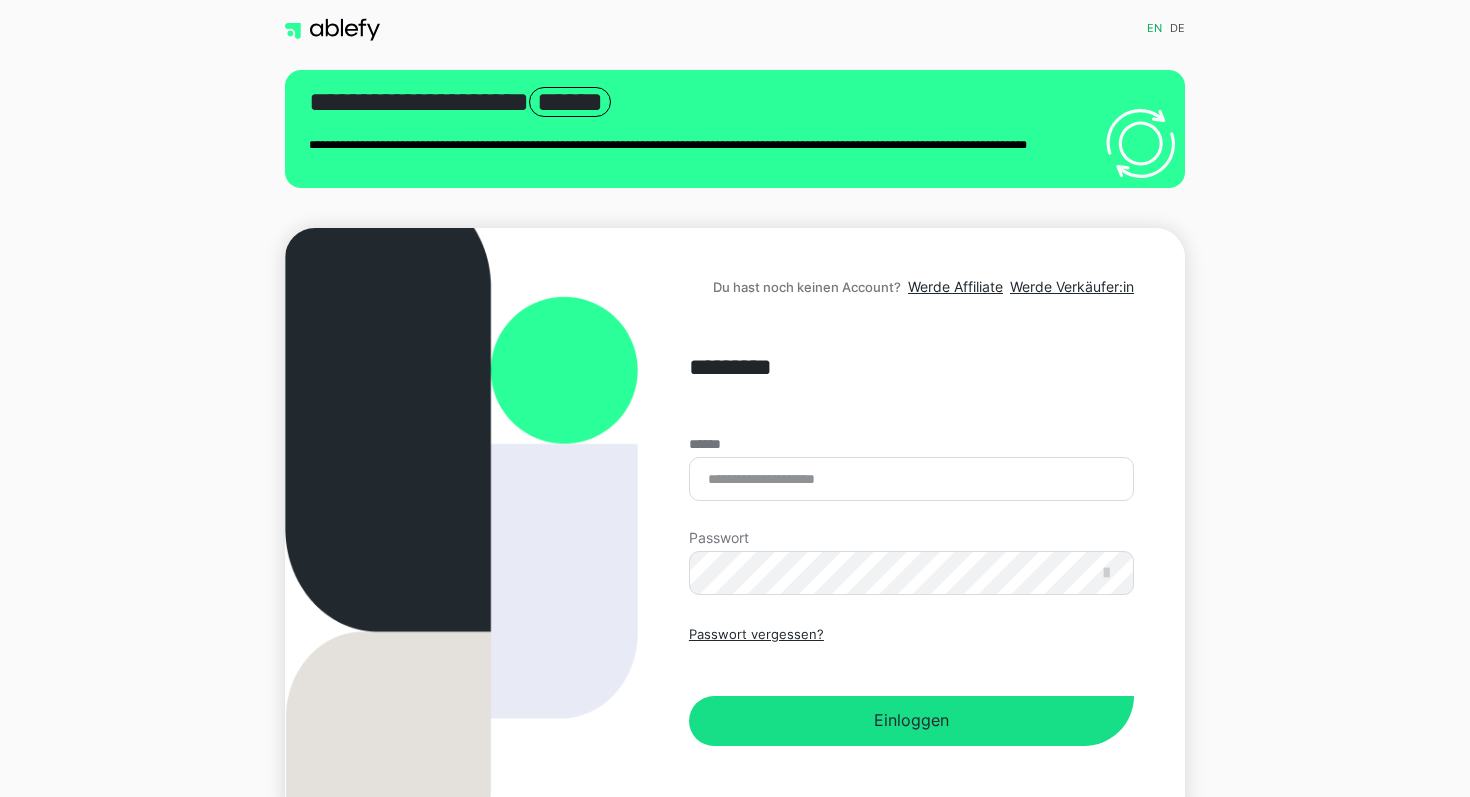 scroll, scrollTop: 0, scrollLeft: 0, axis: both 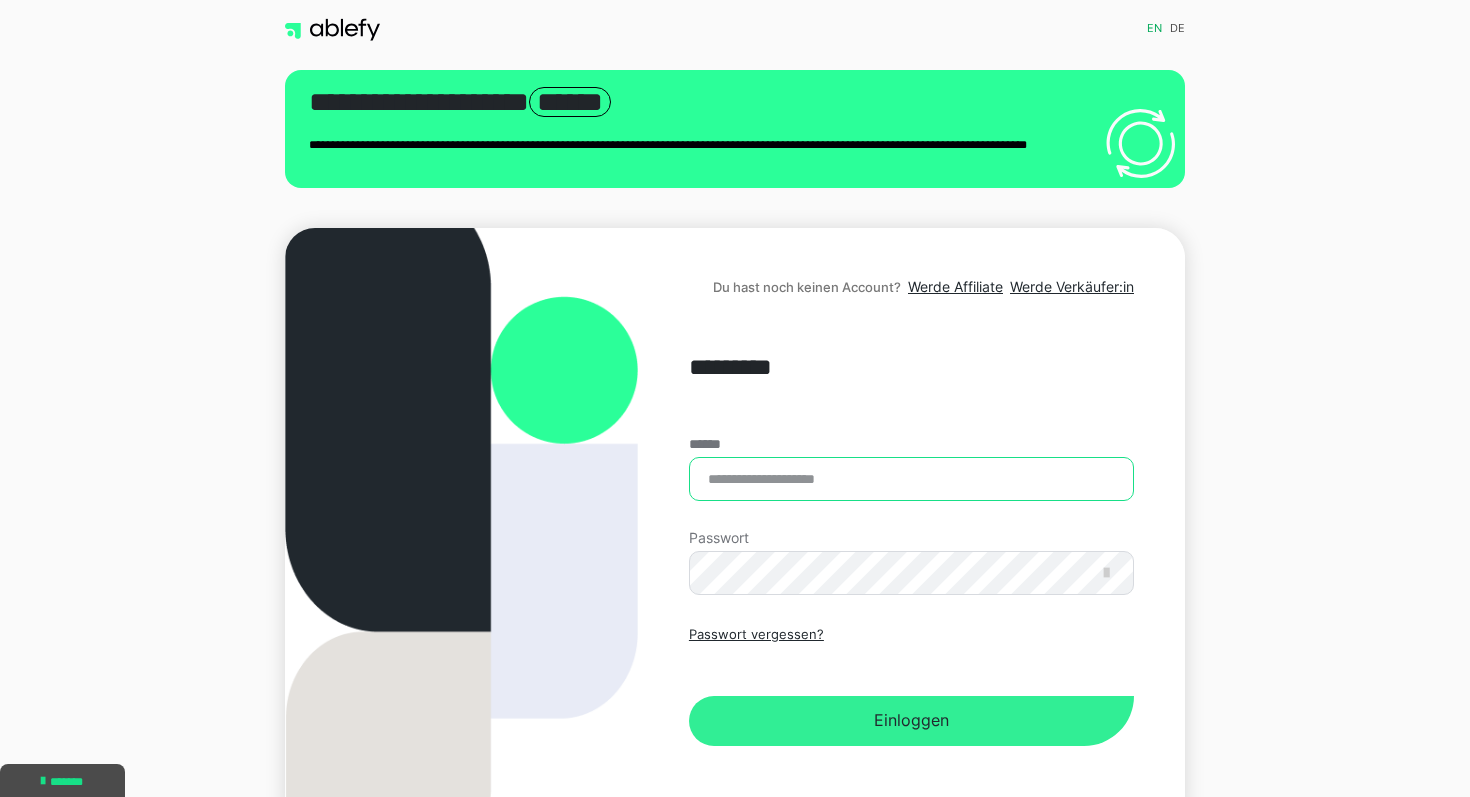 type on "**********" 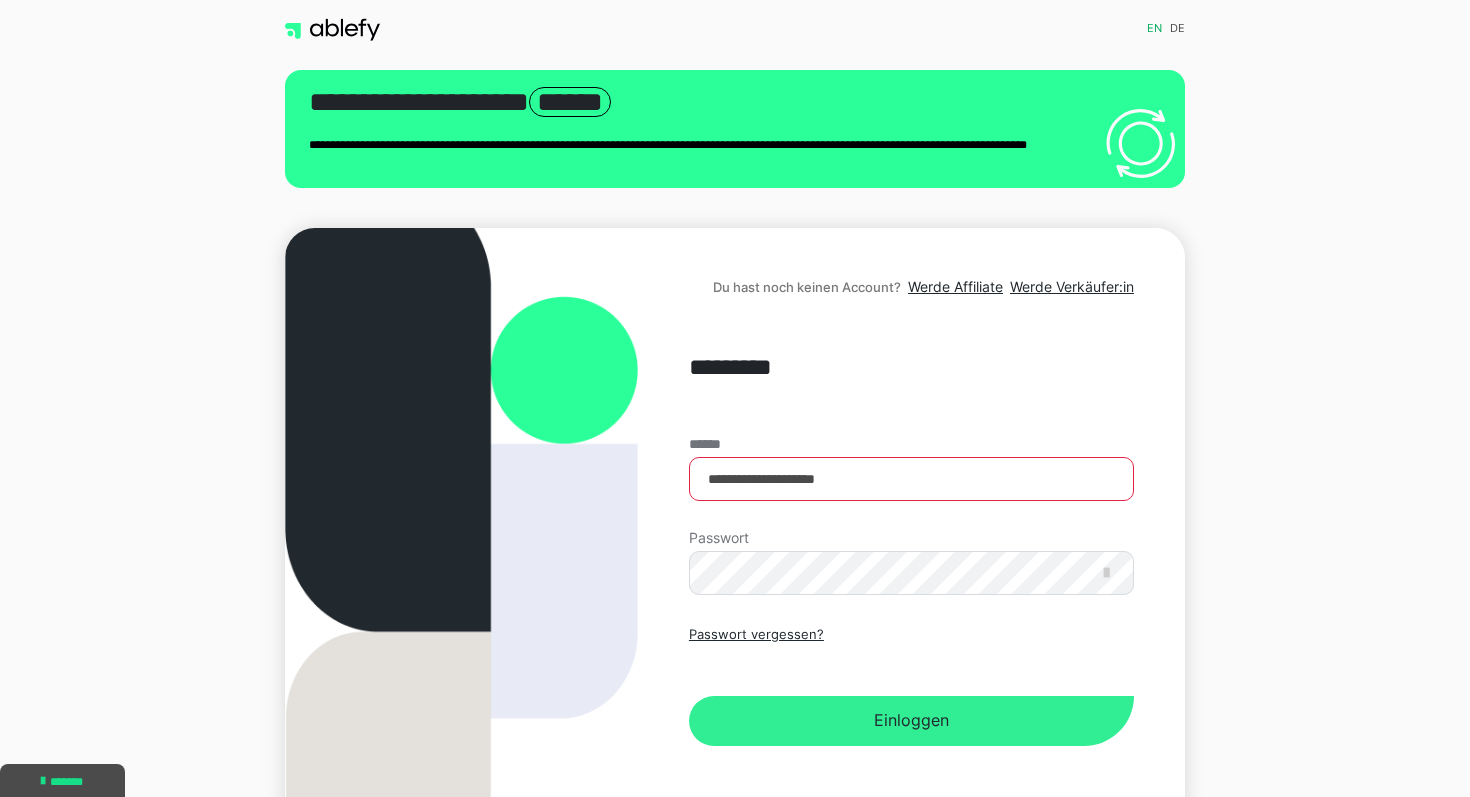 click on "Einloggen" at bounding box center [911, 721] 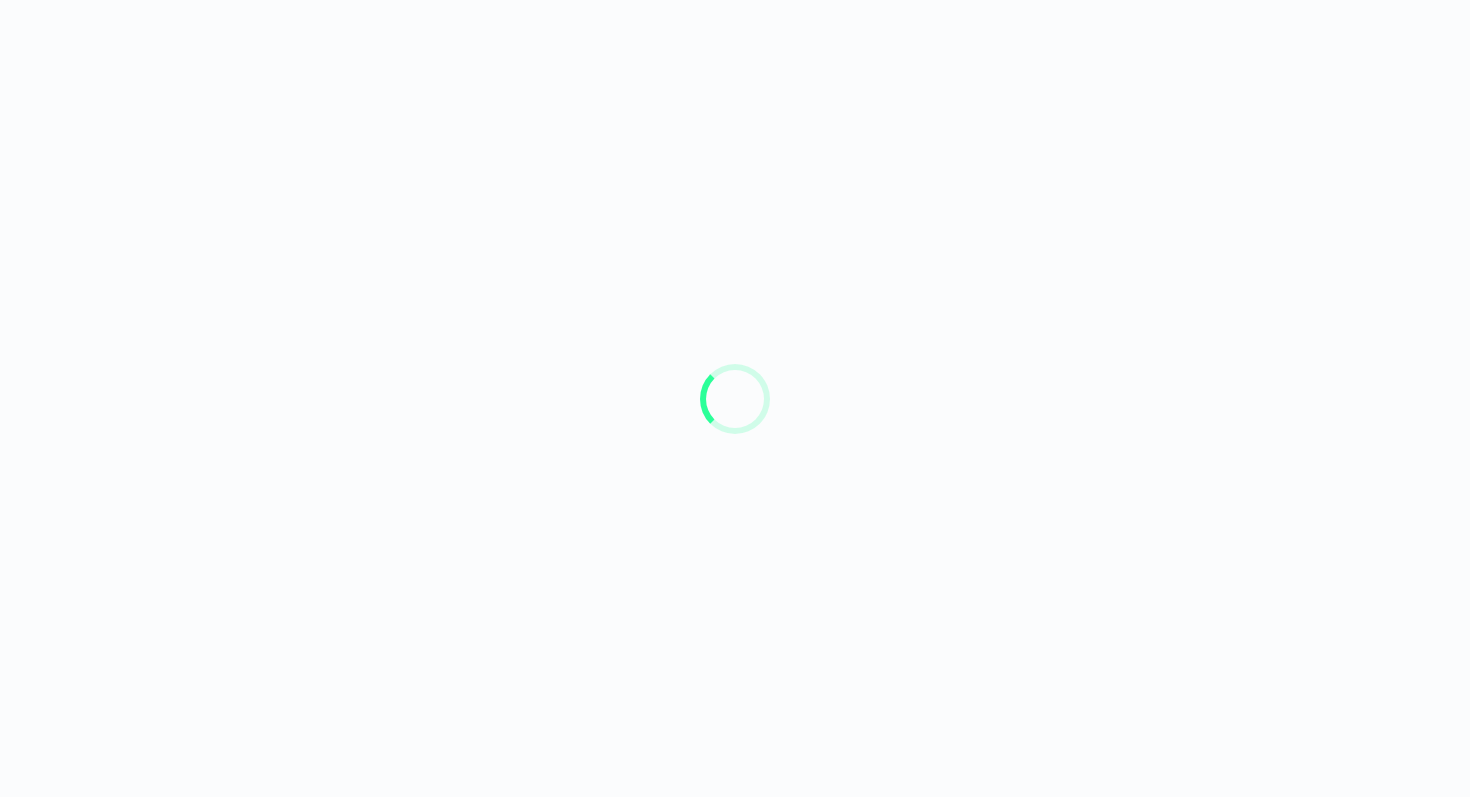 scroll, scrollTop: 0, scrollLeft: 0, axis: both 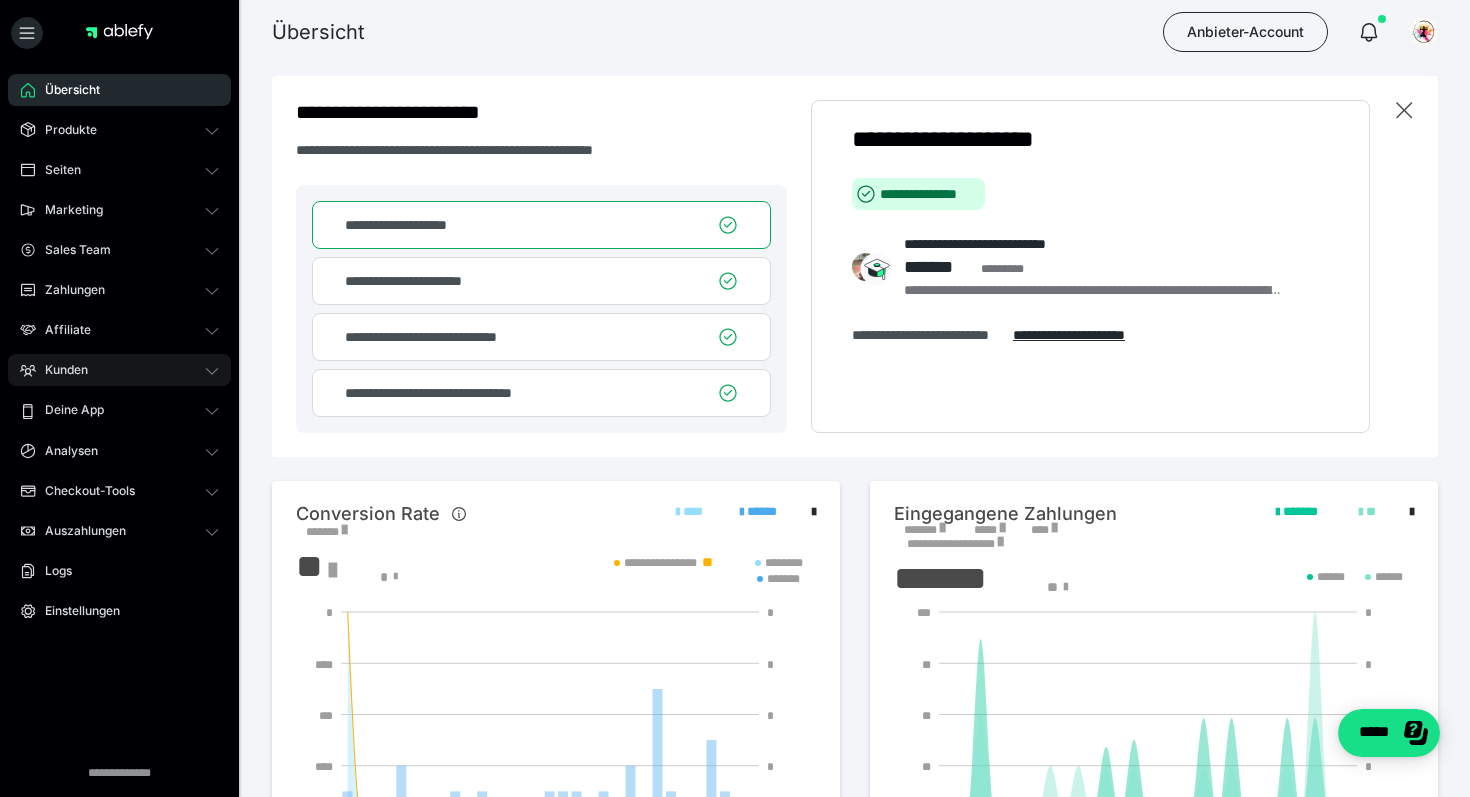 click on "Kunden" at bounding box center [59, 370] 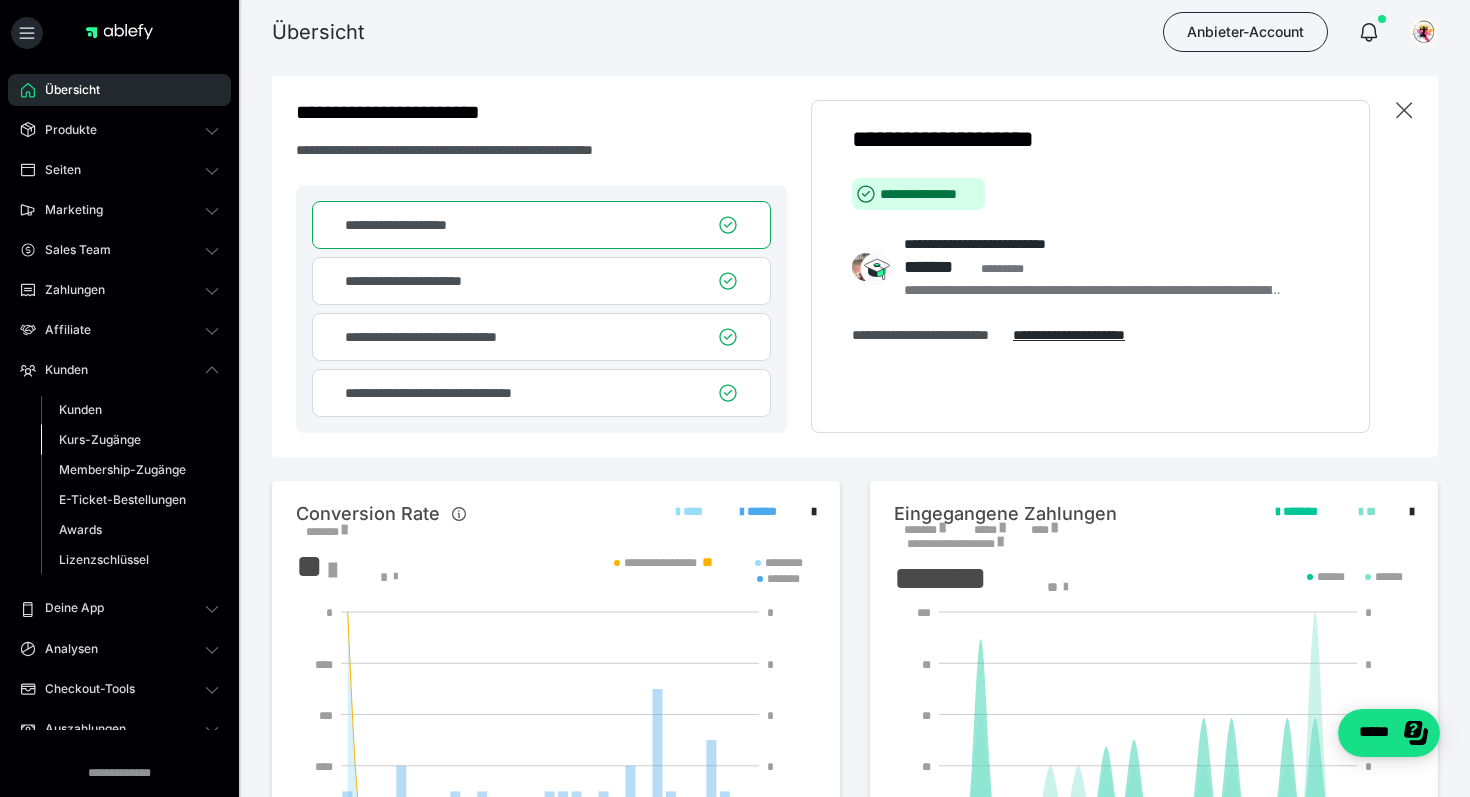 click on "Kurs-Zugänge" at bounding box center [100, 439] 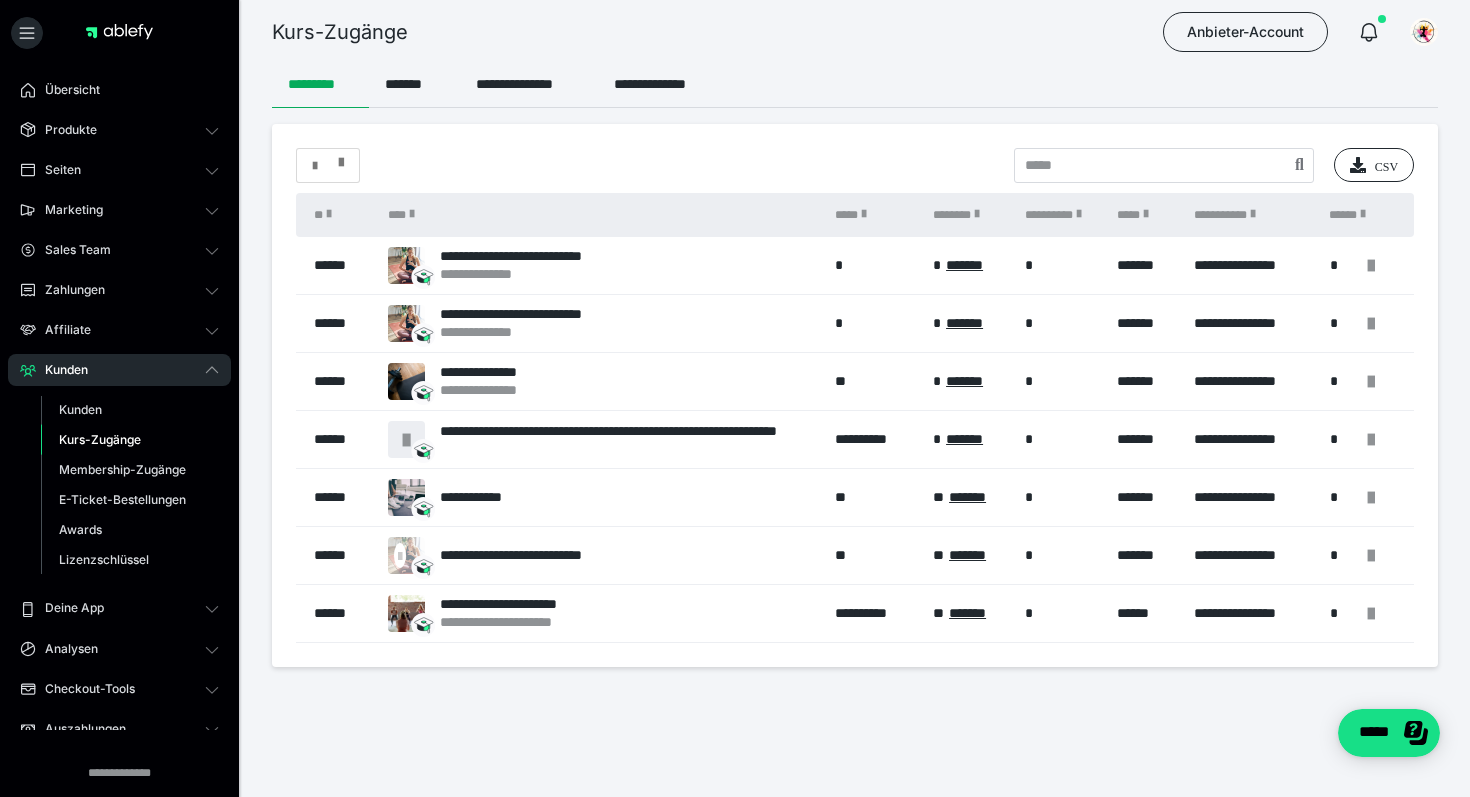 click at bounding box center [341, 158] 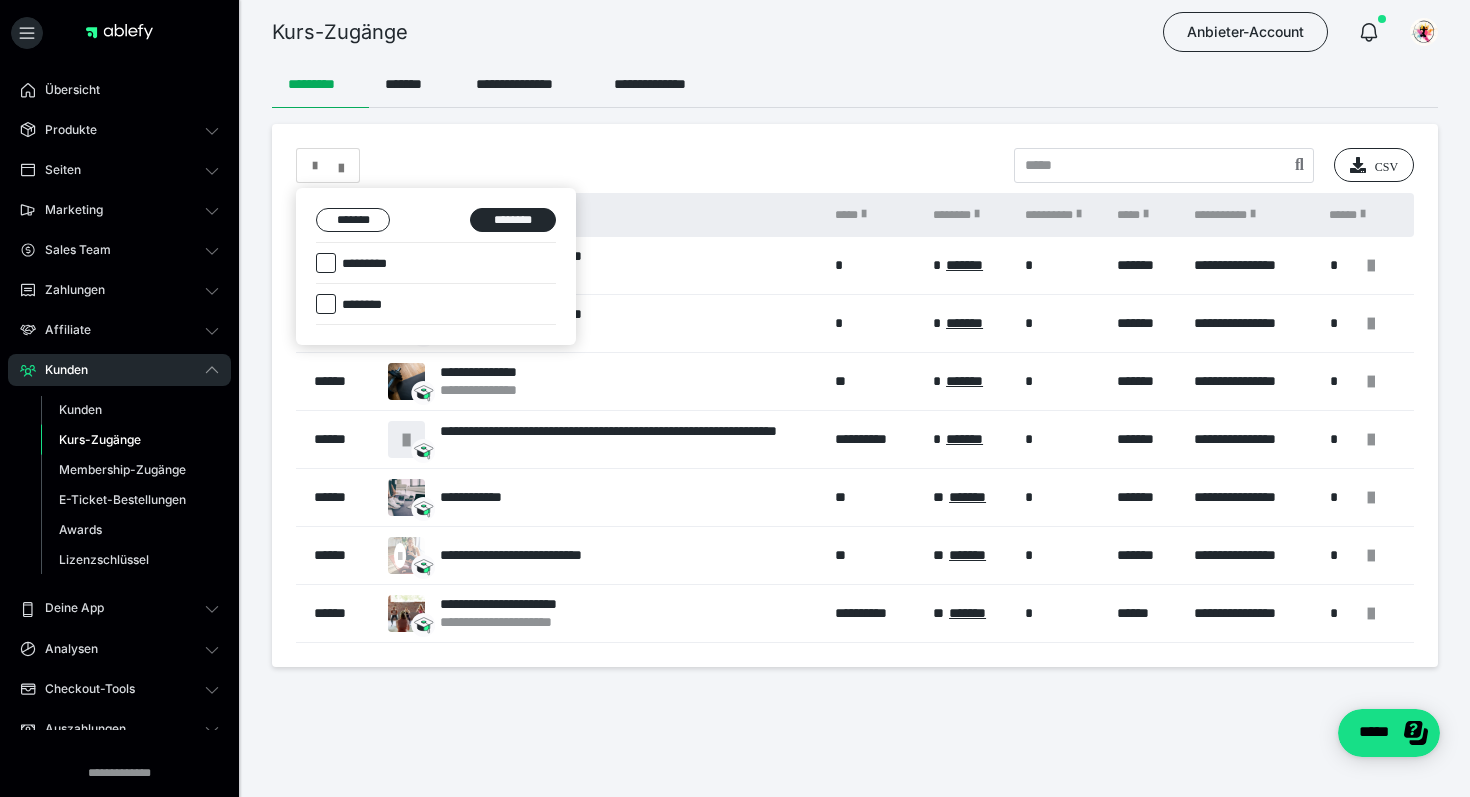 click at bounding box center (735, 398) 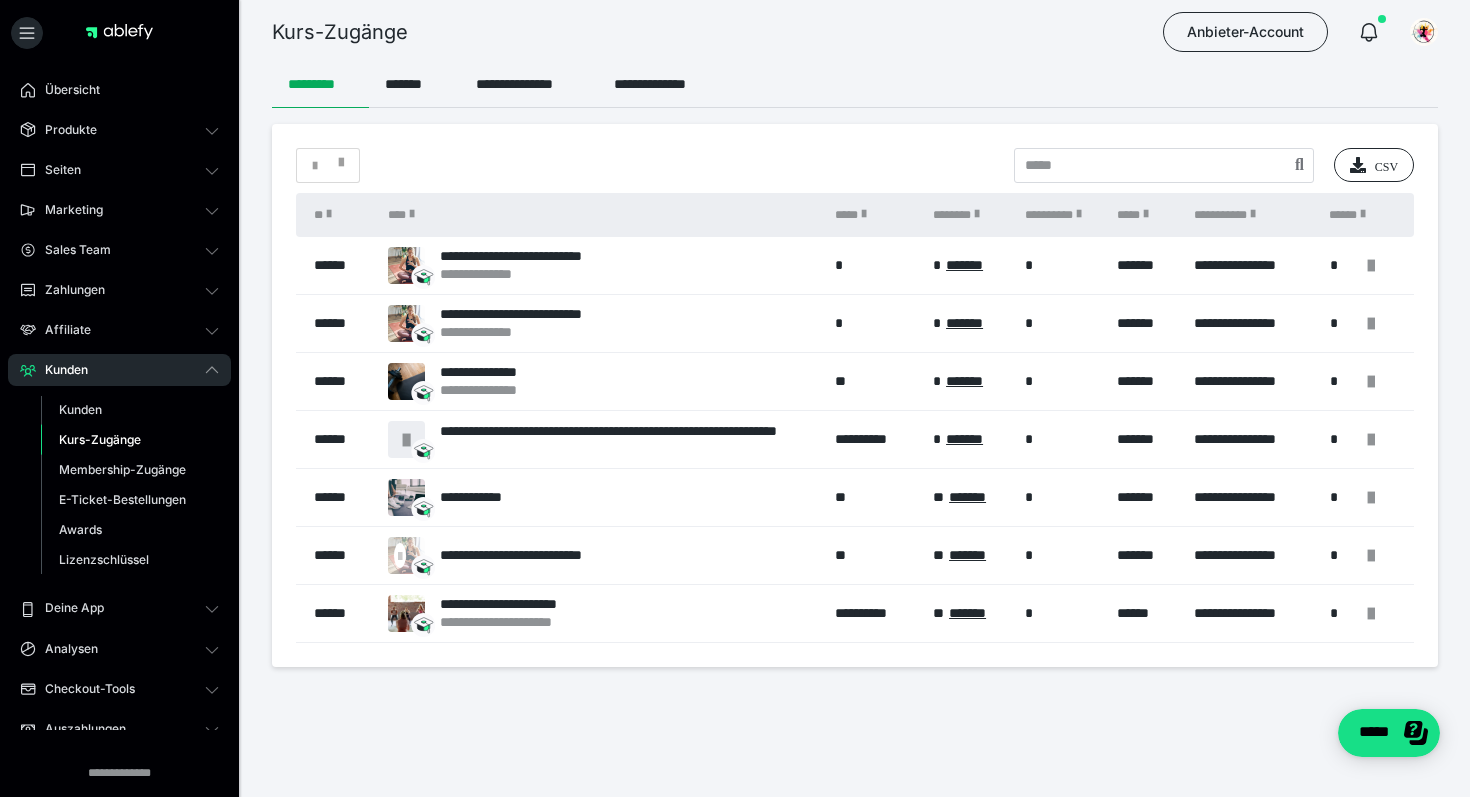 click on "*********" at bounding box center (320, 84) 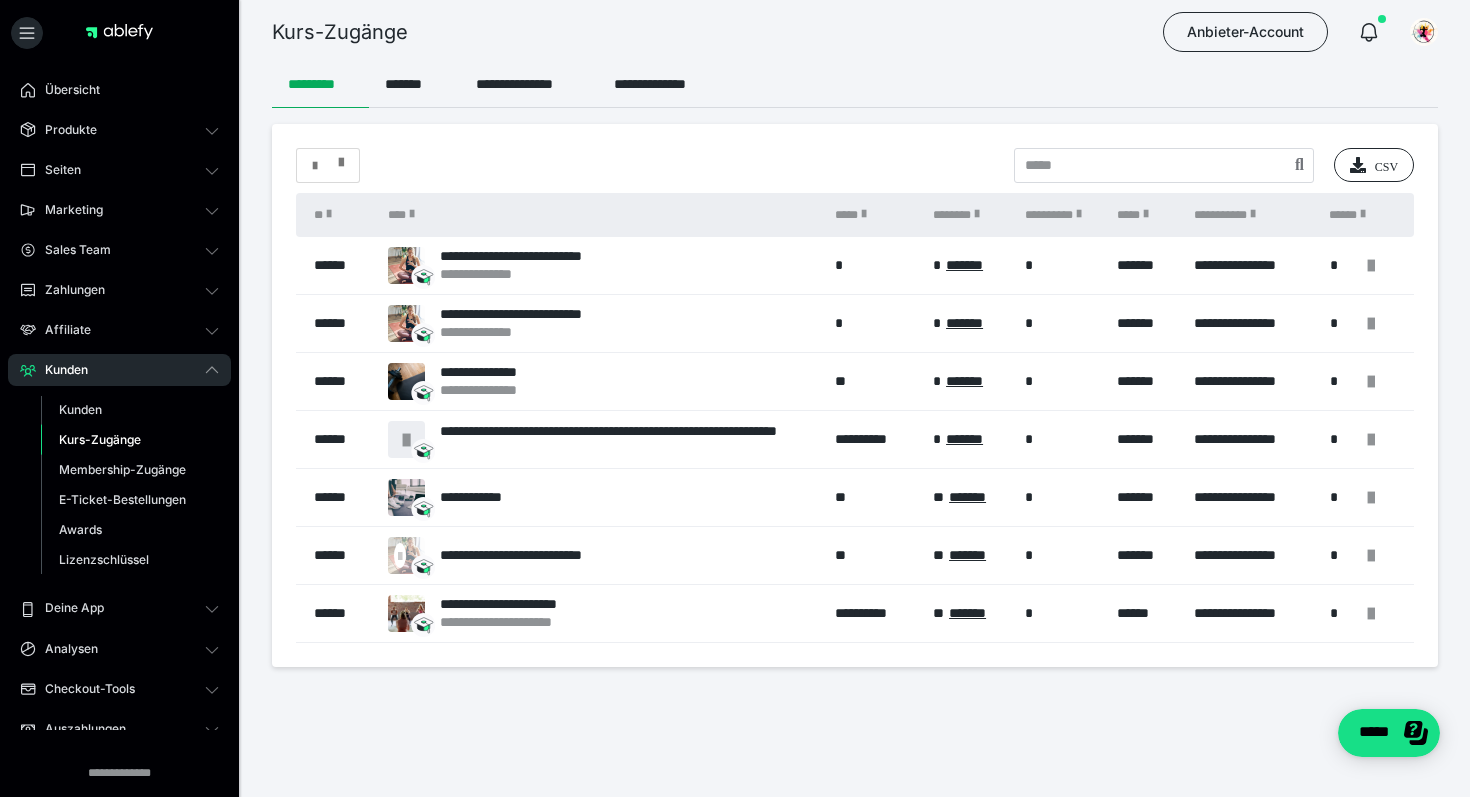 click at bounding box center (341, 158) 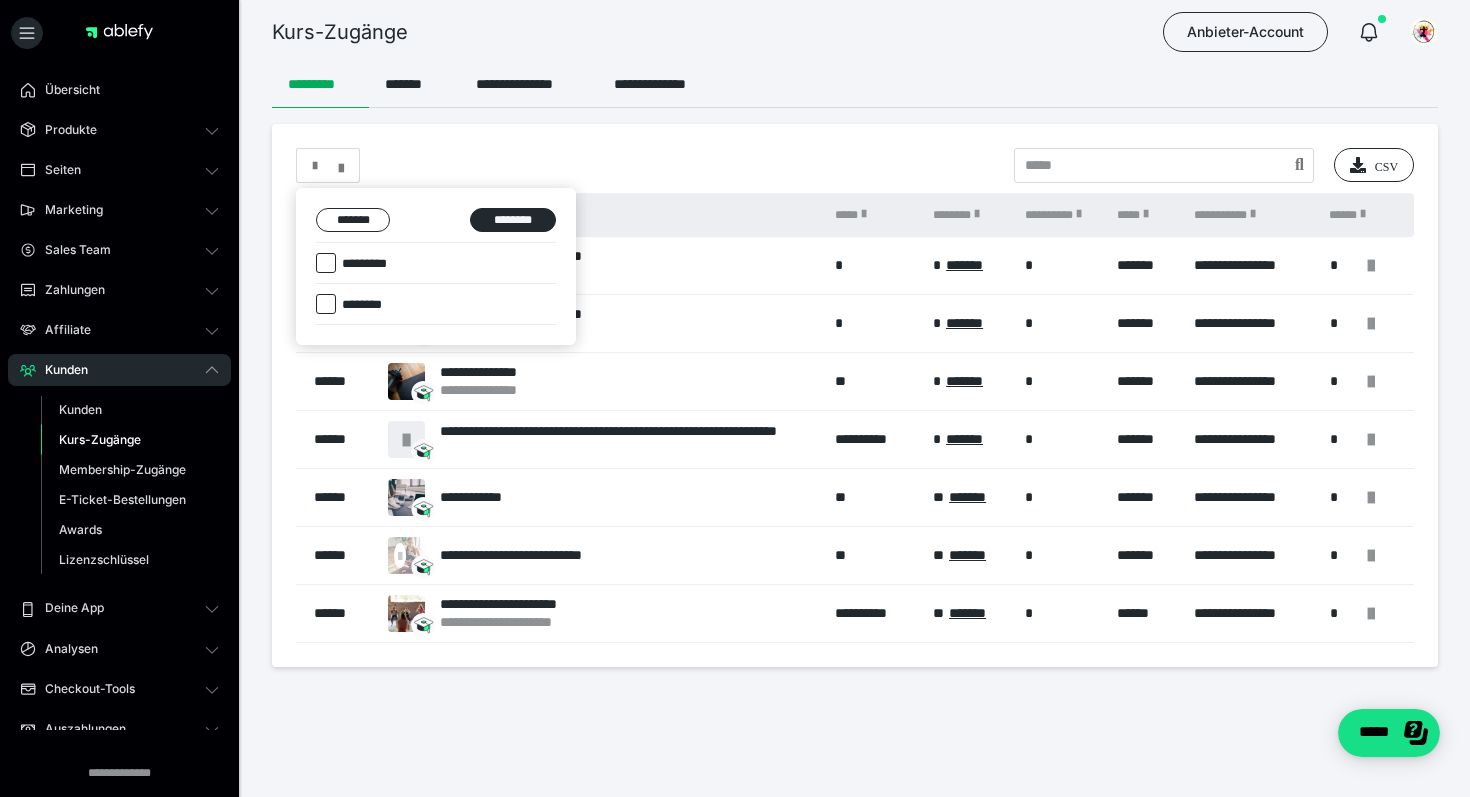 click at bounding box center [735, 398] 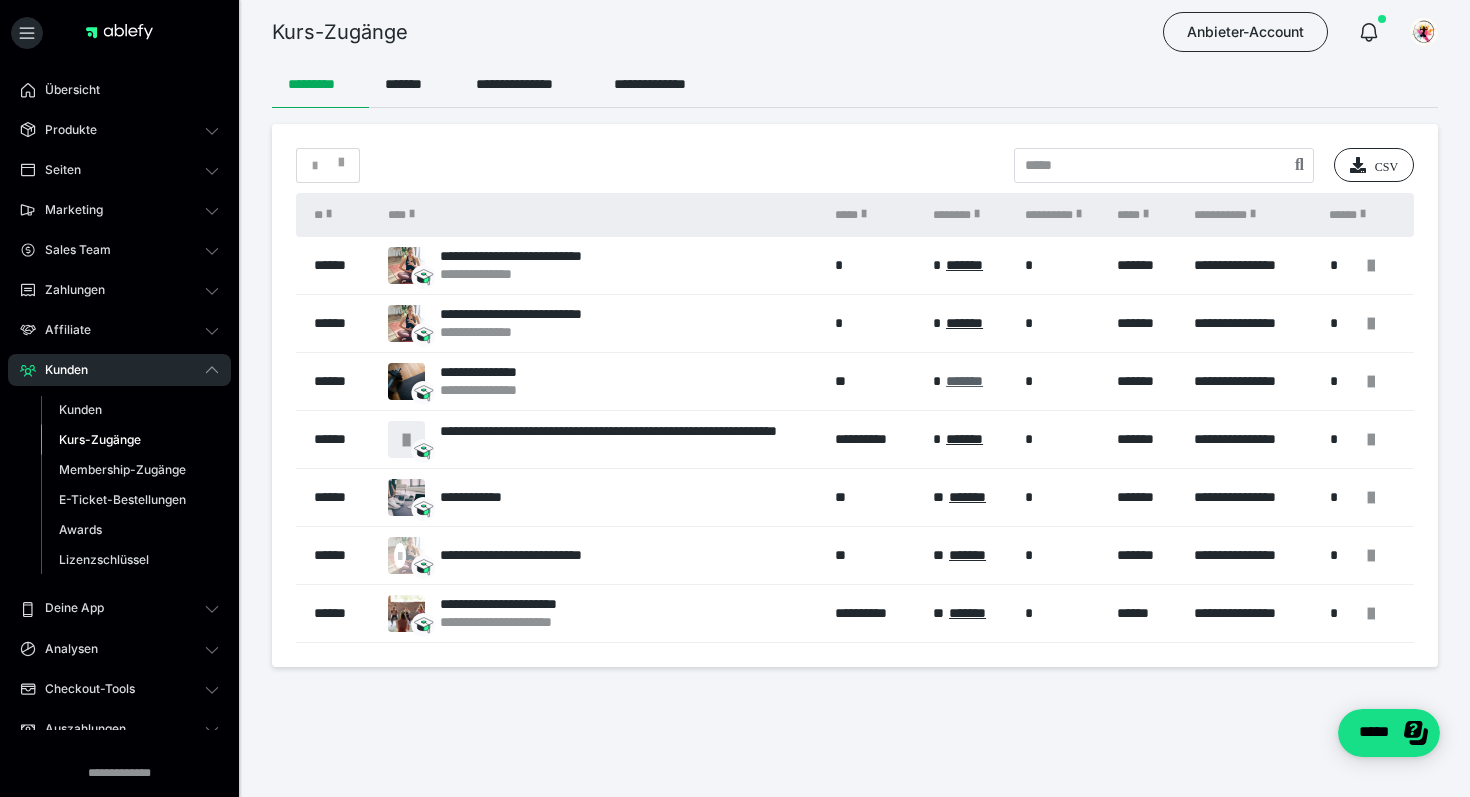click on "*******" at bounding box center (964, 381) 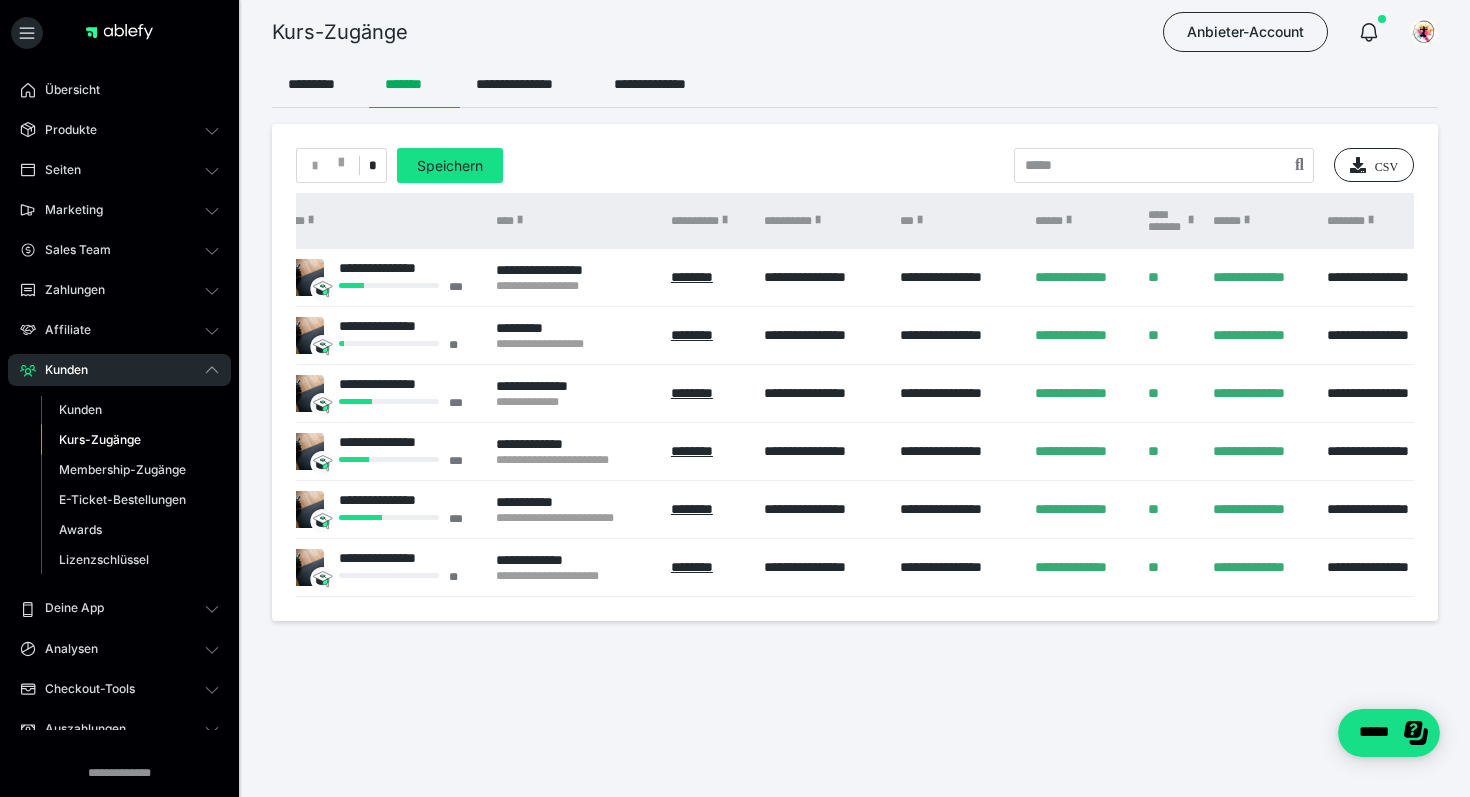scroll, scrollTop: 0, scrollLeft: 0, axis: both 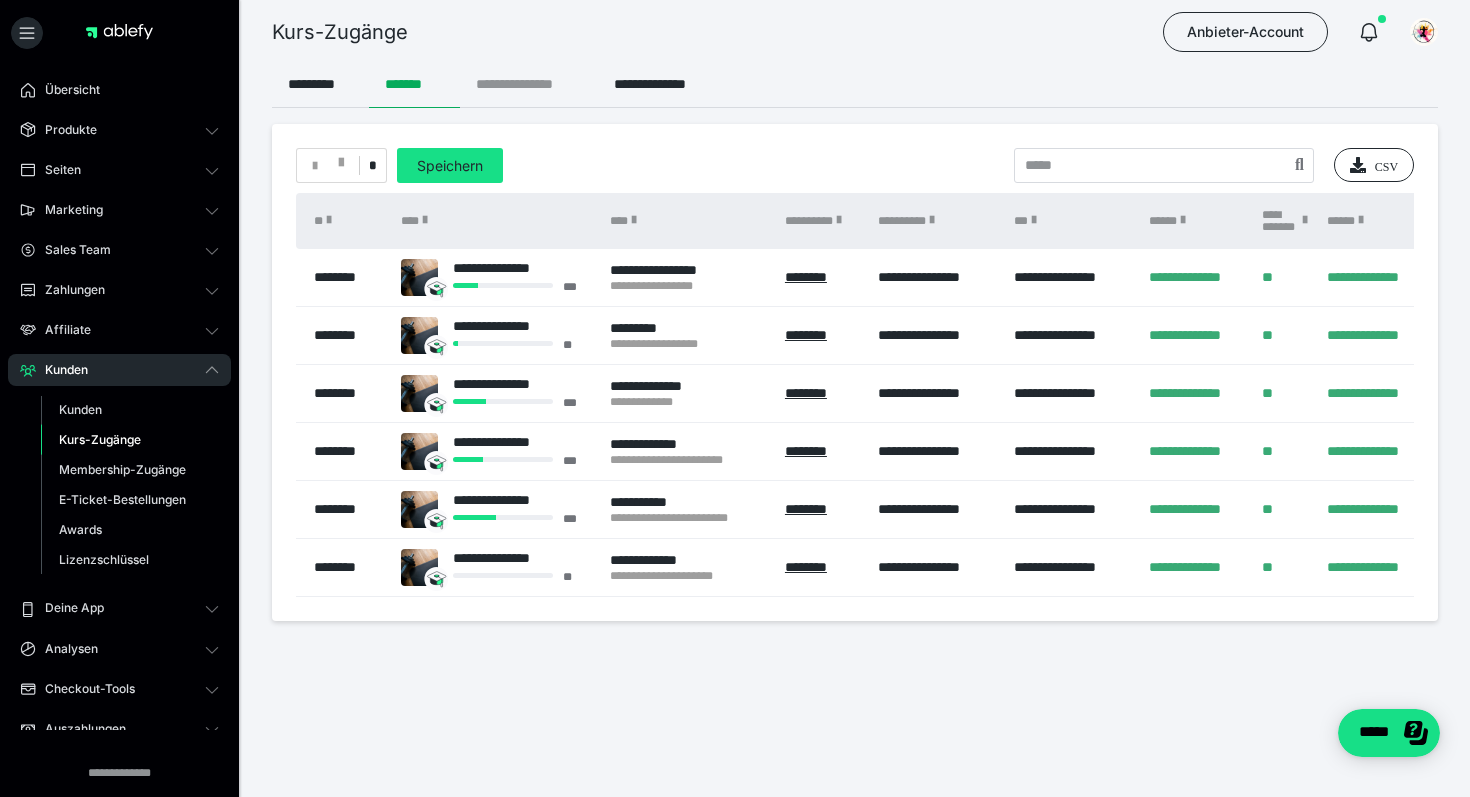 click on "**********" at bounding box center (529, 84) 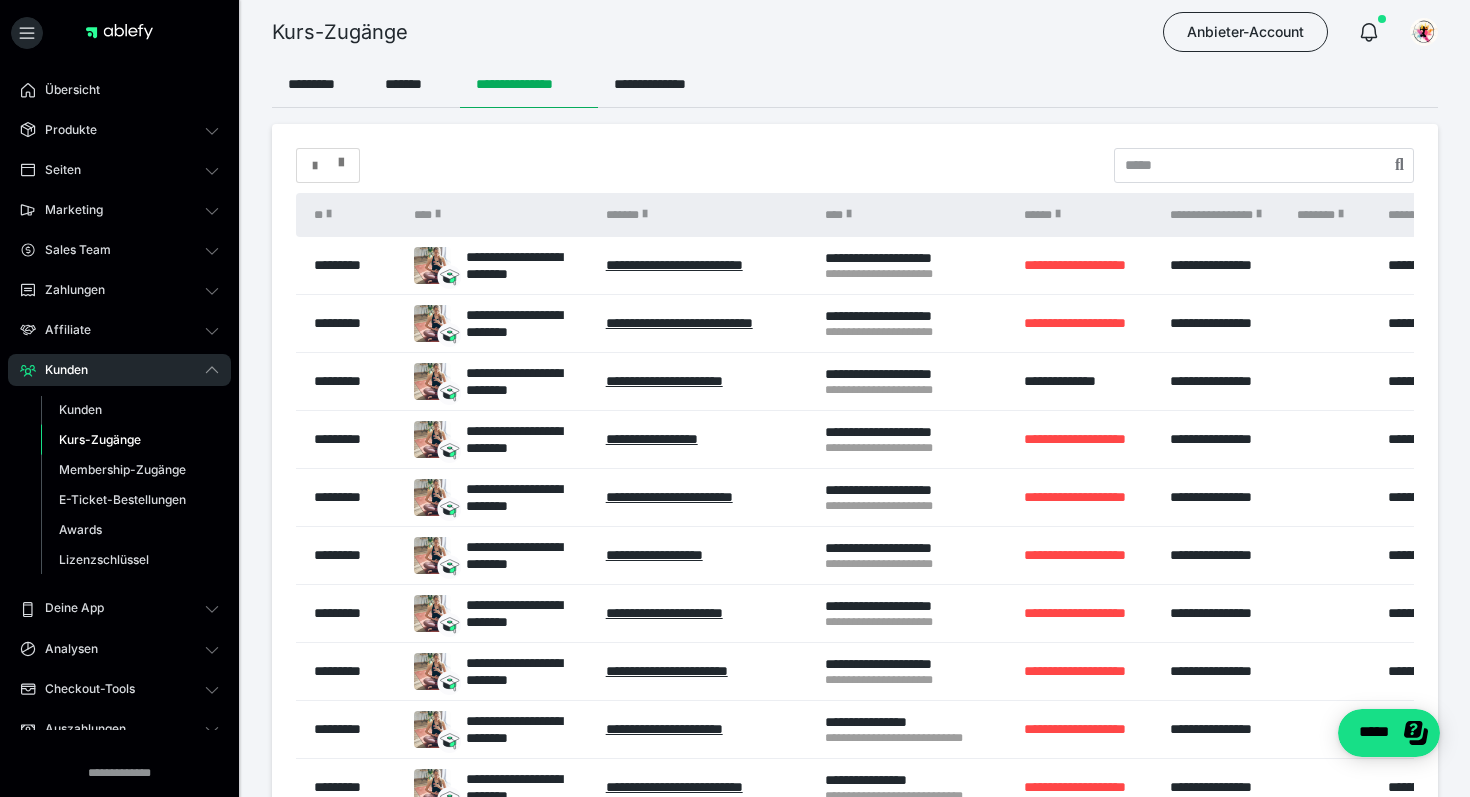 click at bounding box center [328, 166] 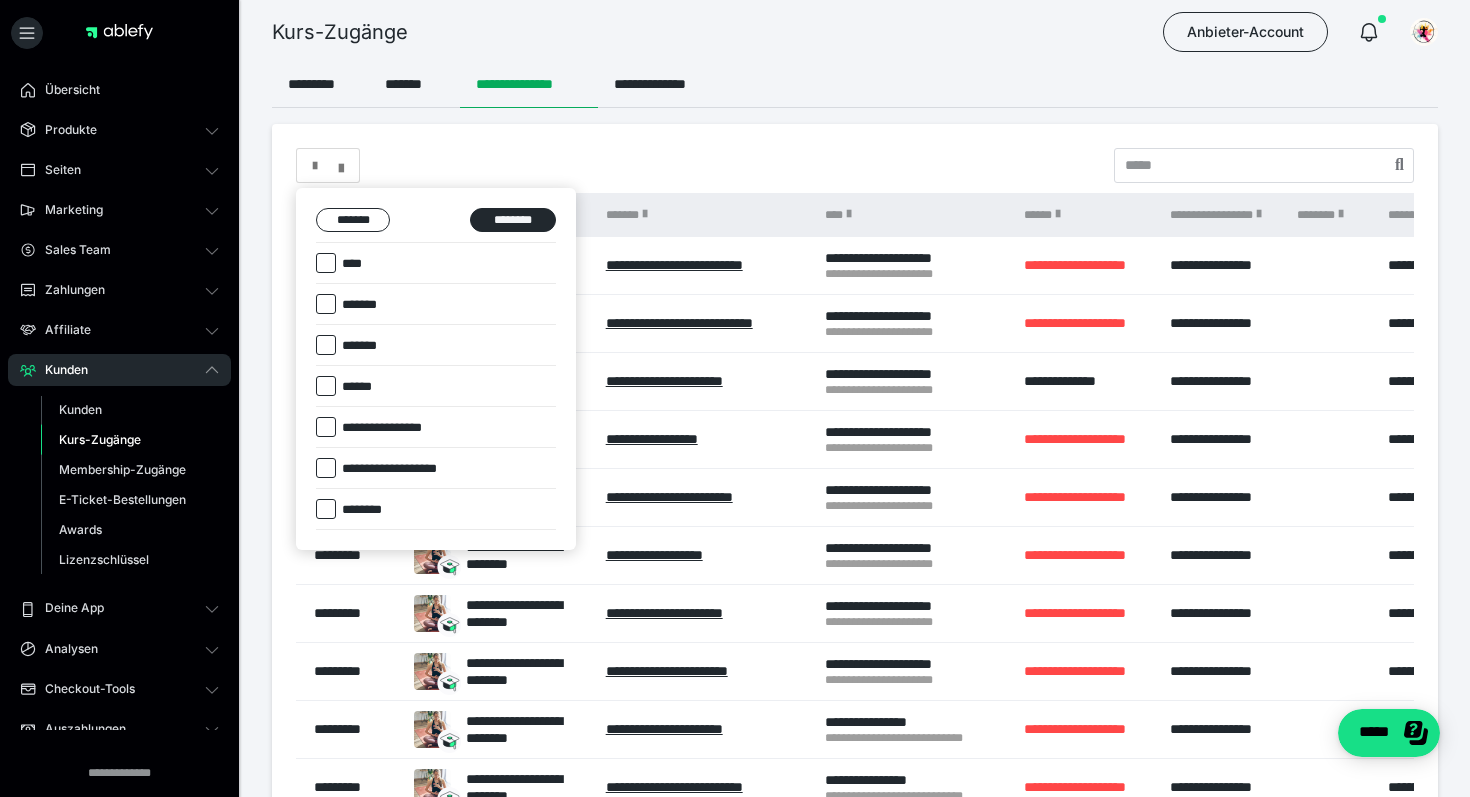 click at bounding box center [326, 263] 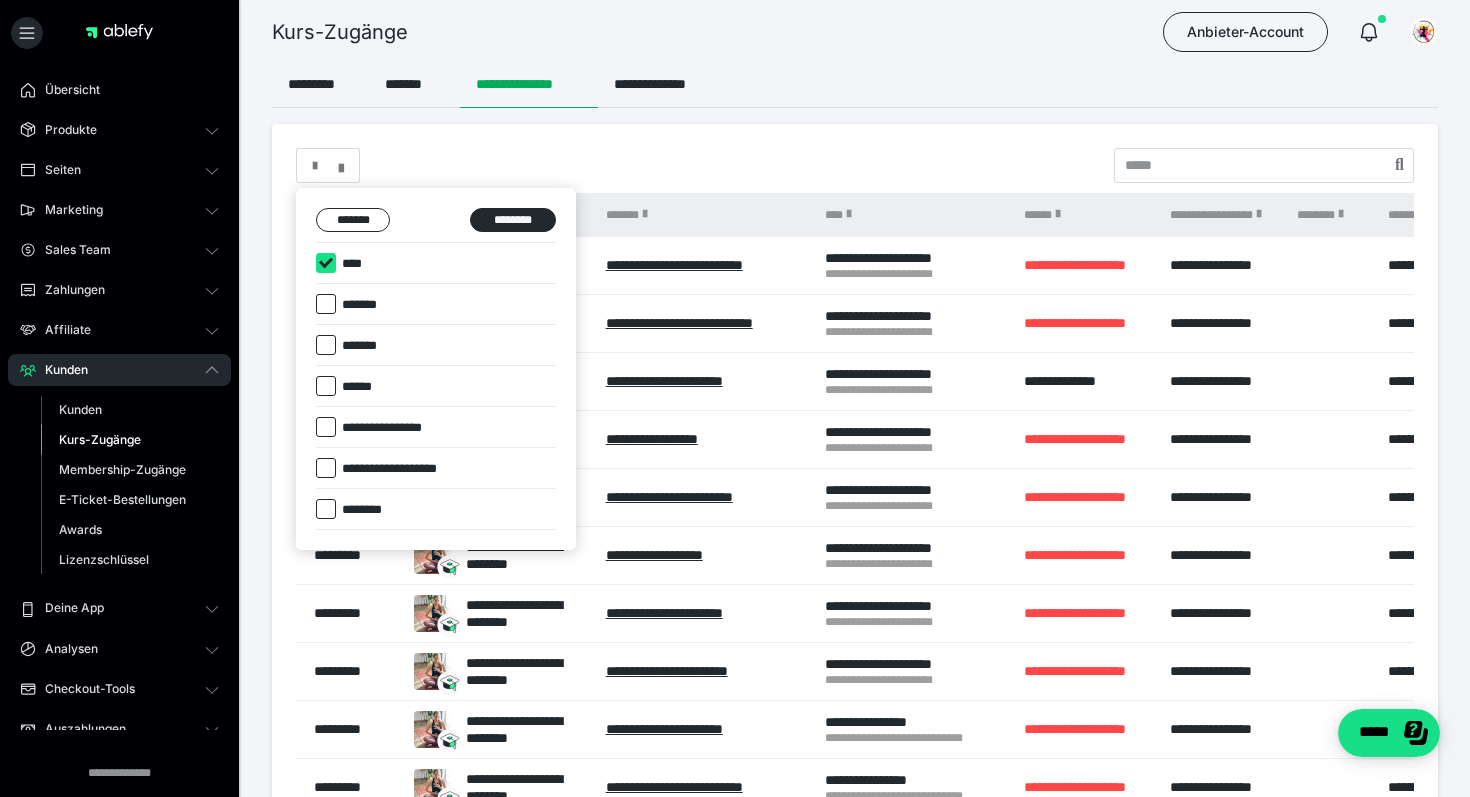 checkbox on "****" 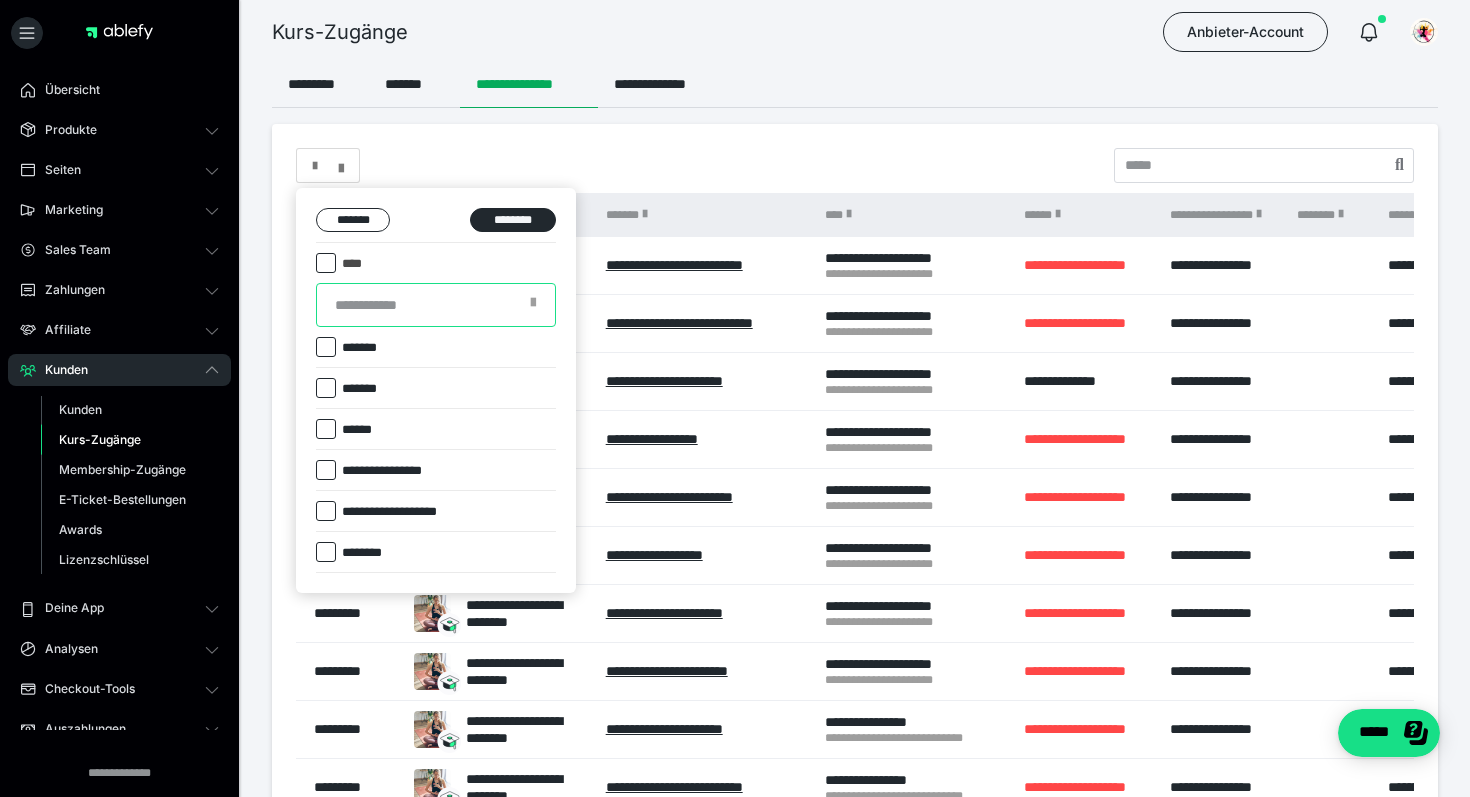 click at bounding box center [436, 305] 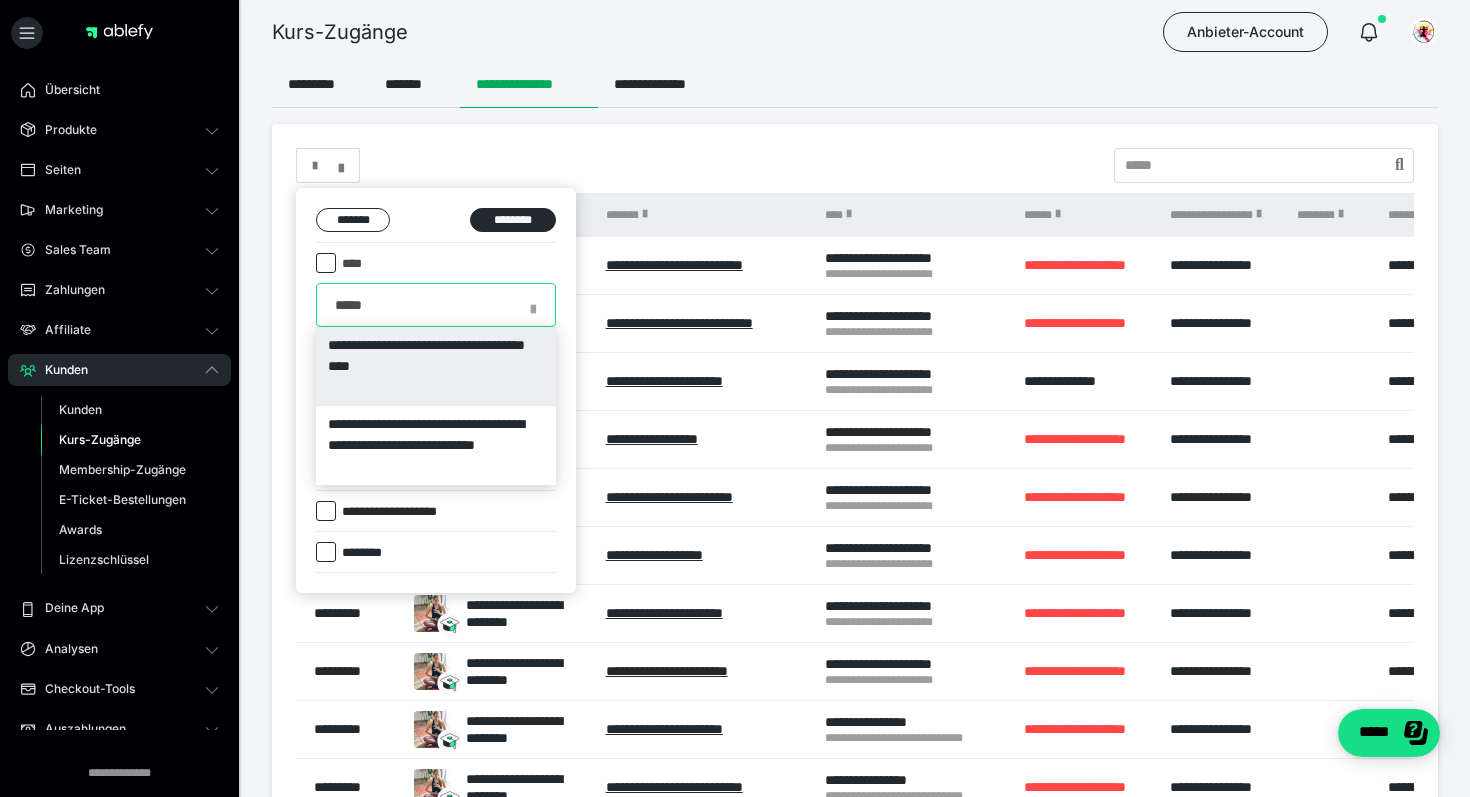 type on "*****" 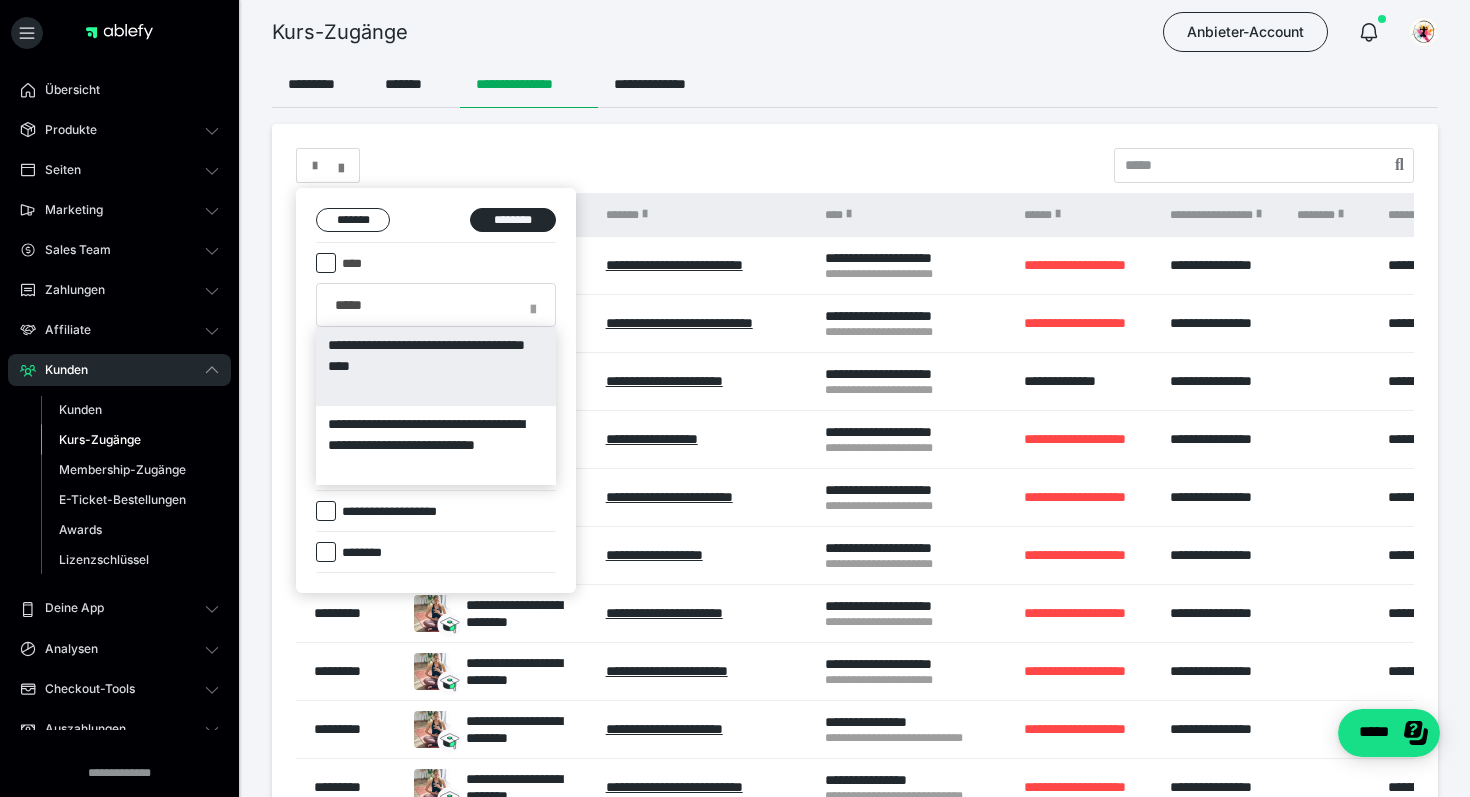 click on "**********" at bounding box center (436, 366) 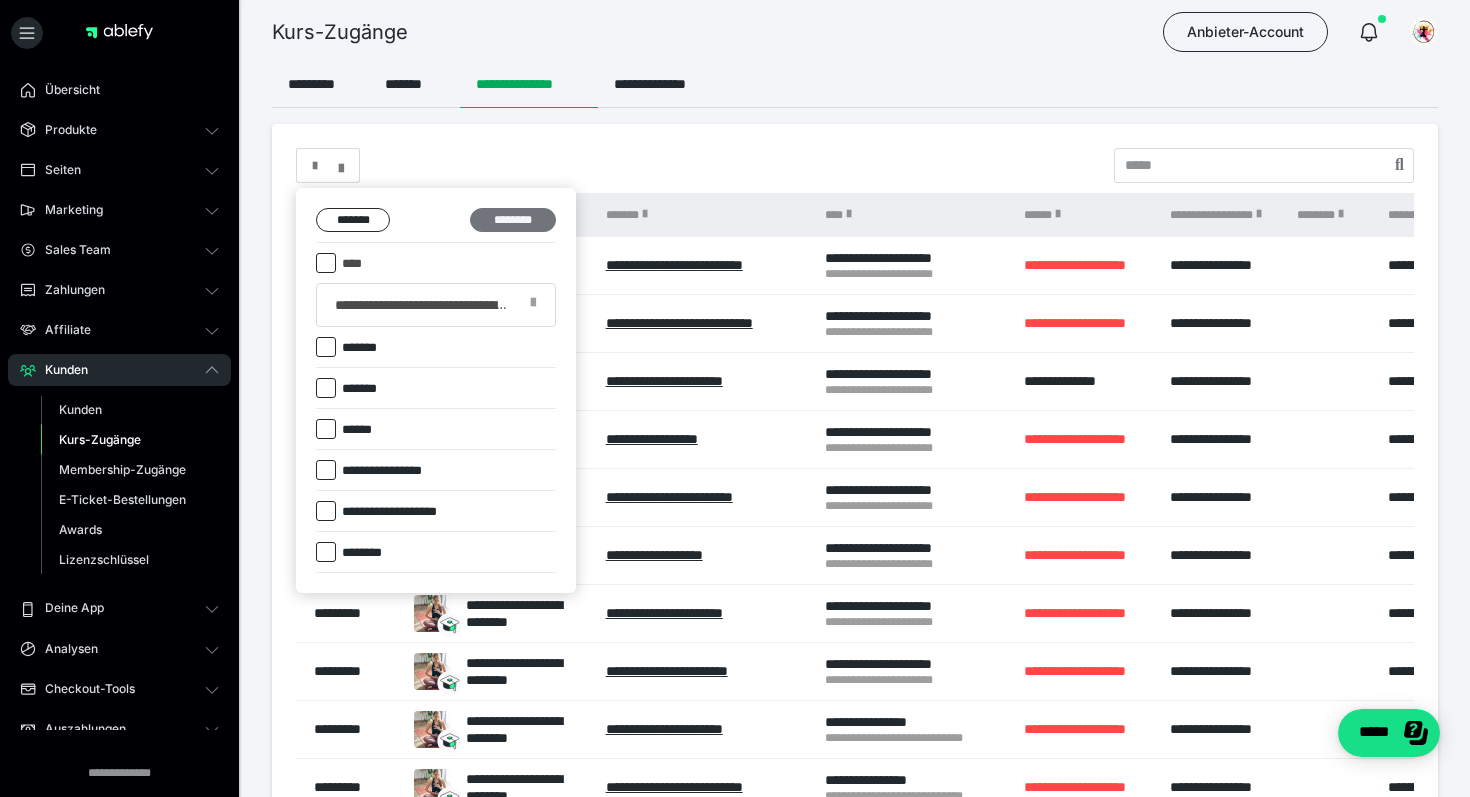click on "********" at bounding box center (513, 220) 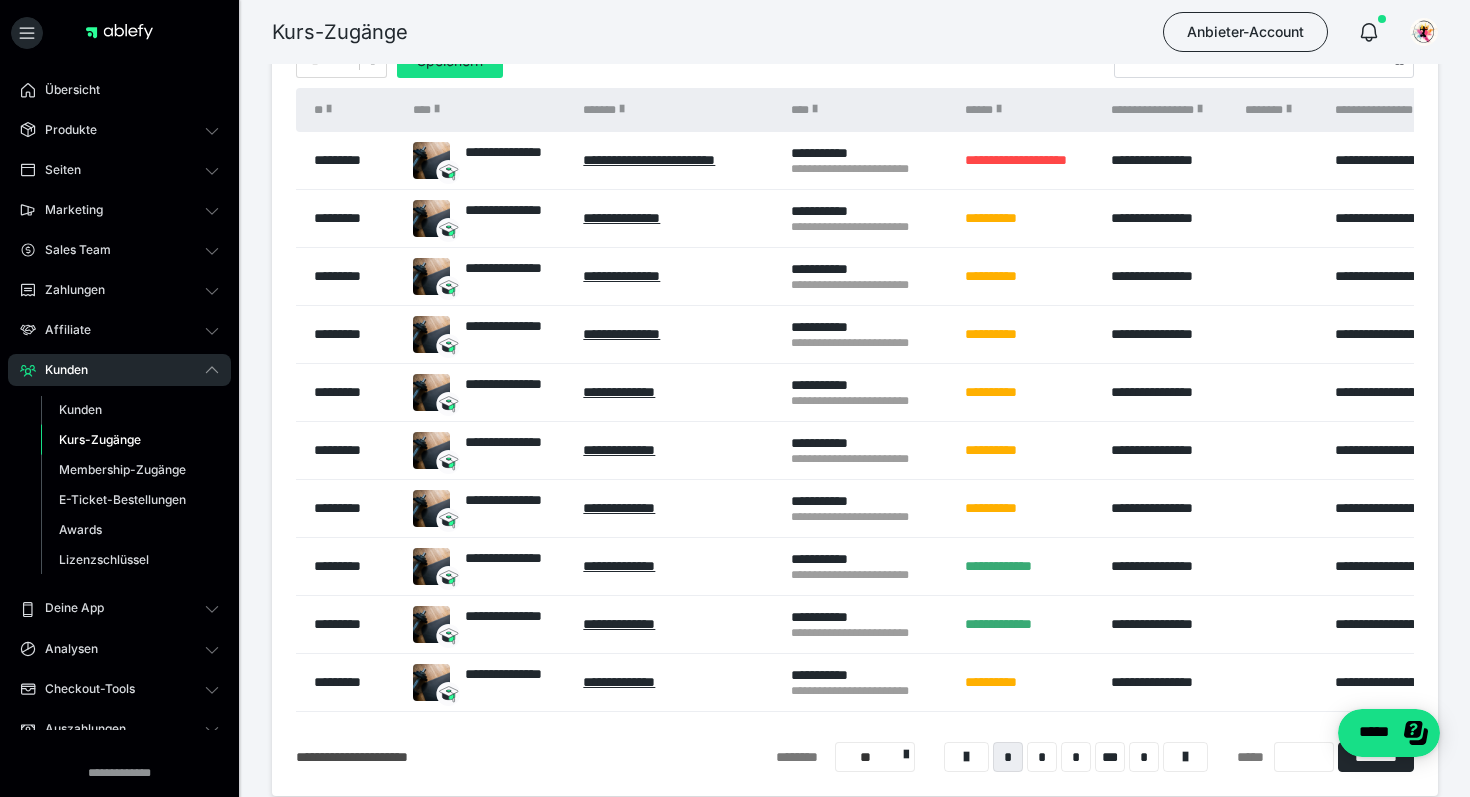scroll, scrollTop: 154, scrollLeft: 0, axis: vertical 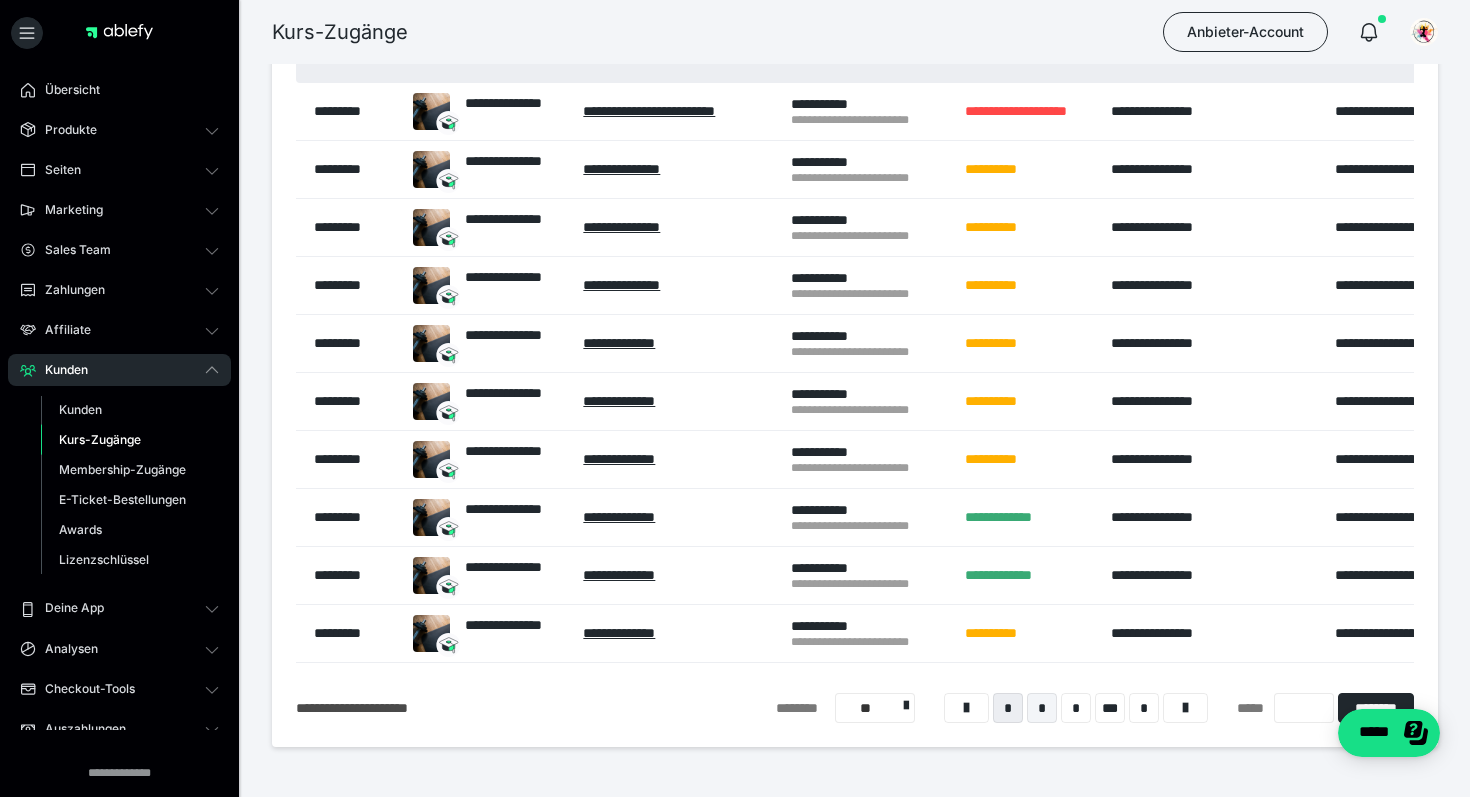 click on "*" at bounding box center (1042, 708) 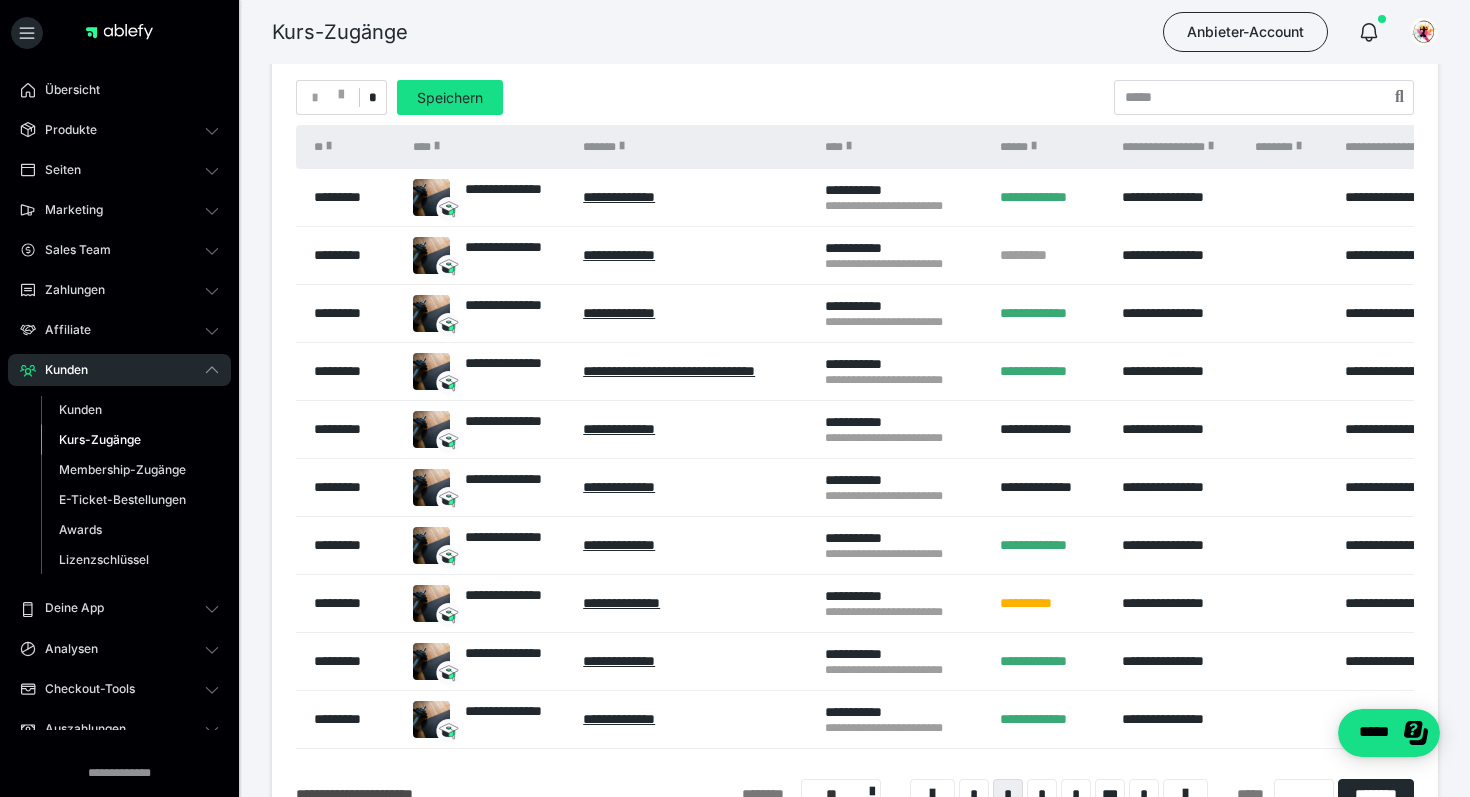 scroll, scrollTop: 0, scrollLeft: 0, axis: both 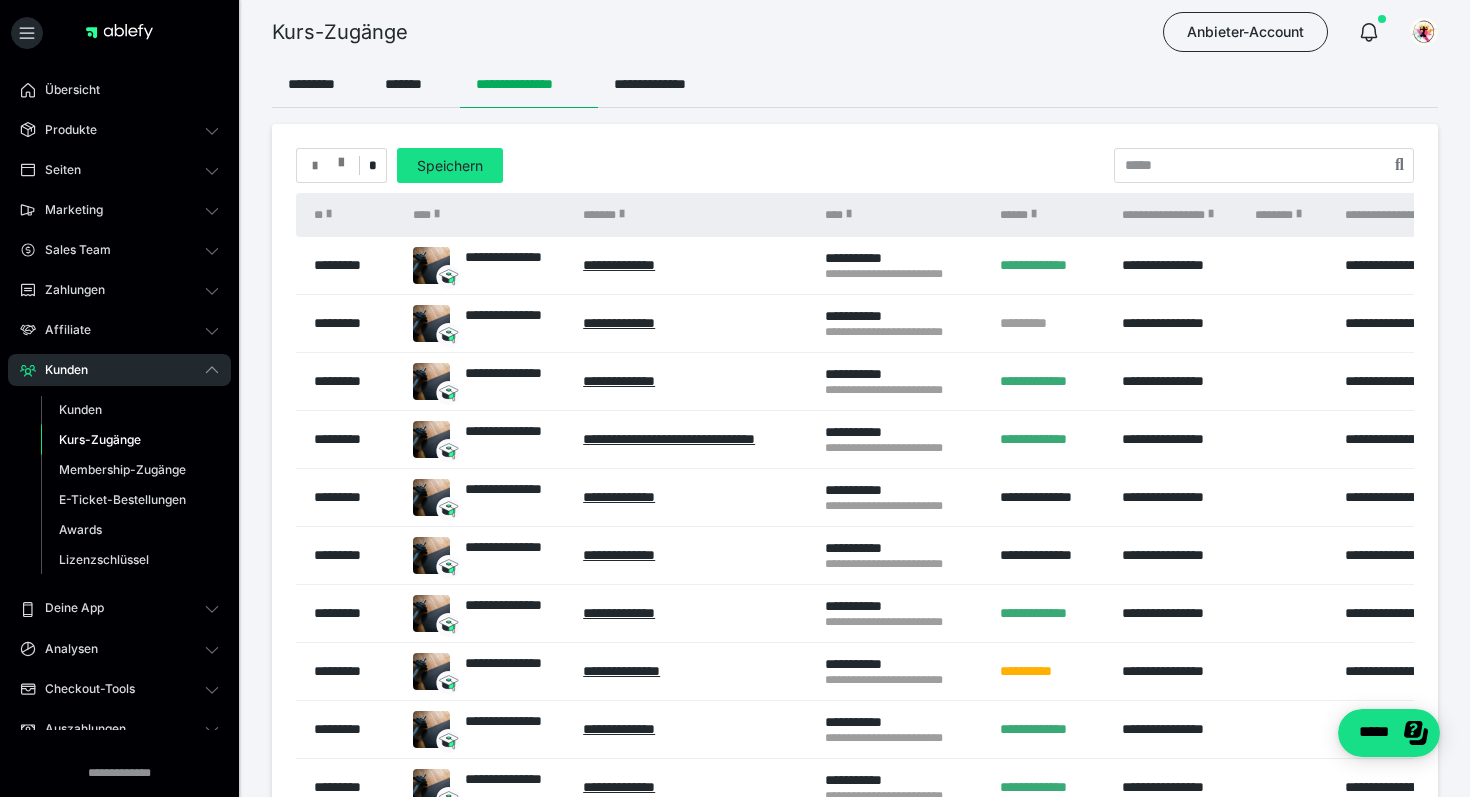 click at bounding box center [328, 166] 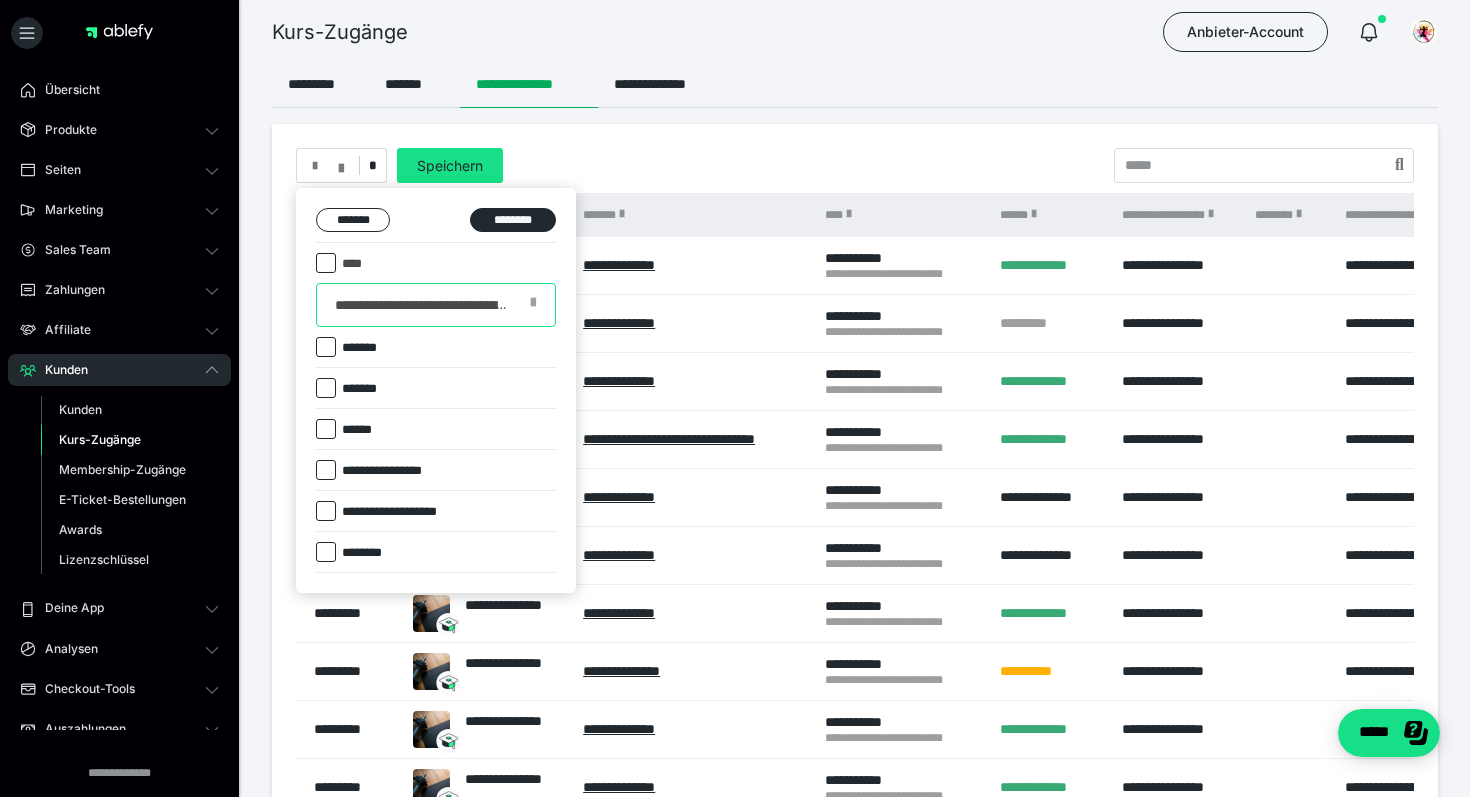 click at bounding box center [436, 305] 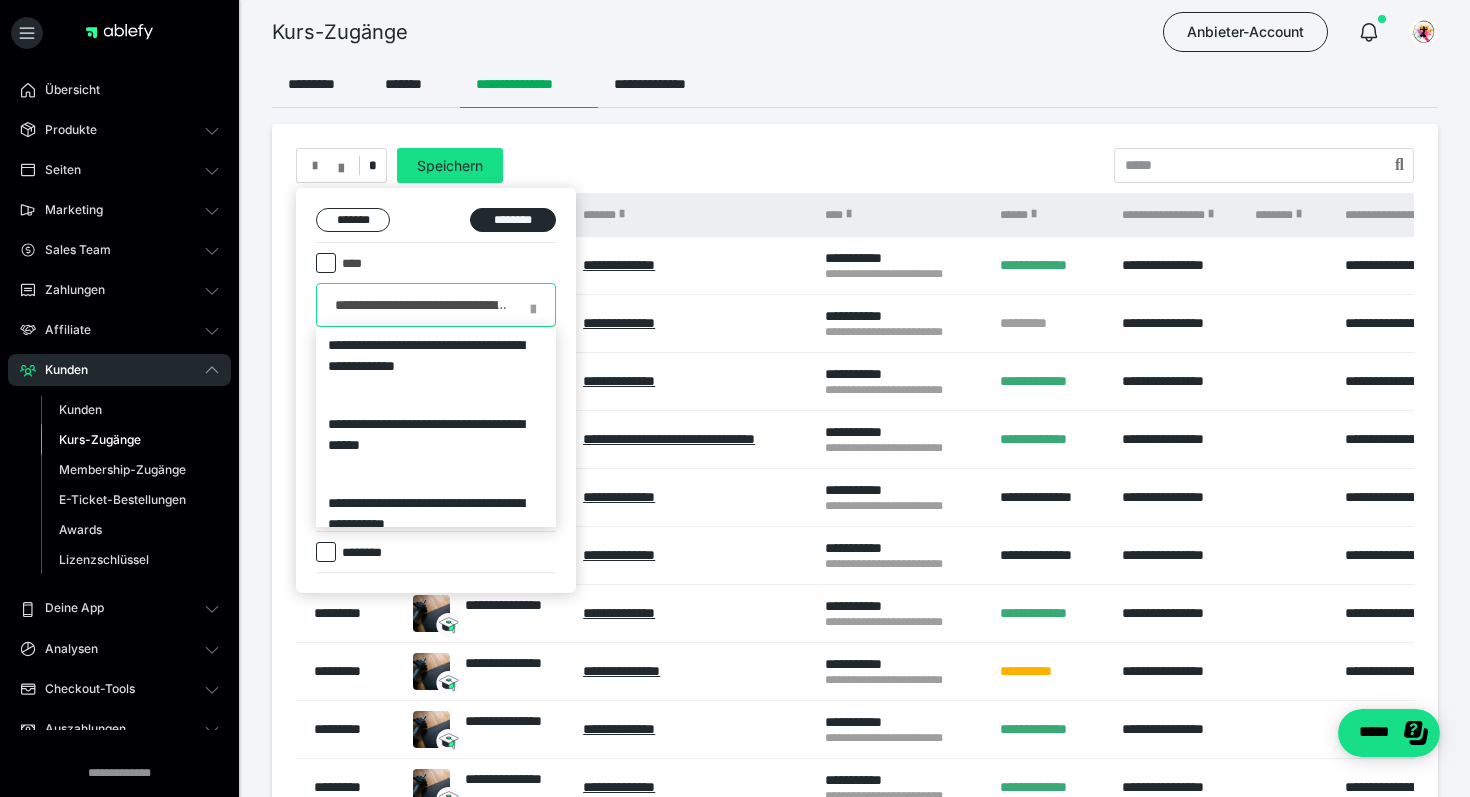 drag, startPoint x: 336, startPoint y: 304, endPoint x: 655, endPoint y: 303, distance: 319.00156 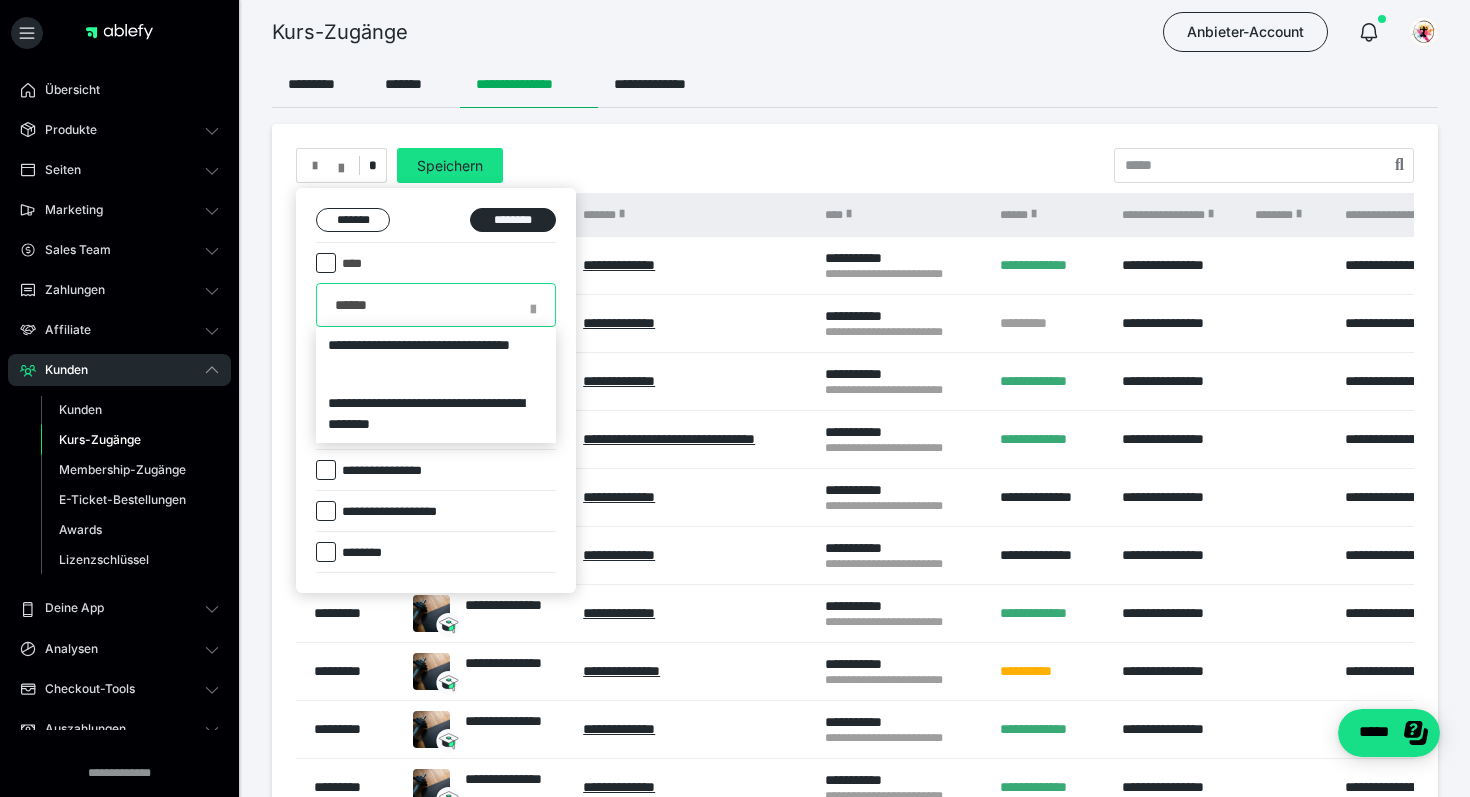 type on "******" 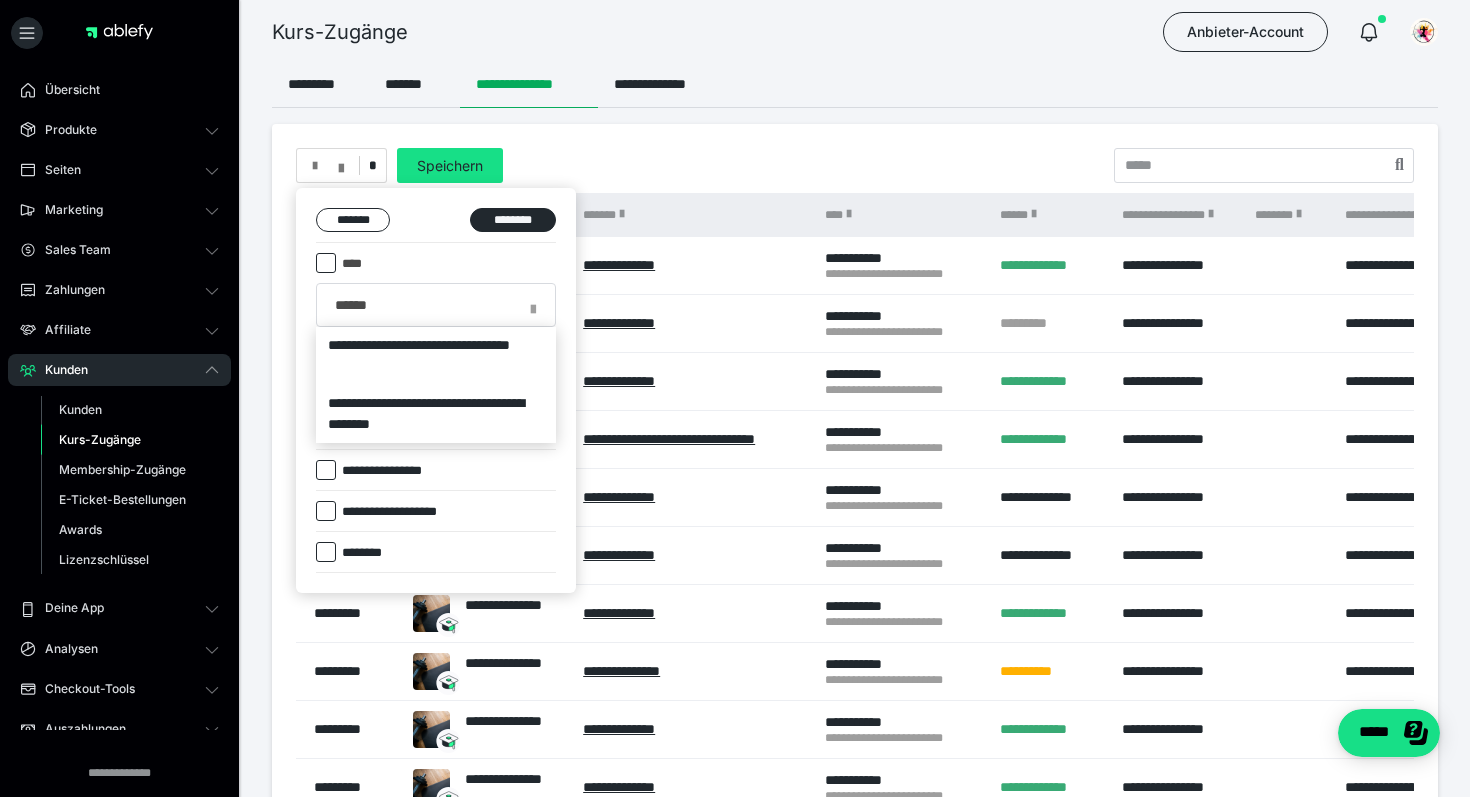click on "**********" at bounding box center [436, 356] 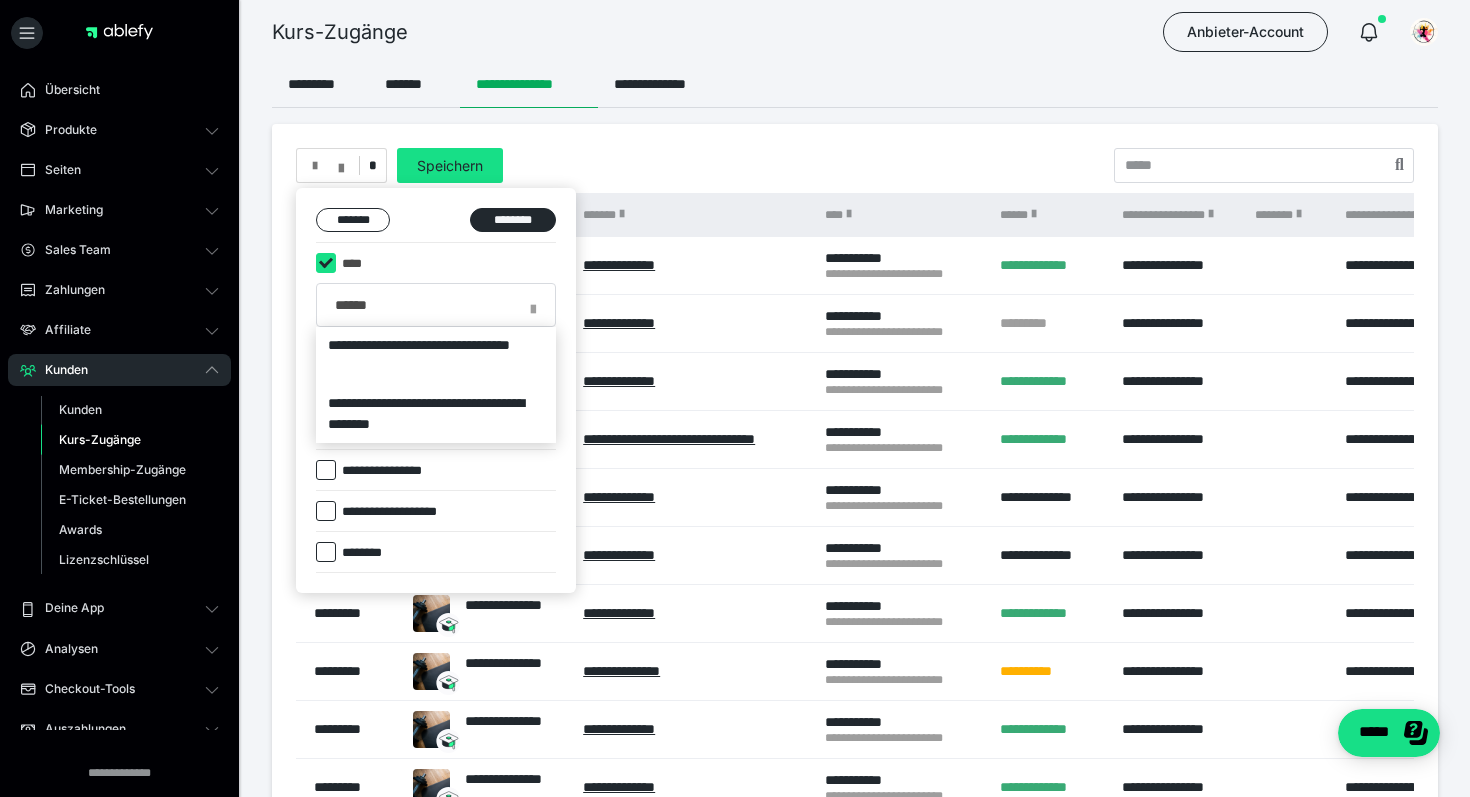 type 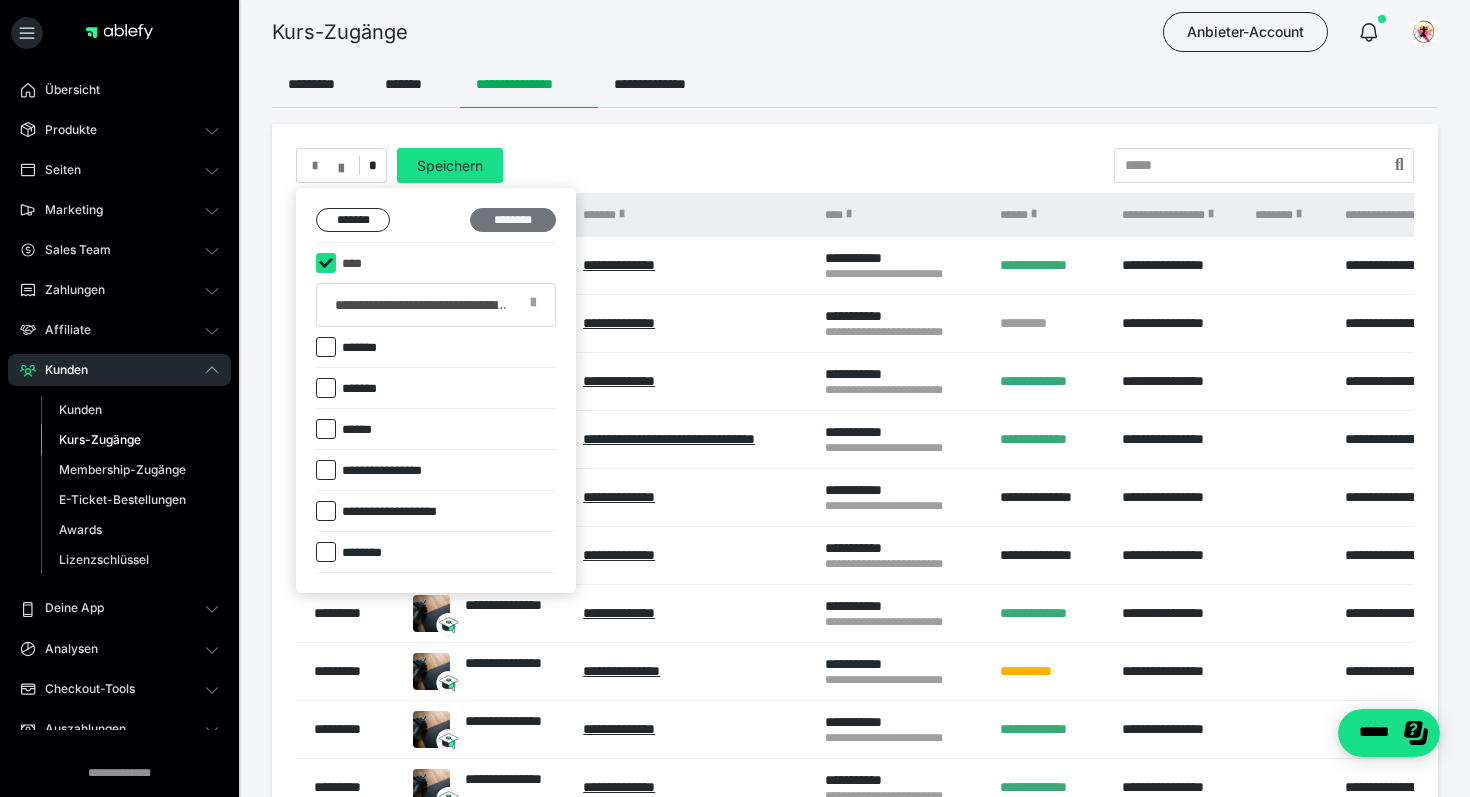 click on "********" at bounding box center (513, 220) 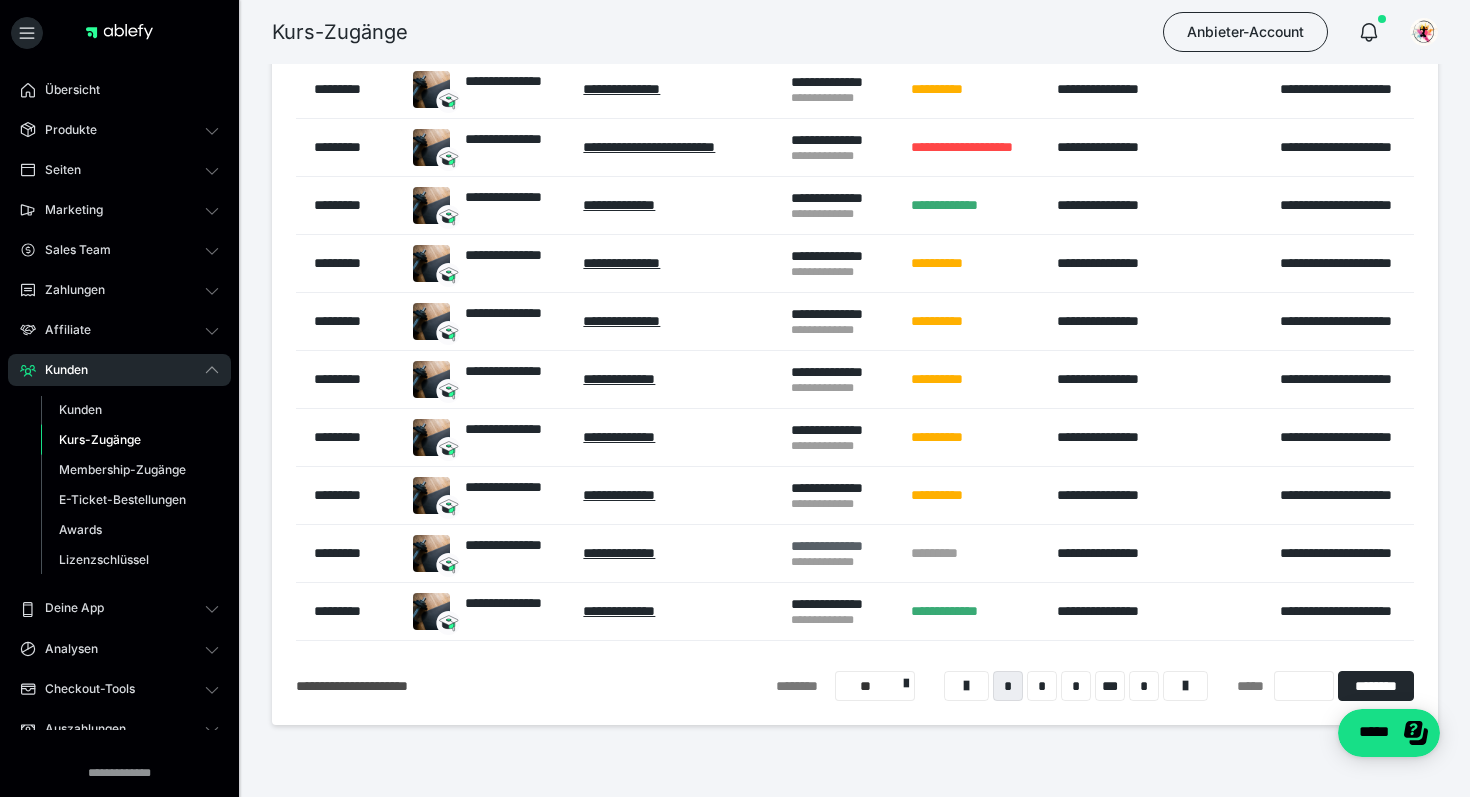 scroll, scrollTop: 191, scrollLeft: 0, axis: vertical 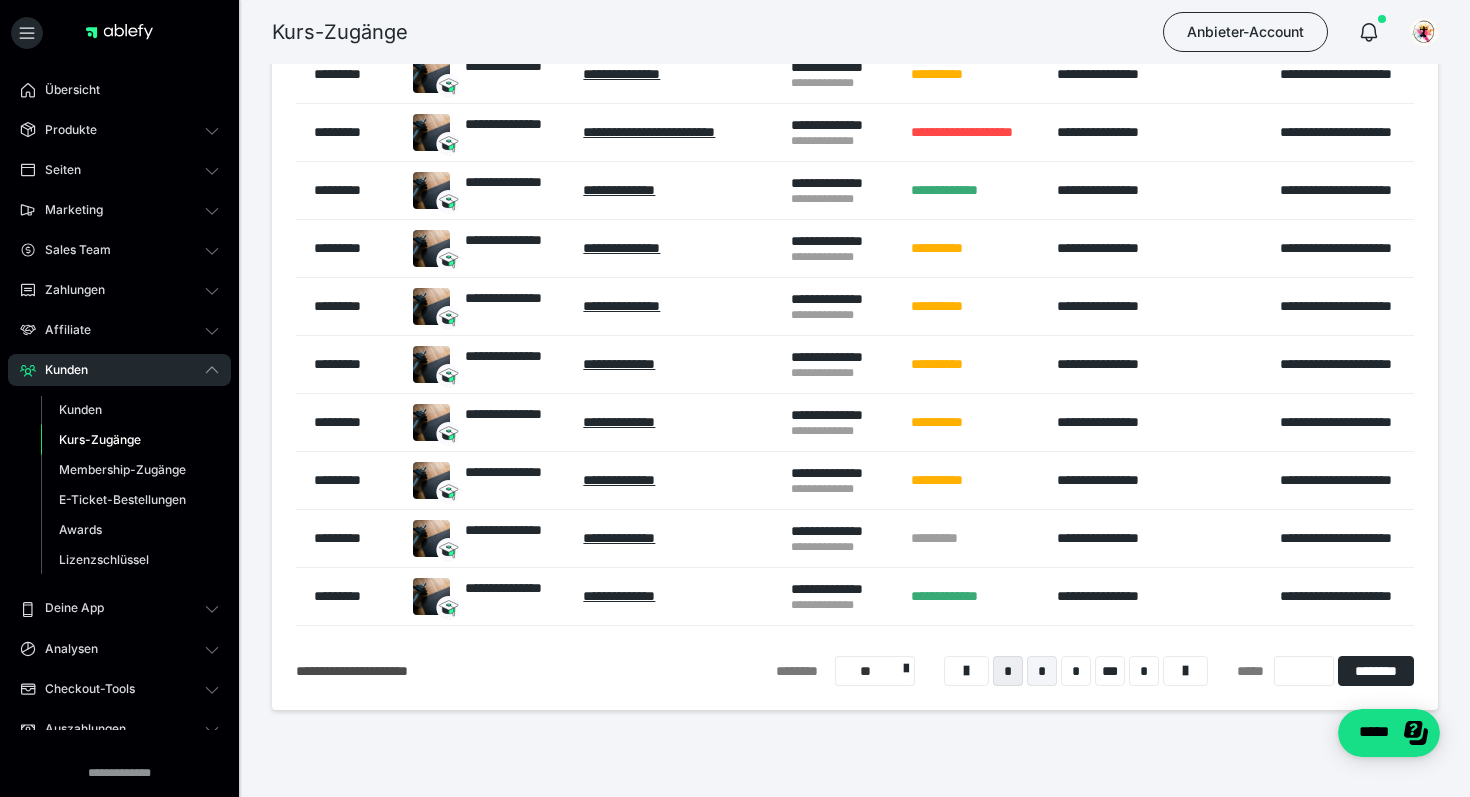 click on "*" at bounding box center [1042, 671] 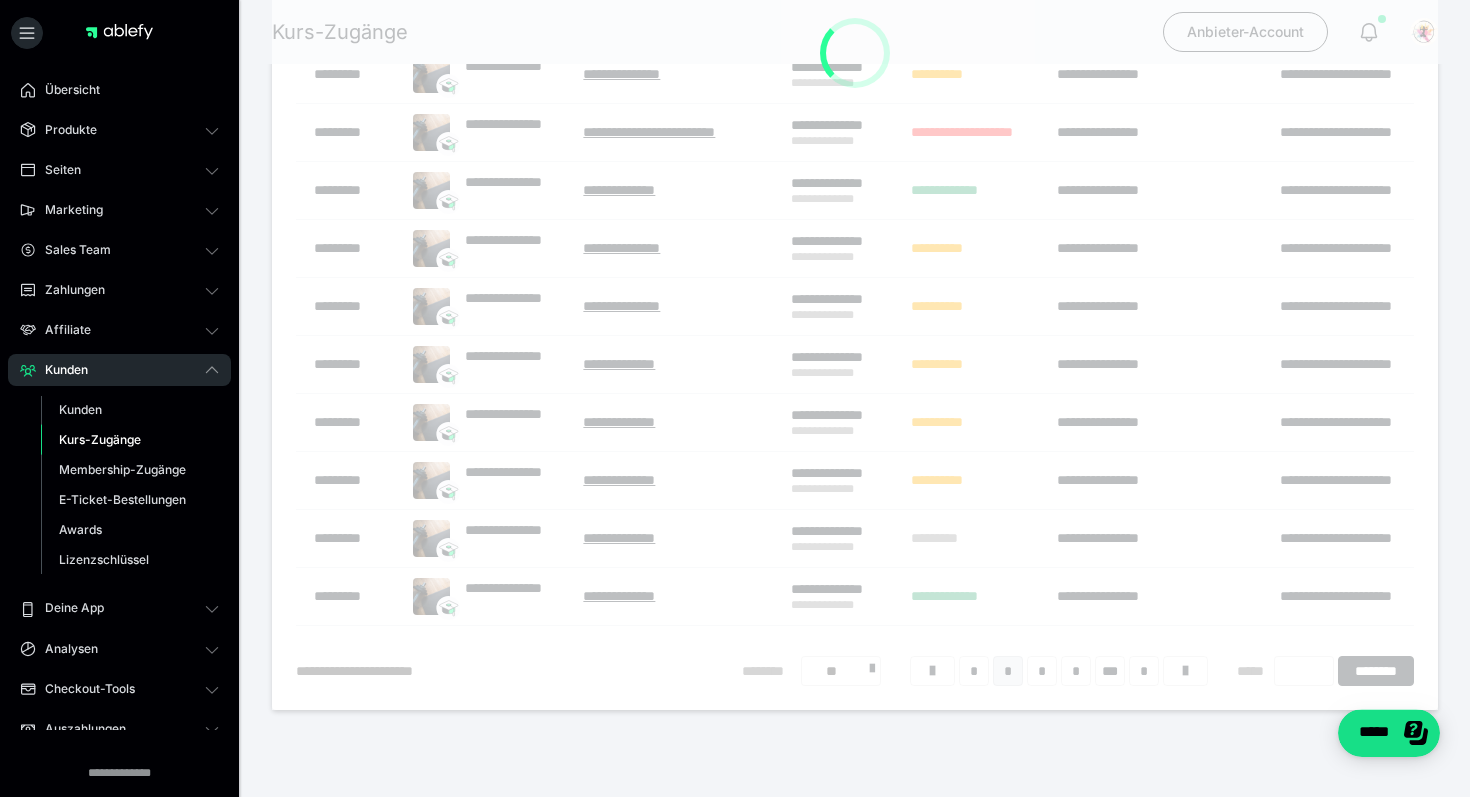 scroll, scrollTop: 64, scrollLeft: 0, axis: vertical 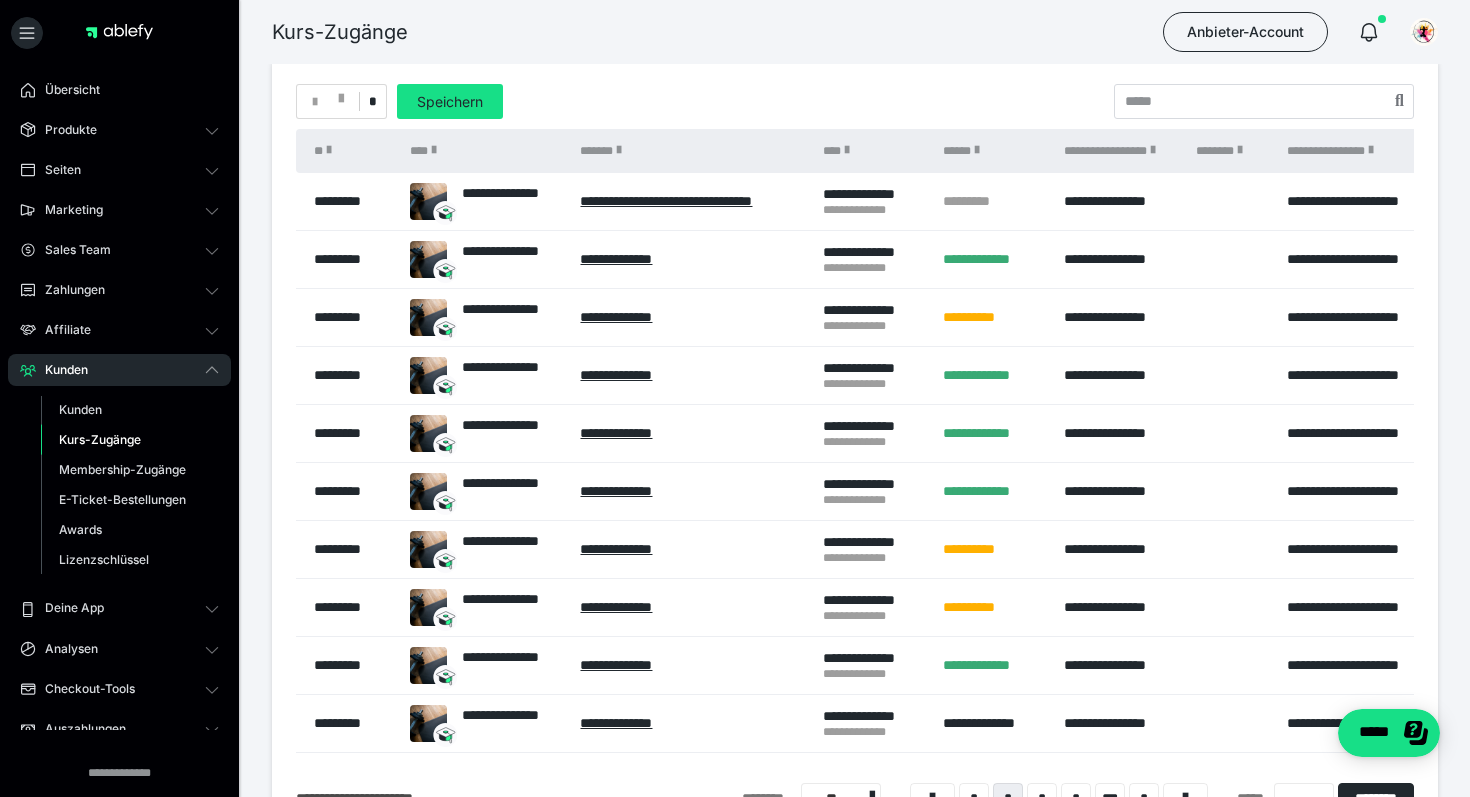 click on "*" at bounding box center (372, 102) 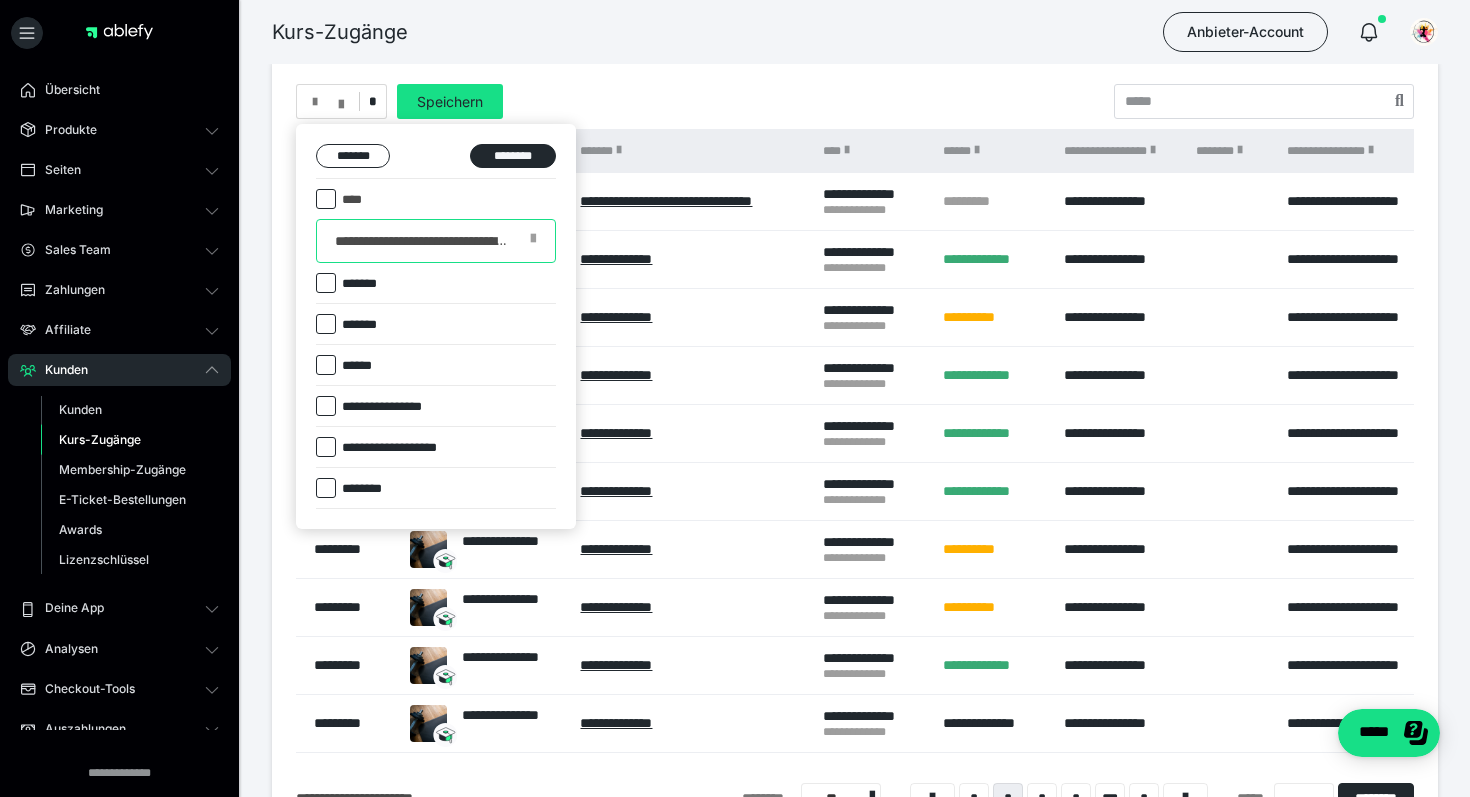 click at bounding box center (436, 241) 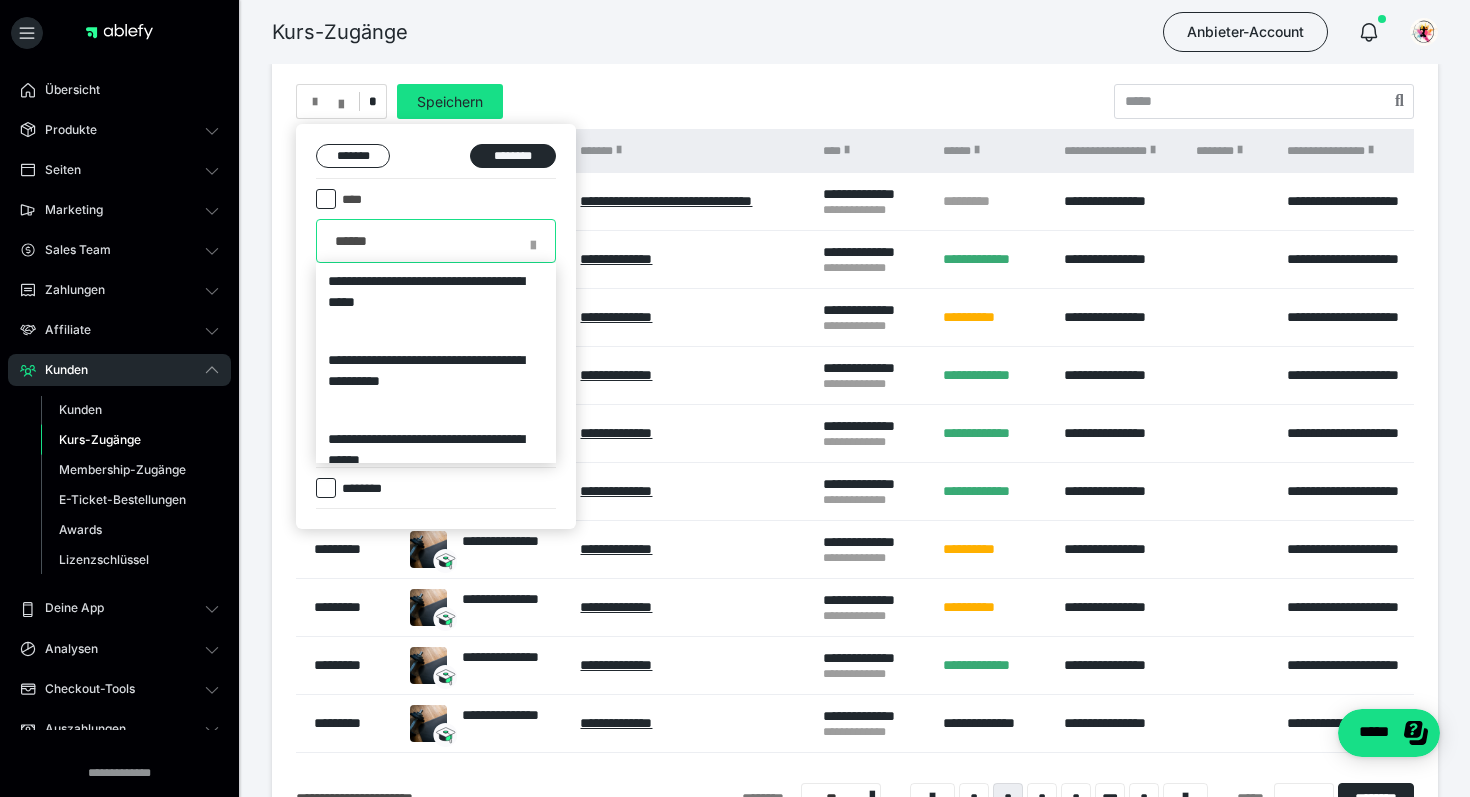 type on "******" 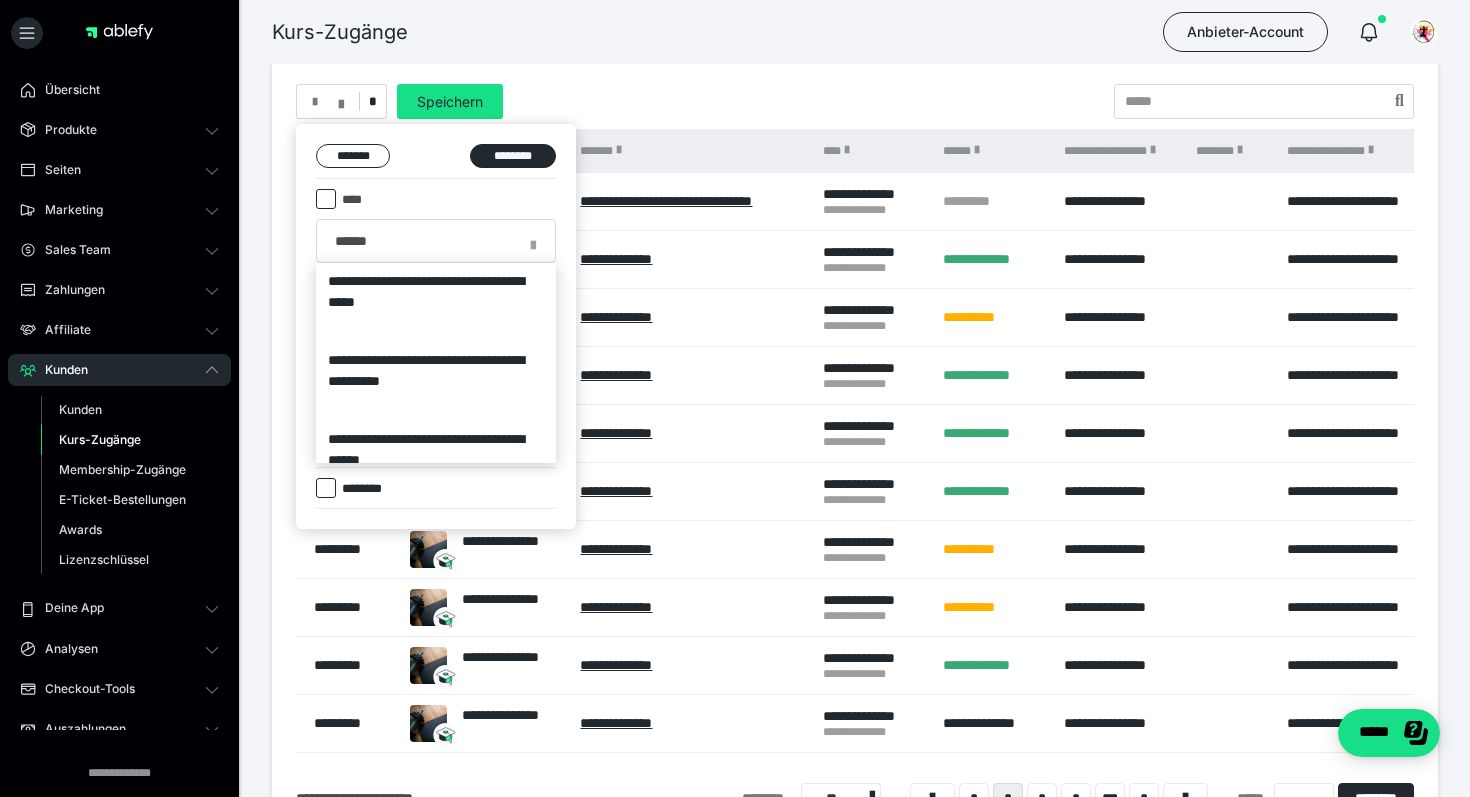 click on "**********" at bounding box center (436, 302) 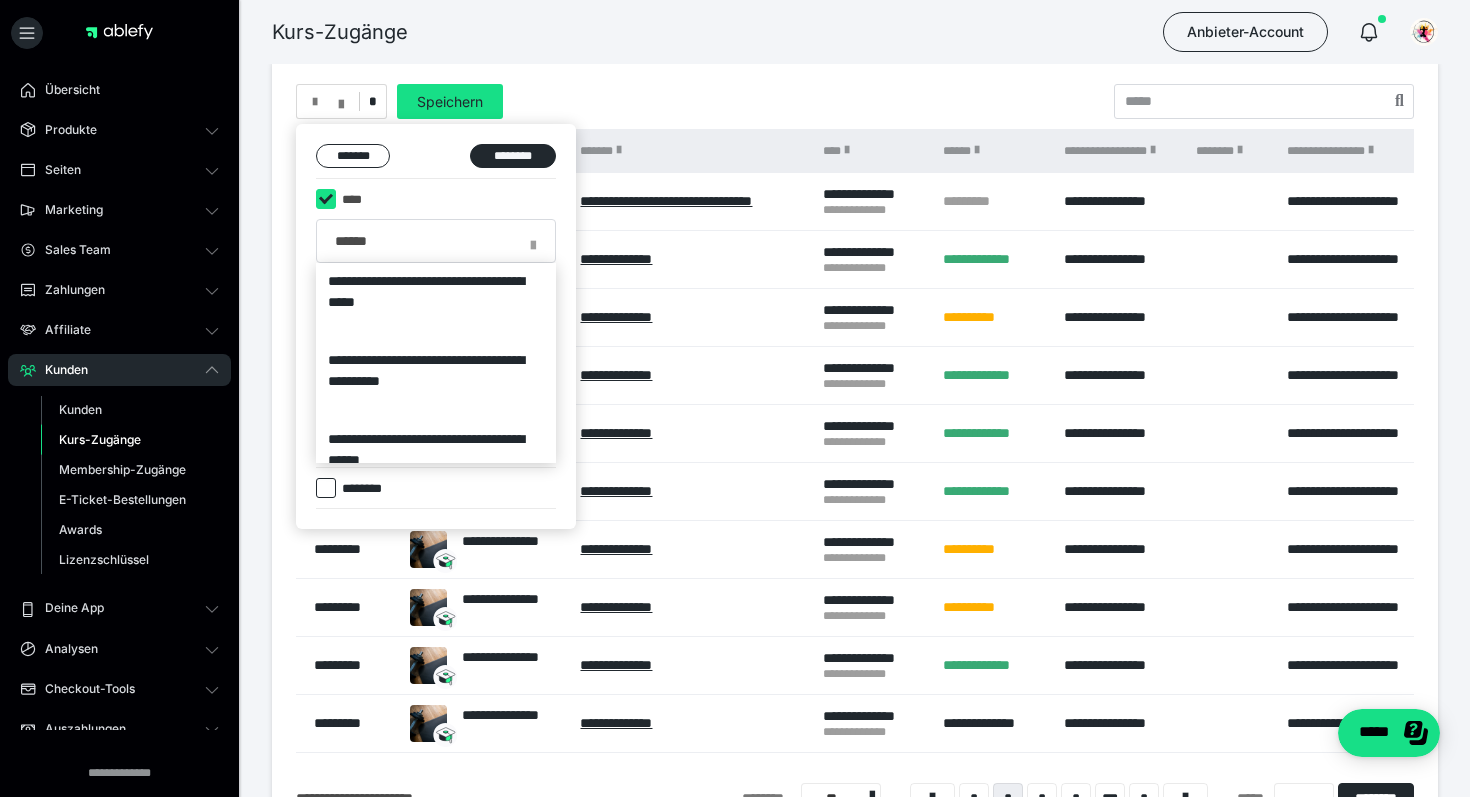 type 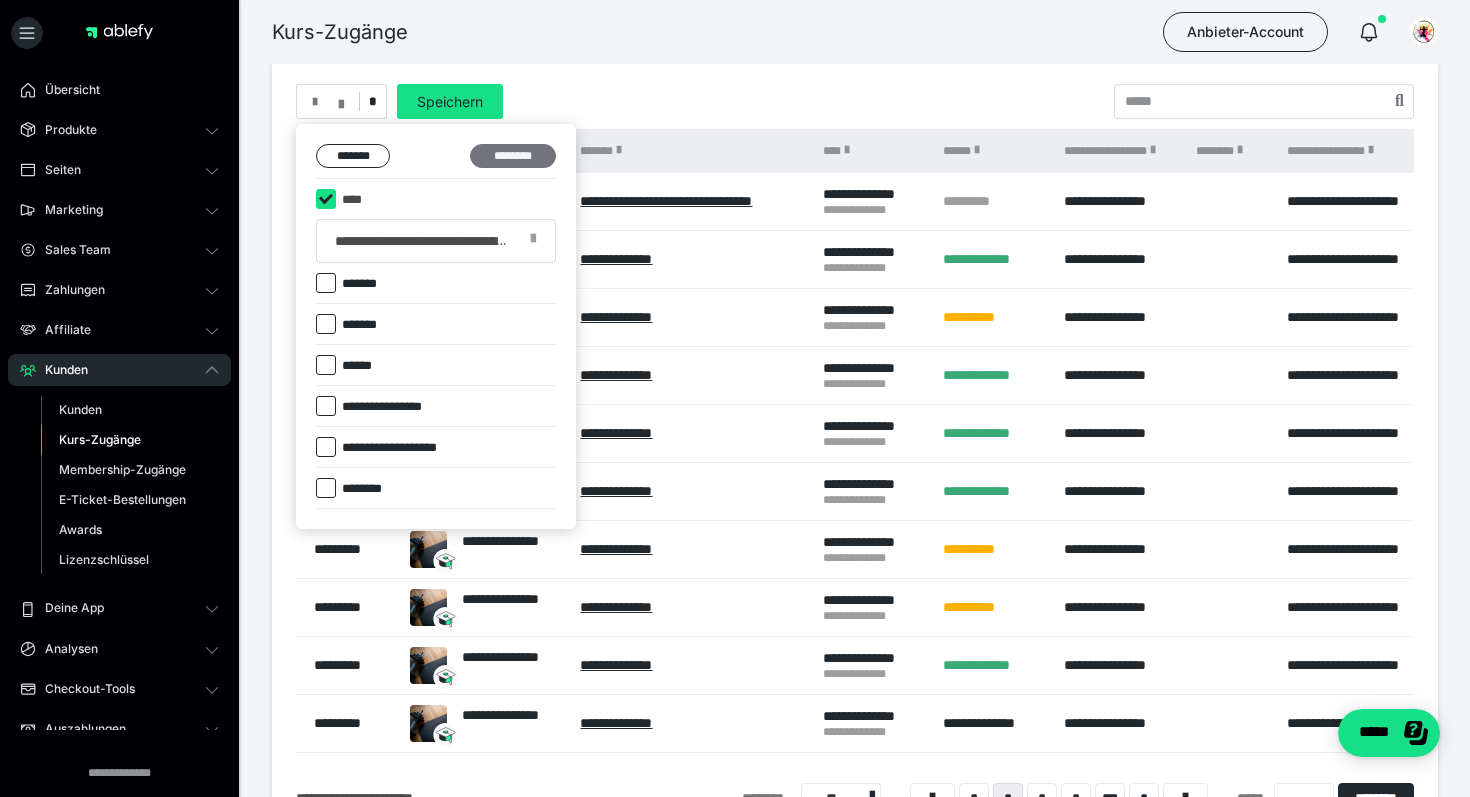 click on "********" at bounding box center [513, 156] 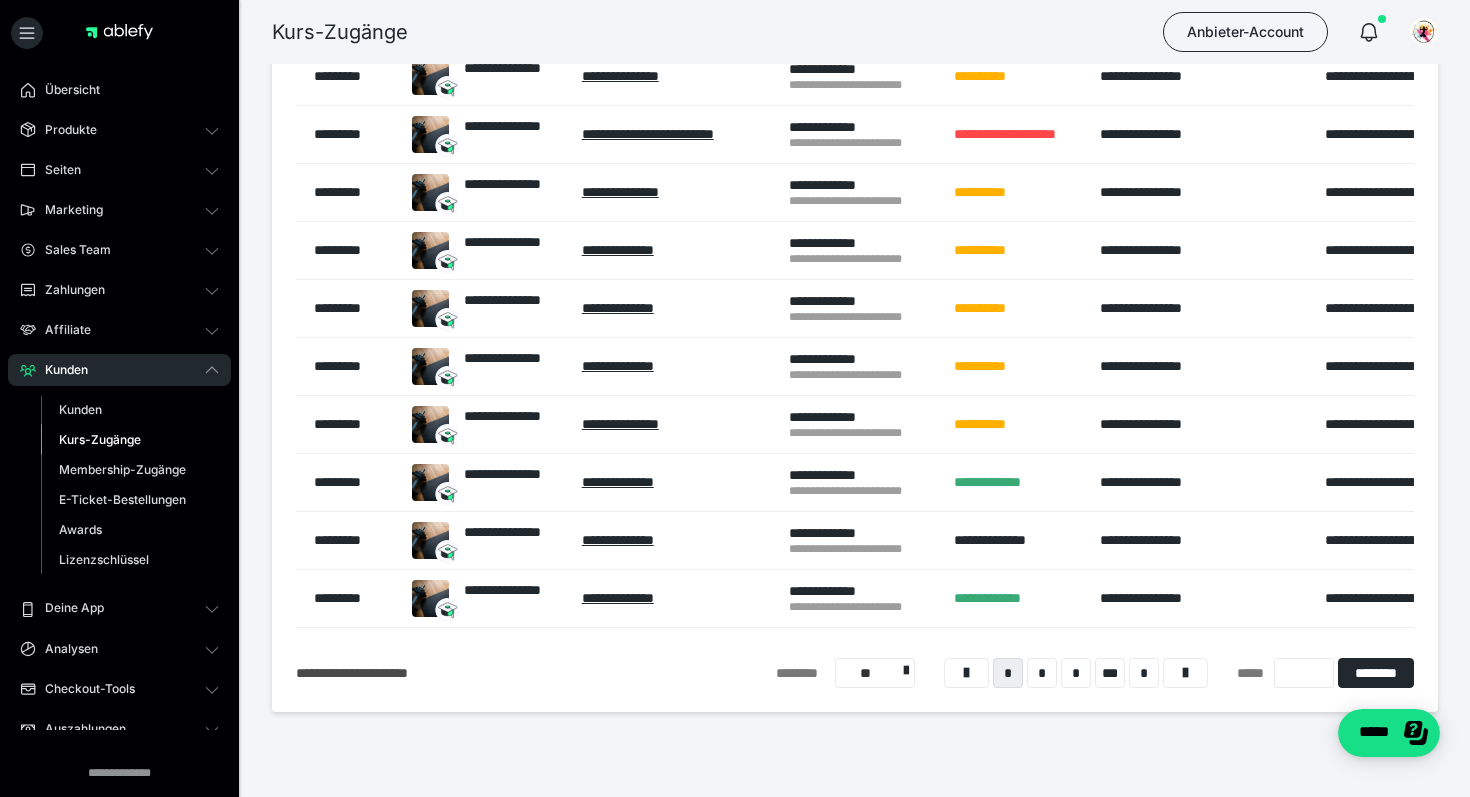 scroll, scrollTop: 192, scrollLeft: 0, axis: vertical 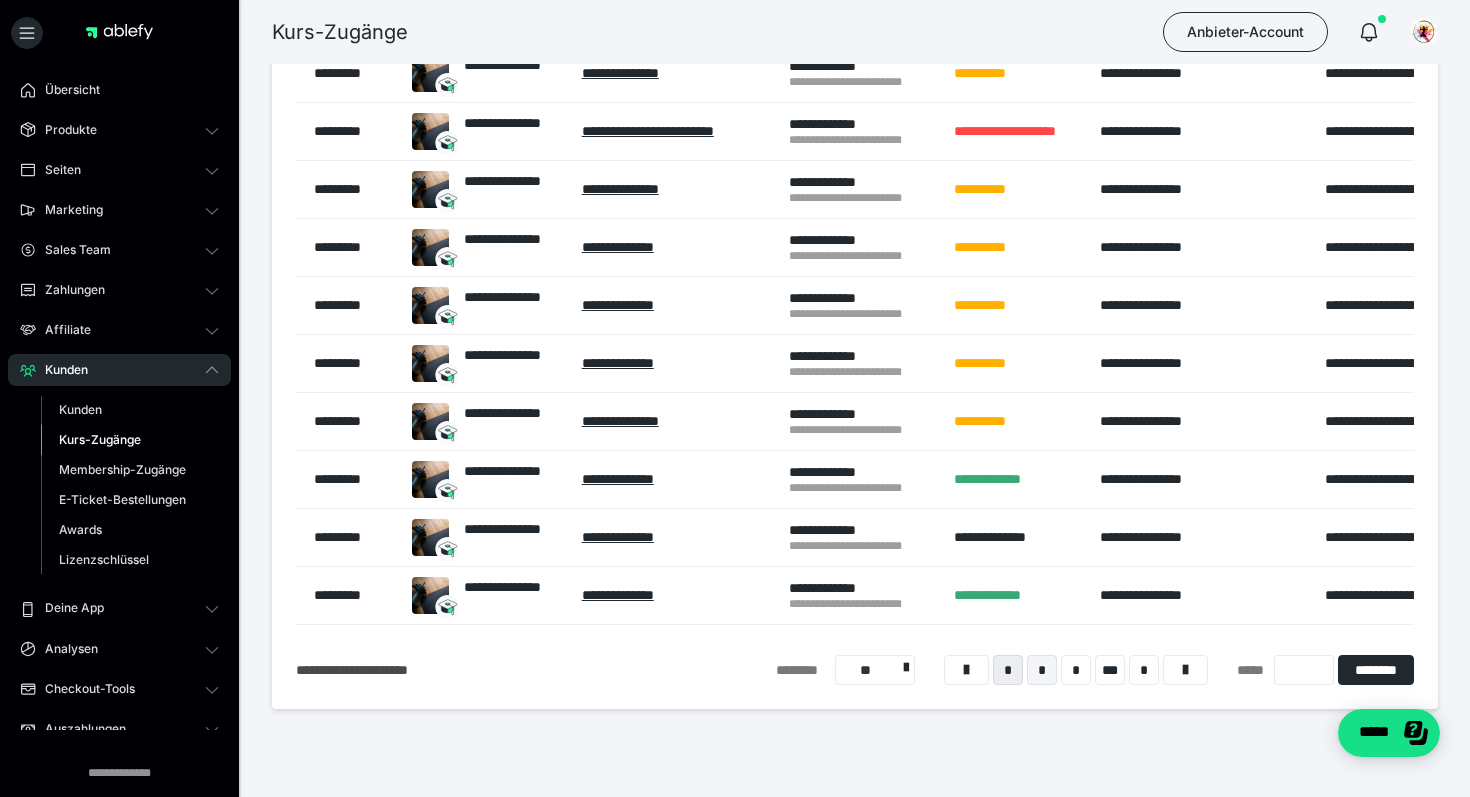 click on "*" at bounding box center (1042, 670) 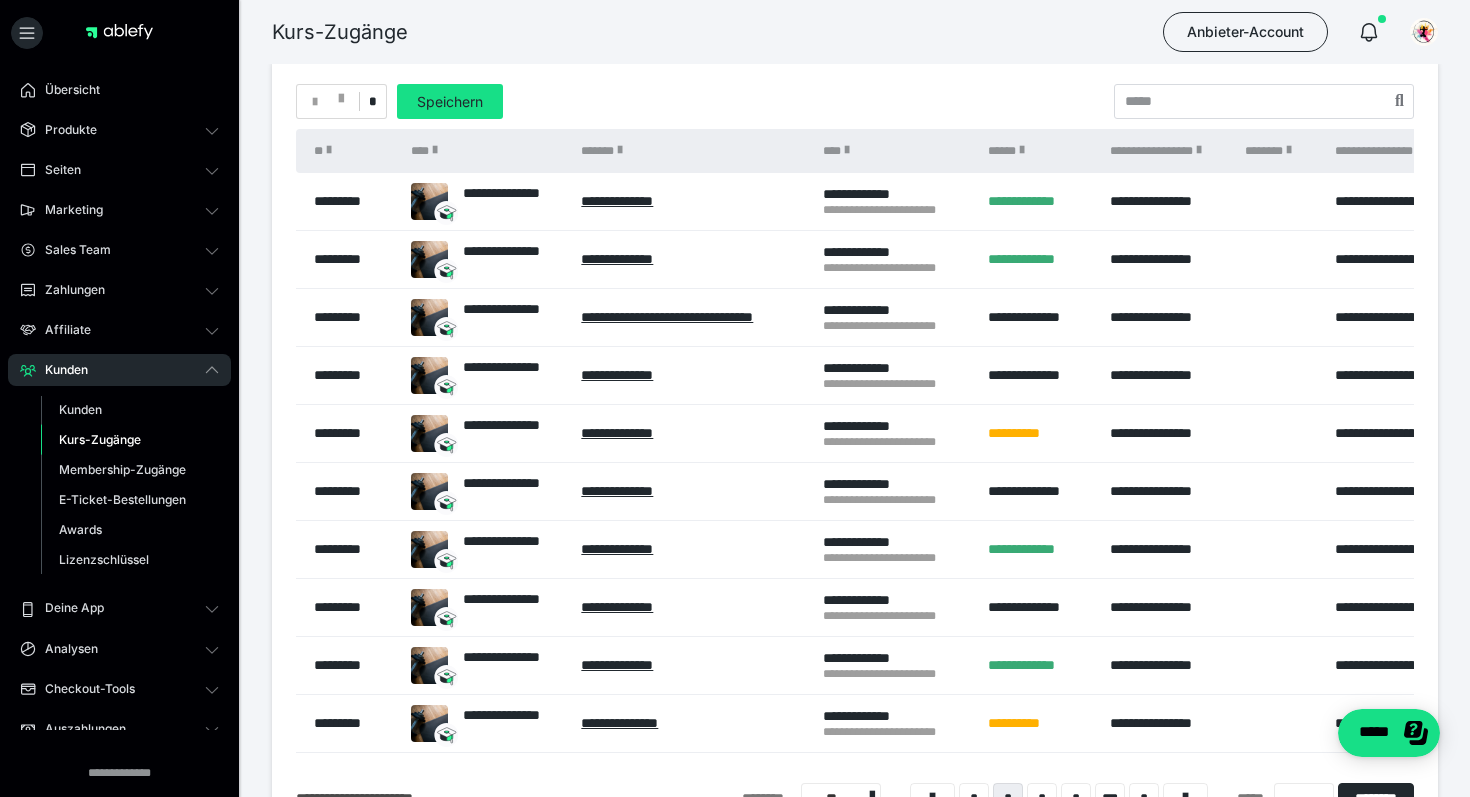 scroll, scrollTop: 0, scrollLeft: 0, axis: both 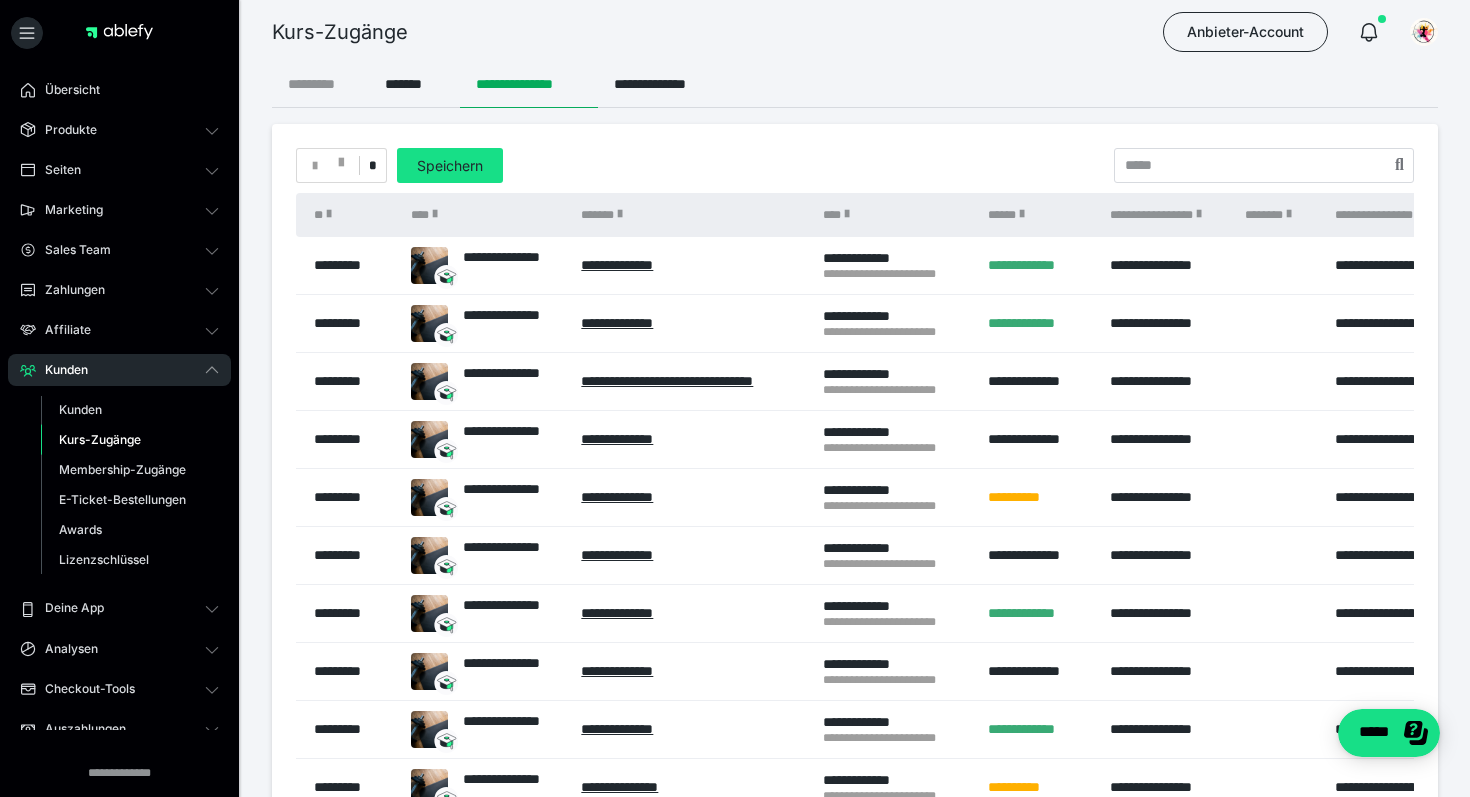click on "*********" at bounding box center [320, 84] 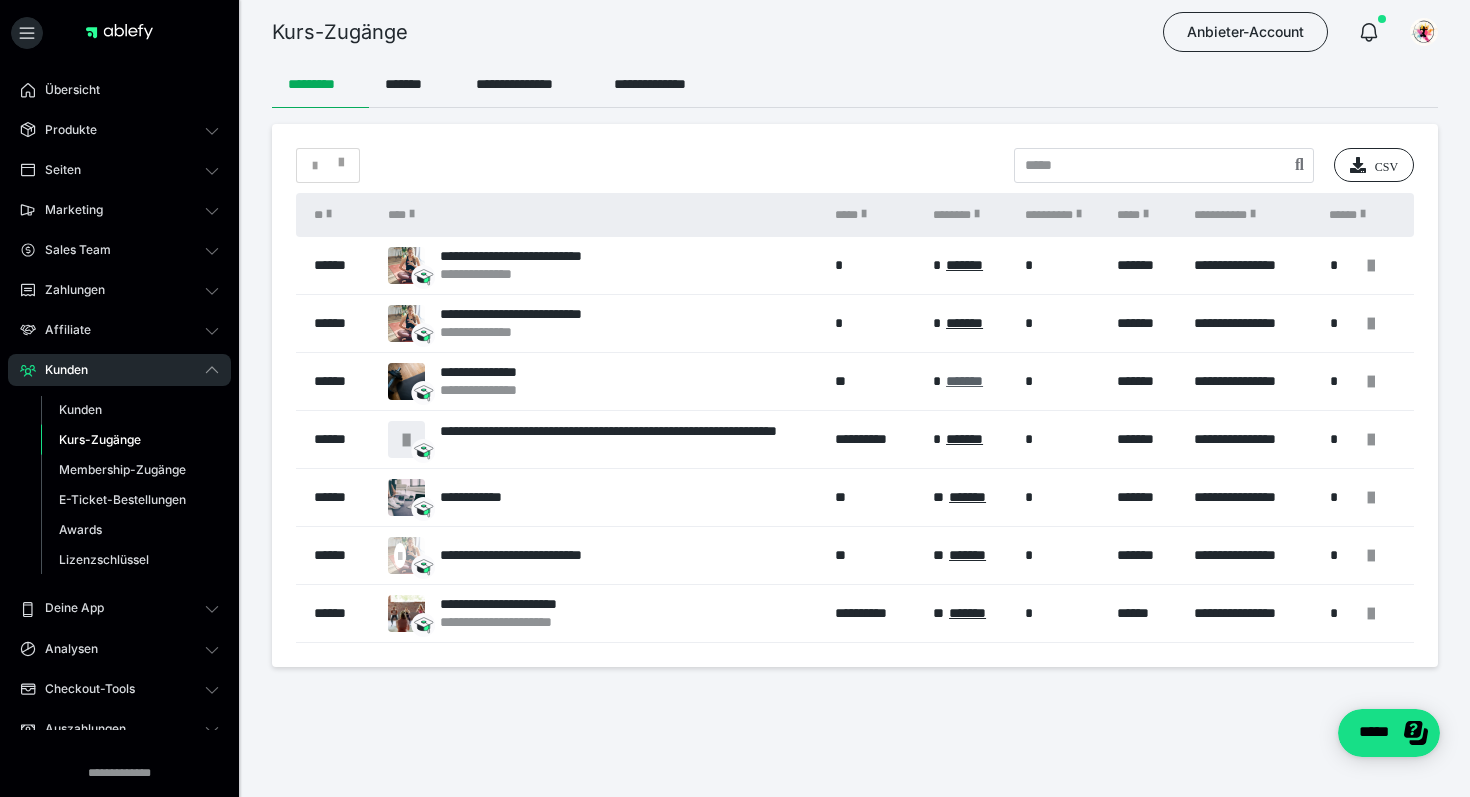 click on "*******" at bounding box center (964, 381) 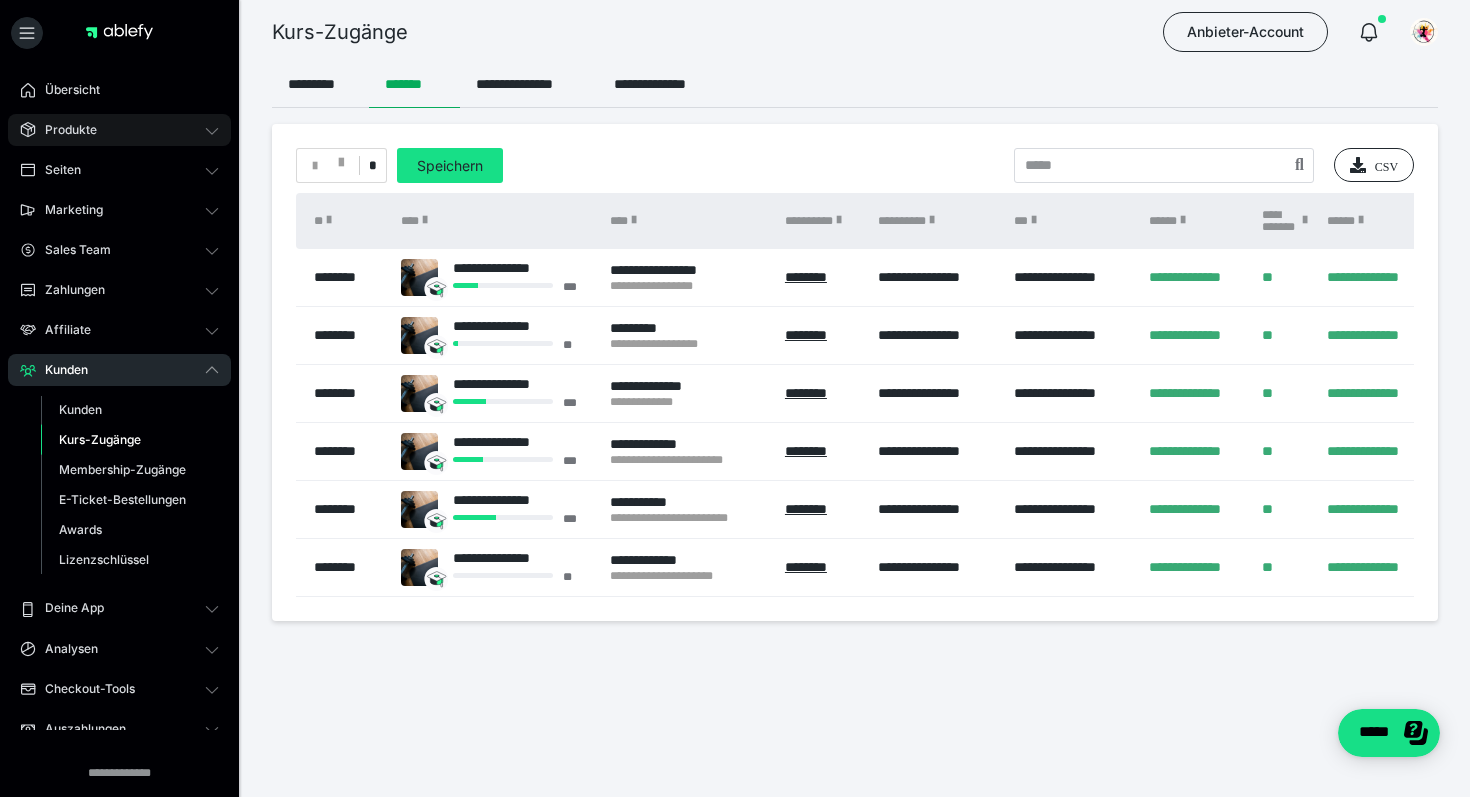 click on "Produkte" at bounding box center [119, 130] 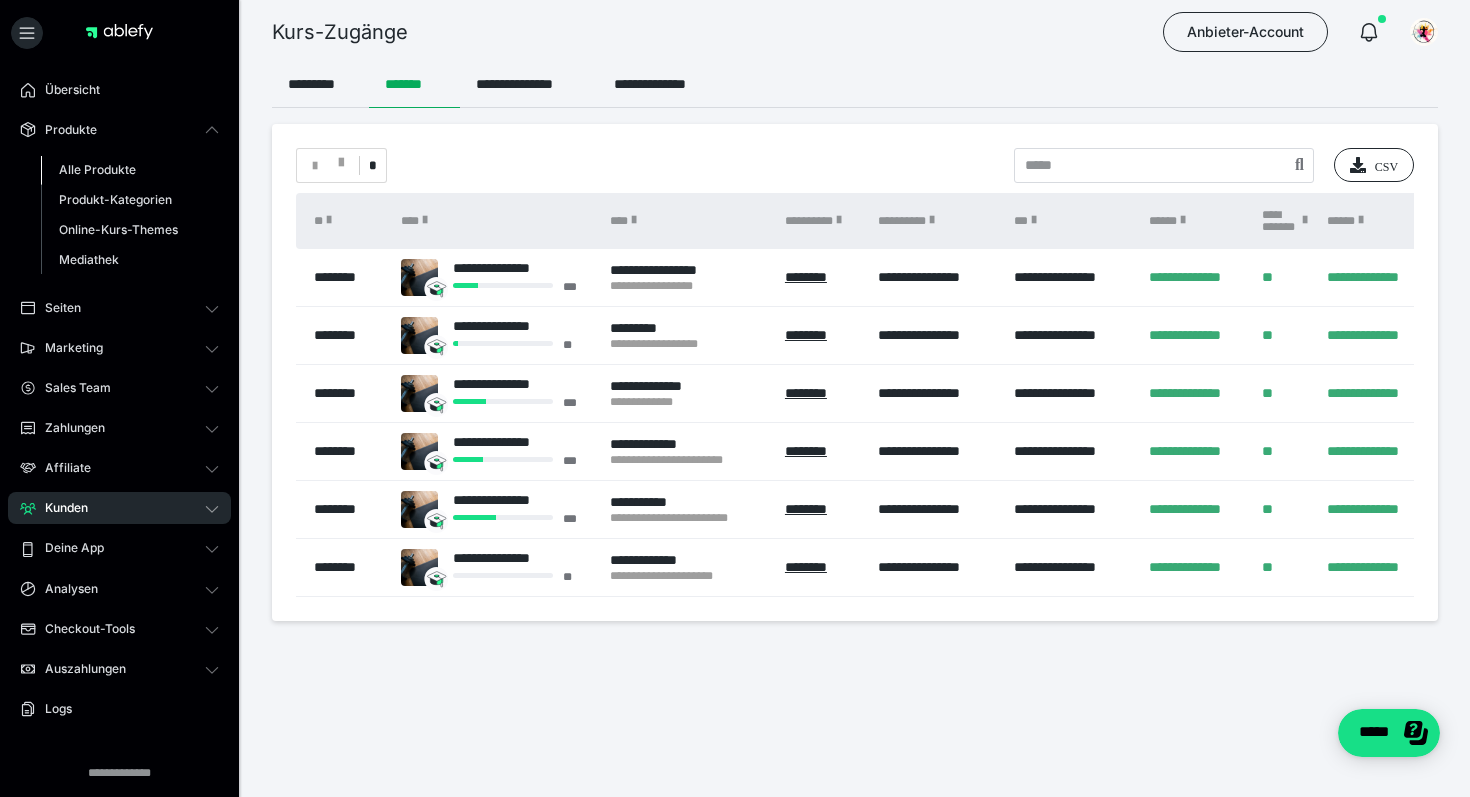 click on "Alle Produkte" at bounding box center [97, 169] 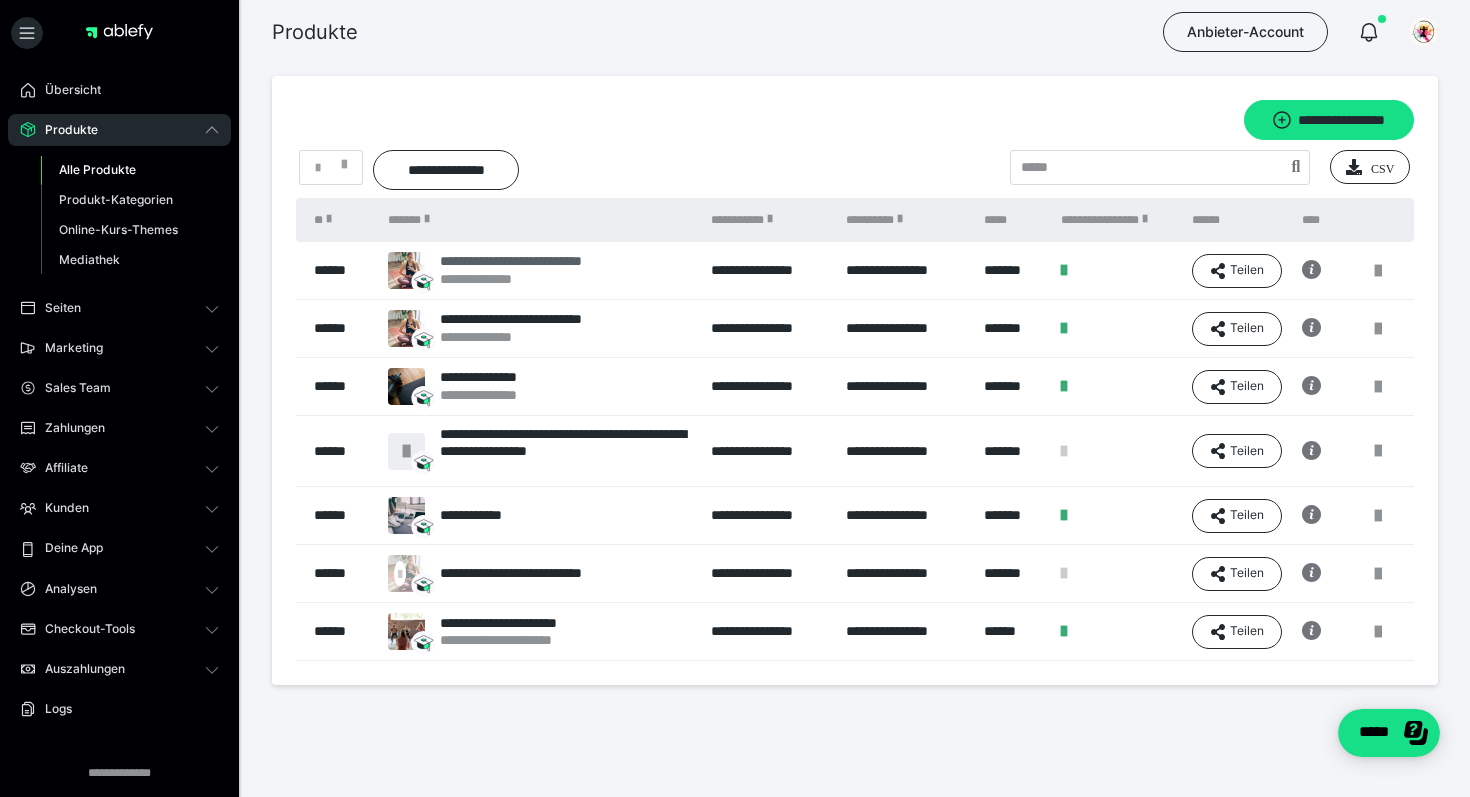 click on "**********" at bounding box center [537, 279] 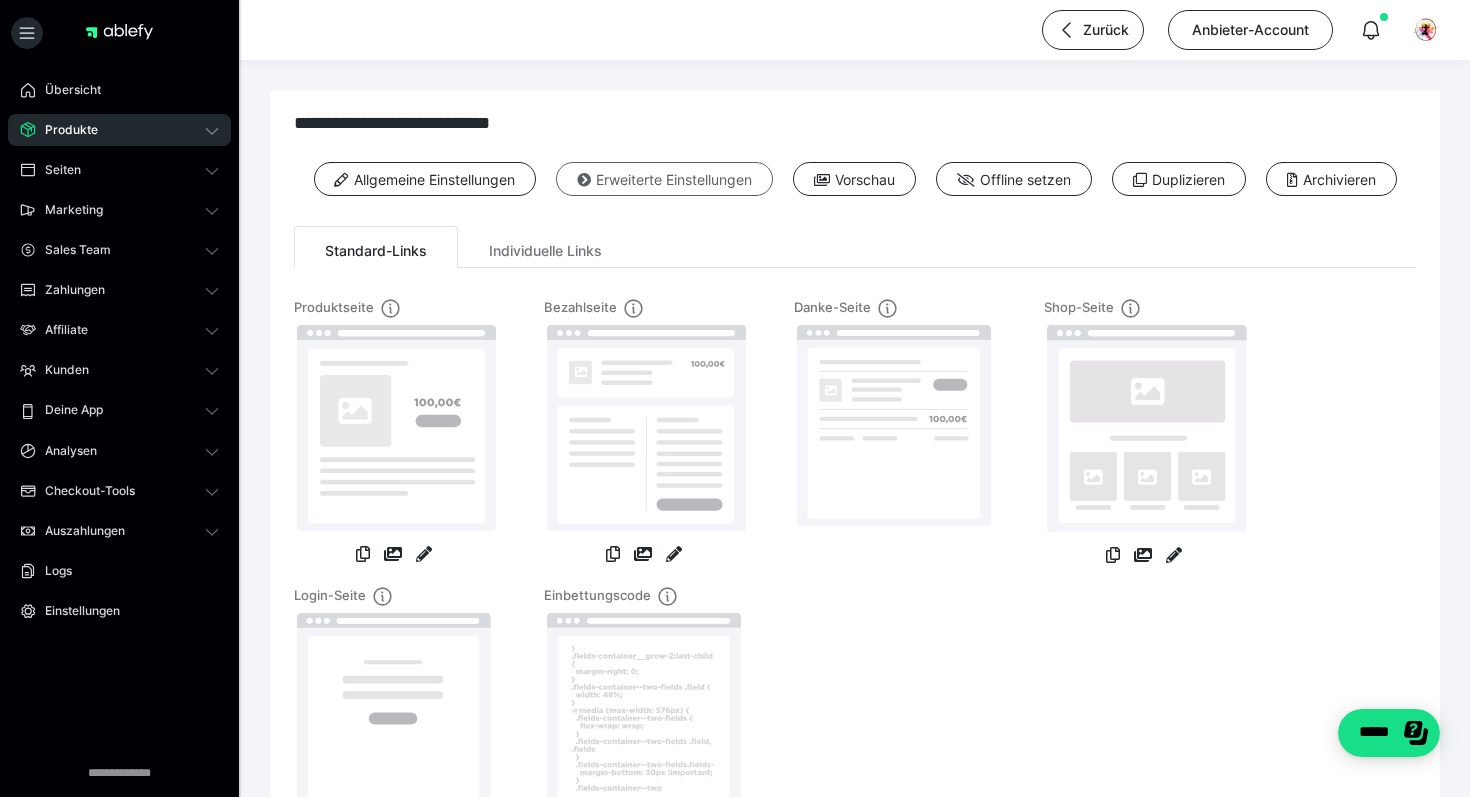 click on "Erweiterte Einstellungen" at bounding box center [664, 179] 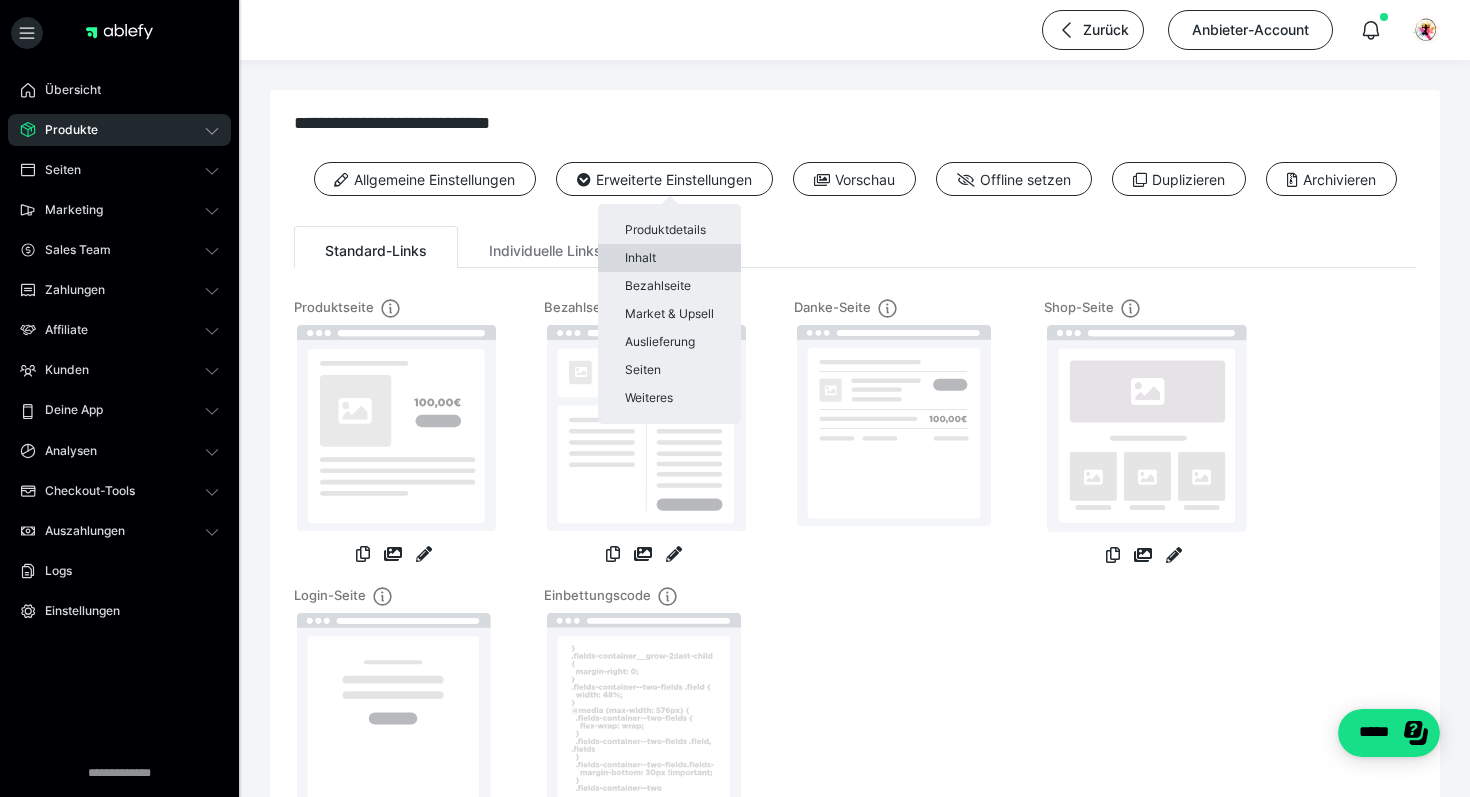 click on "Inhalt" at bounding box center (669, 258) 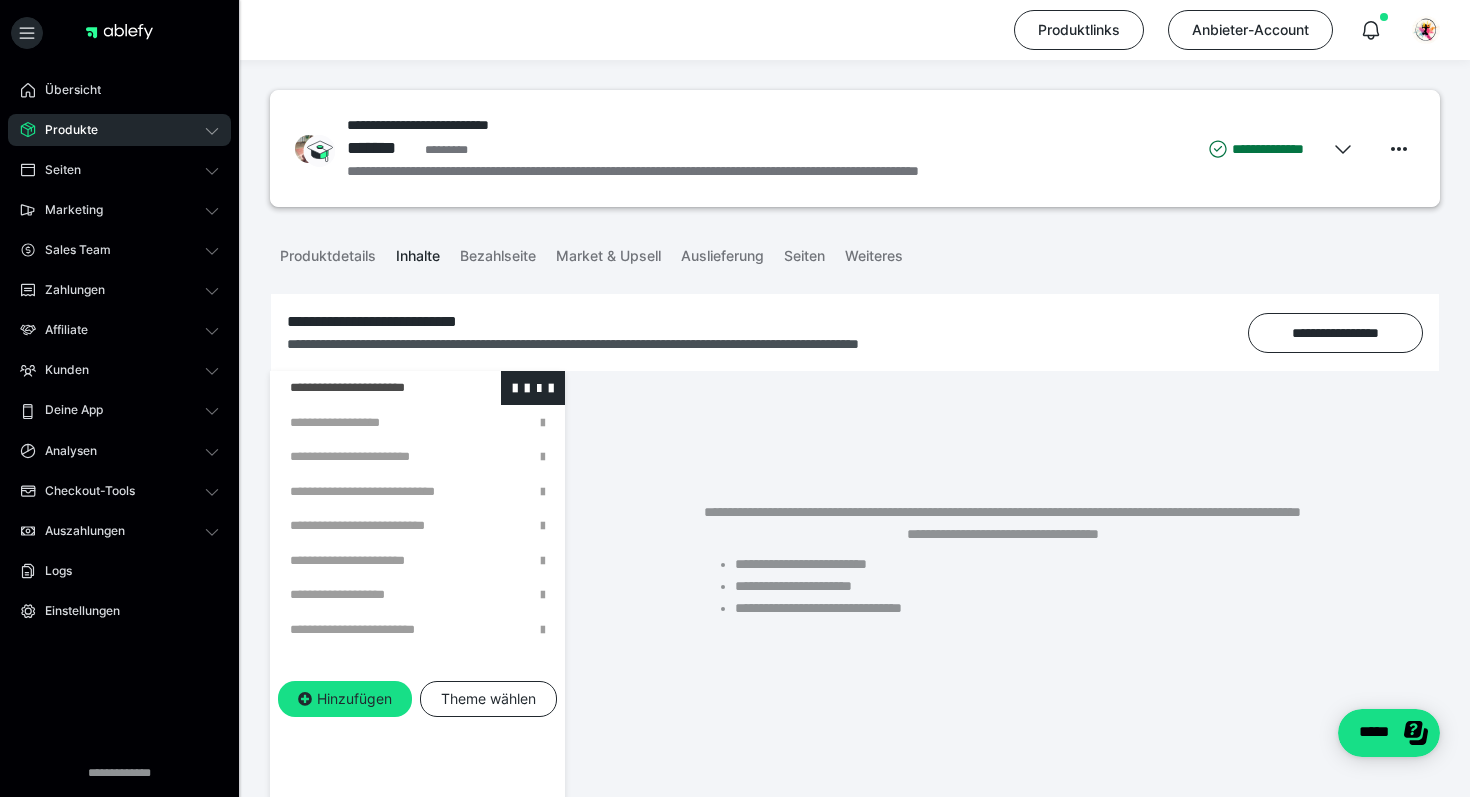 click at bounding box center (365, 388) 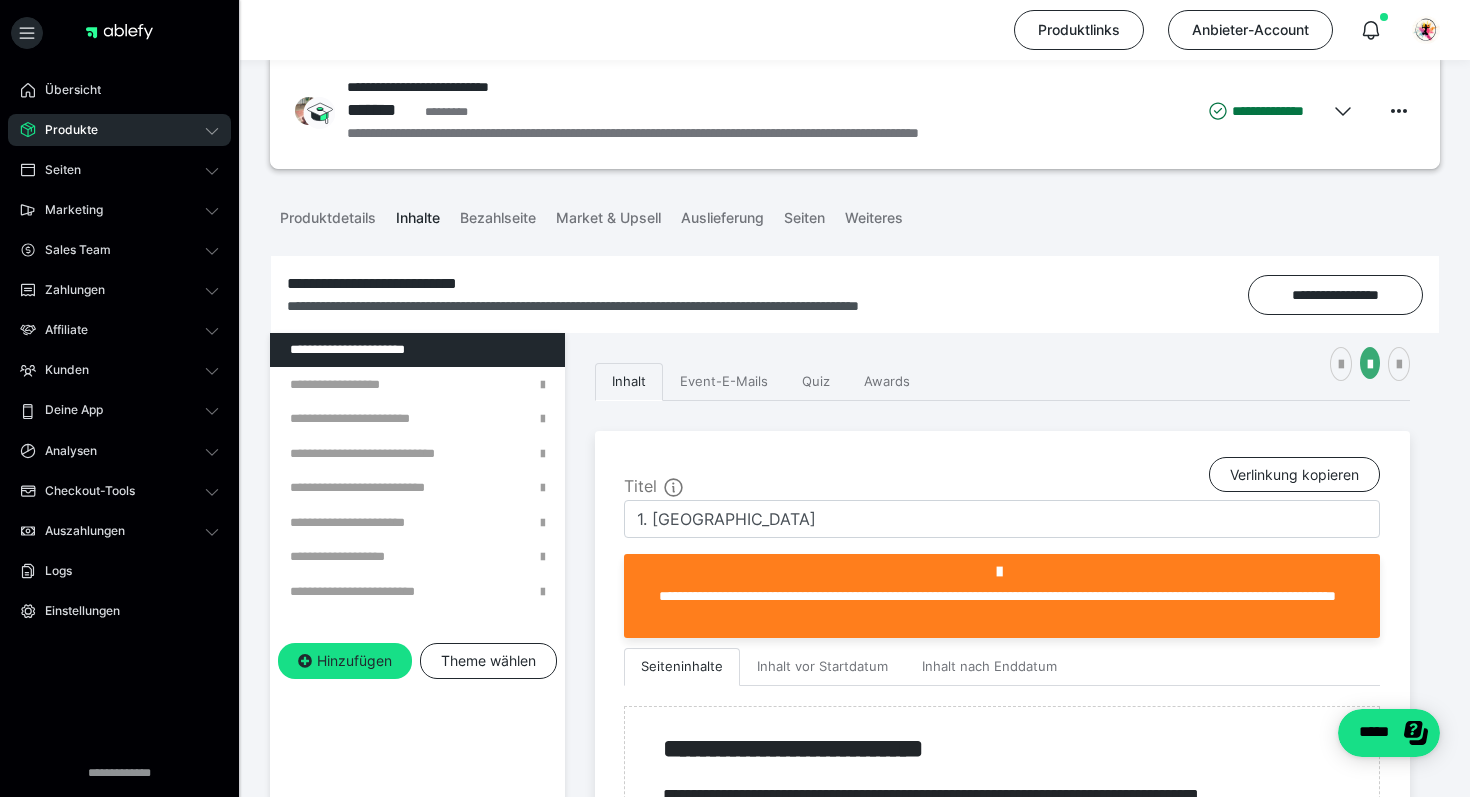 scroll, scrollTop: 0, scrollLeft: 0, axis: both 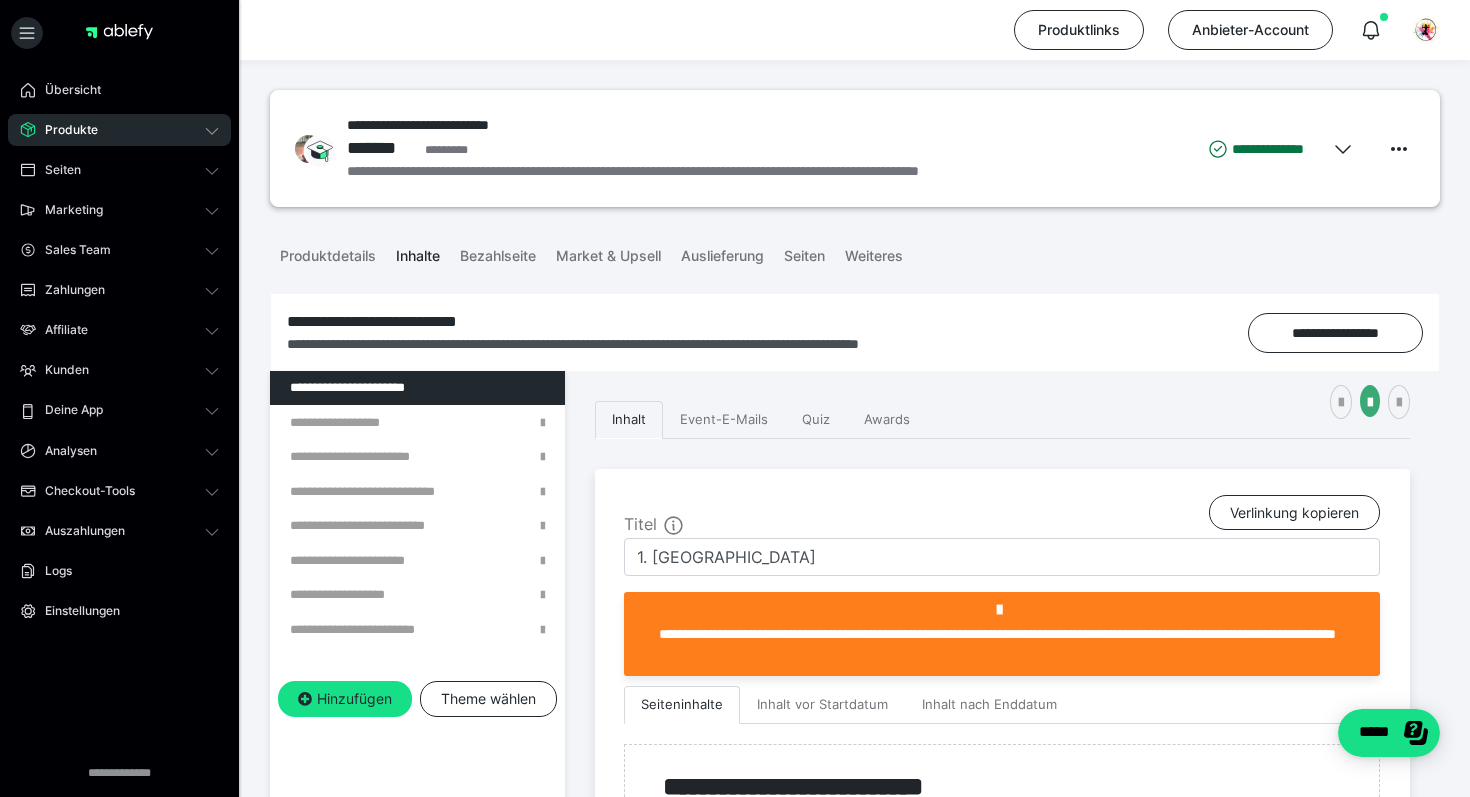 click on "Produkte" at bounding box center (119, 130) 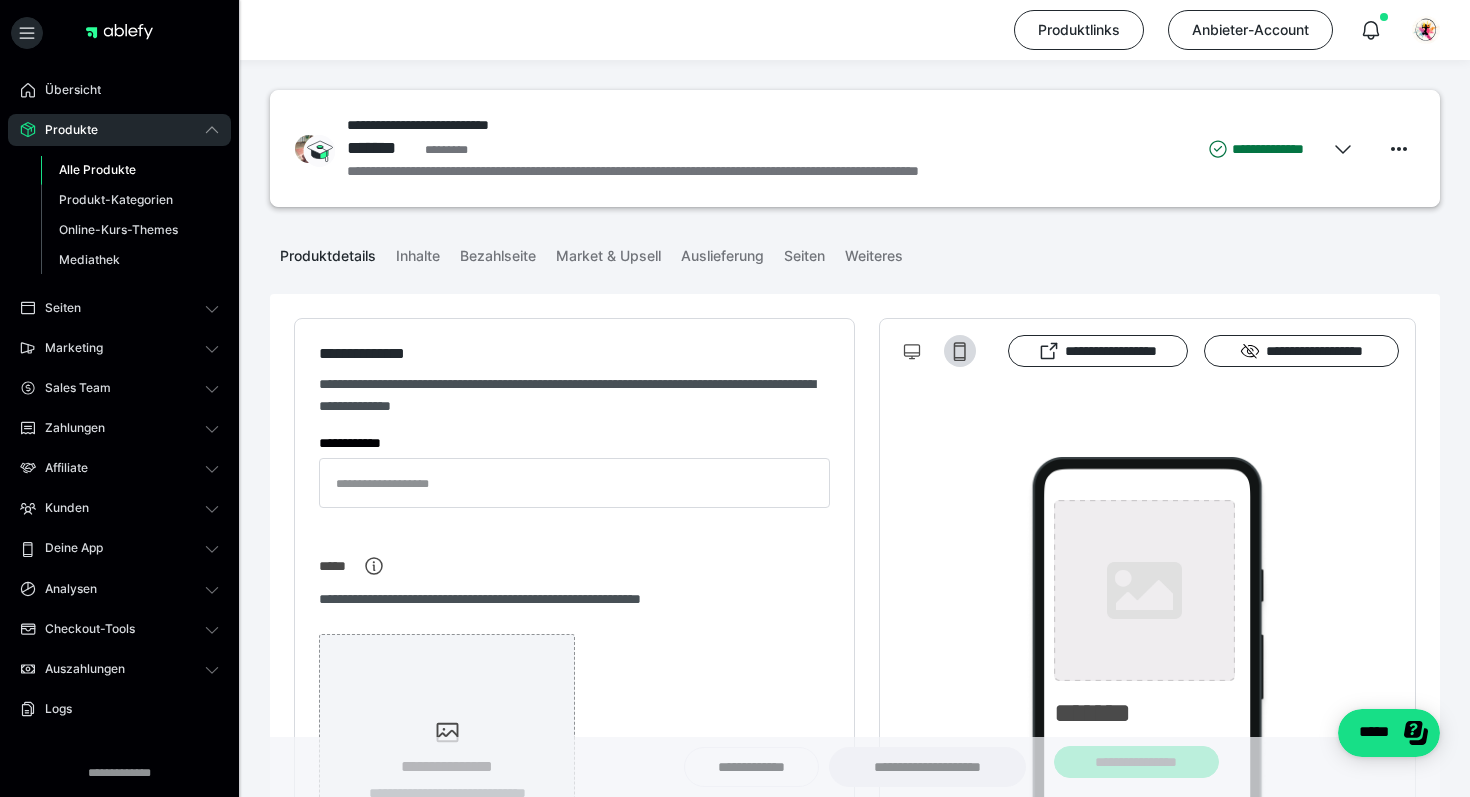 type on "**********" 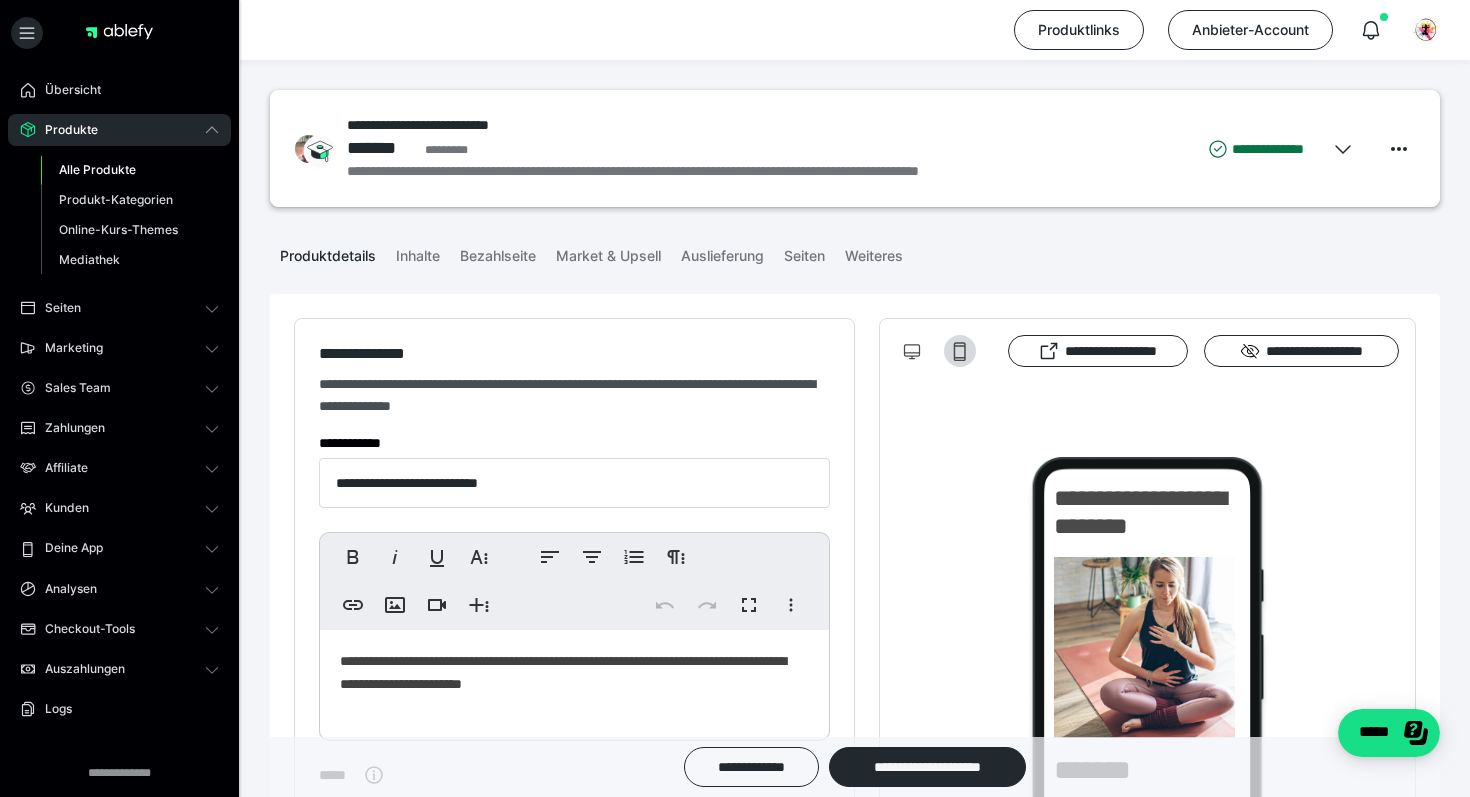 click on "Alle Produkte" at bounding box center (97, 169) 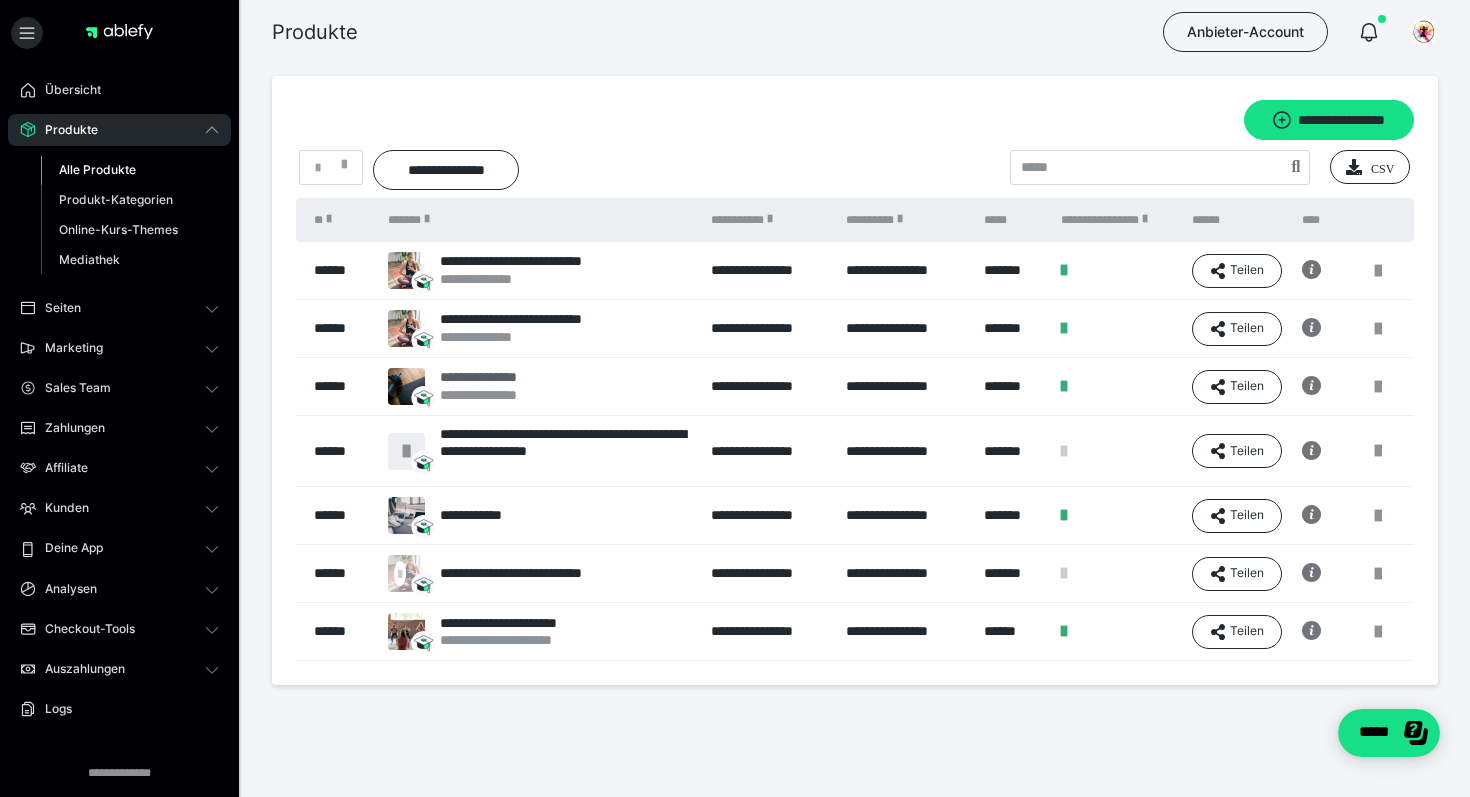 click on "**********" at bounding box center (494, 395) 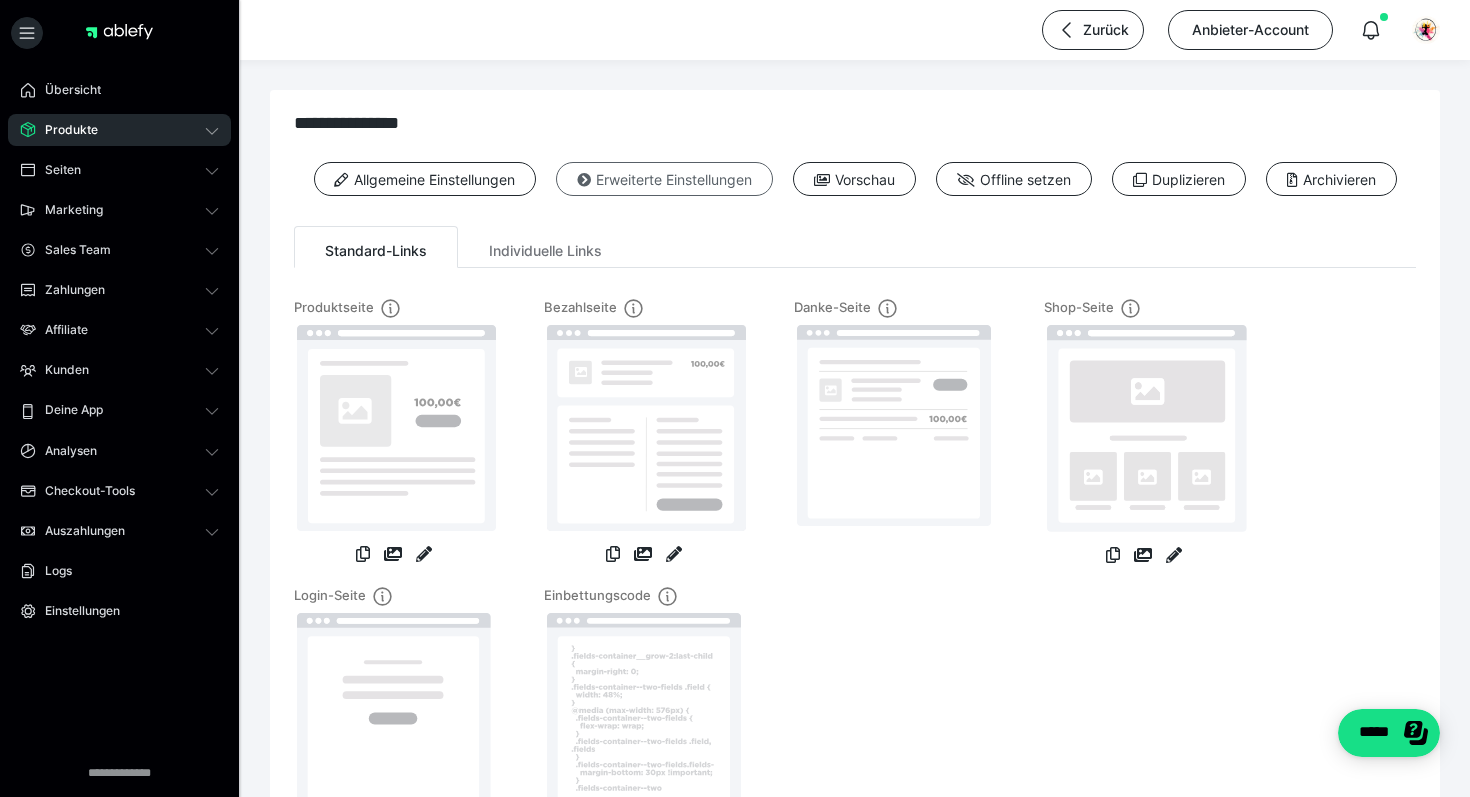 click on "Erweiterte Einstellungen" at bounding box center [664, 179] 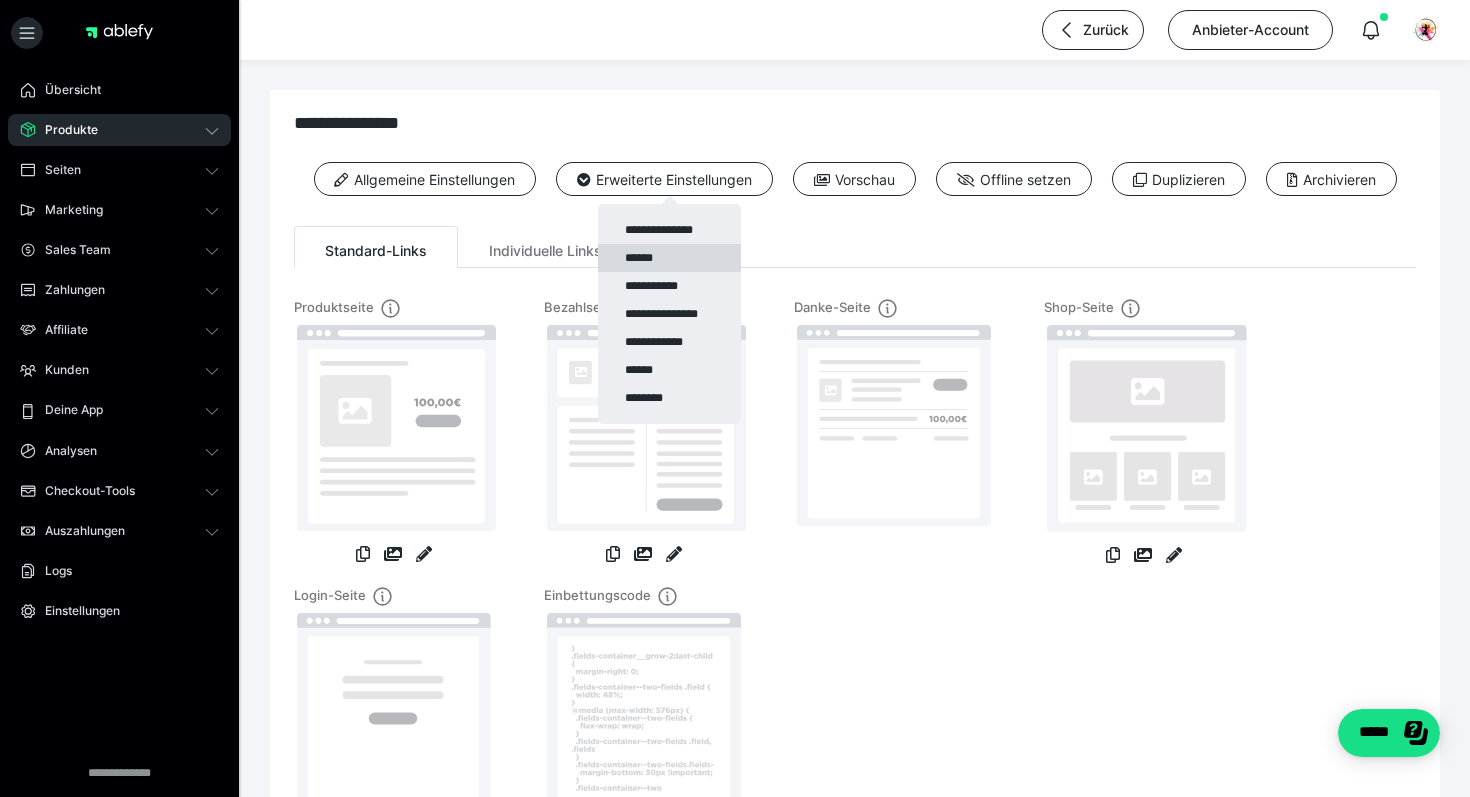 click on "******" at bounding box center (669, 258) 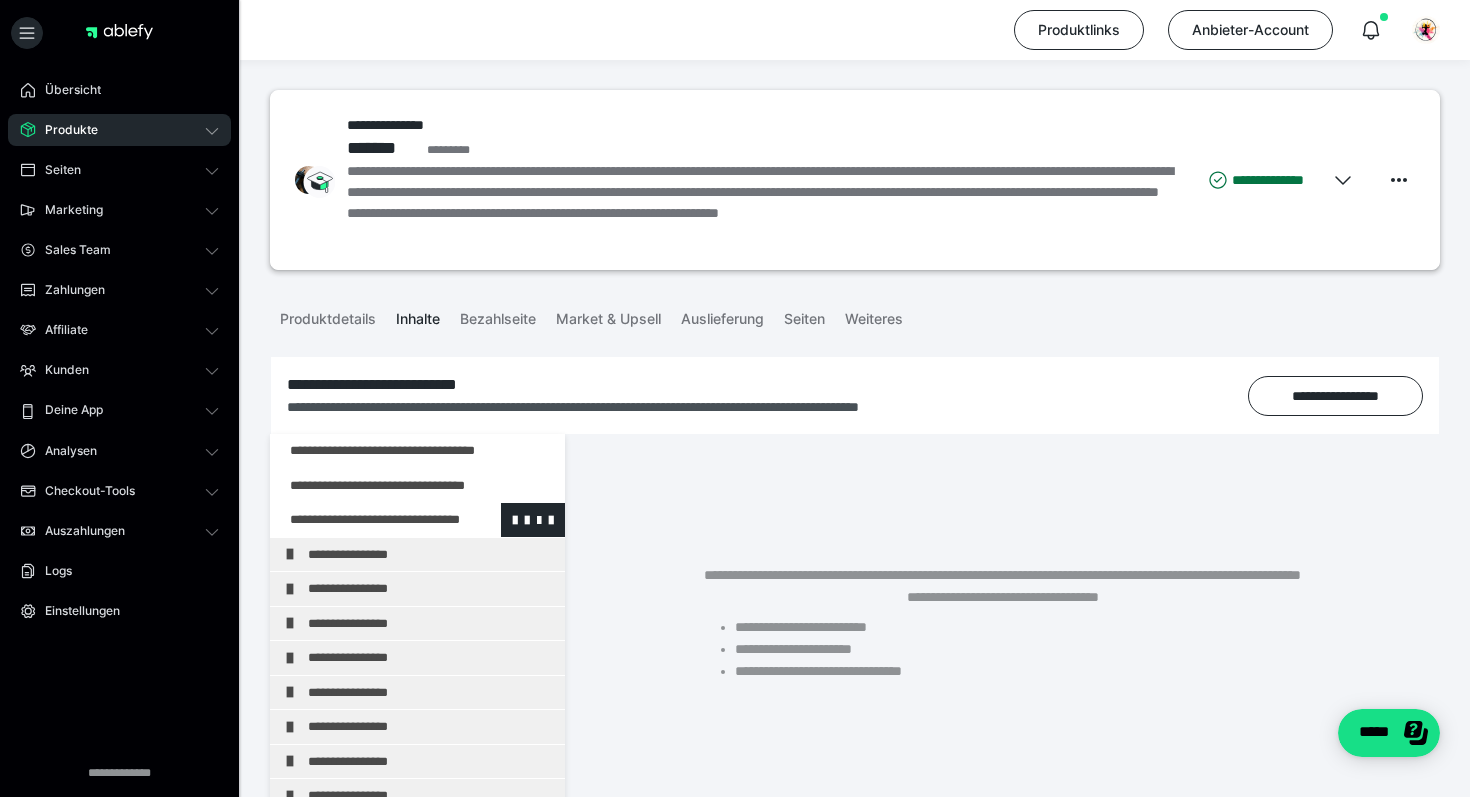 scroll, scrollTop: 30, scrollLeft: 0, axis: vertical 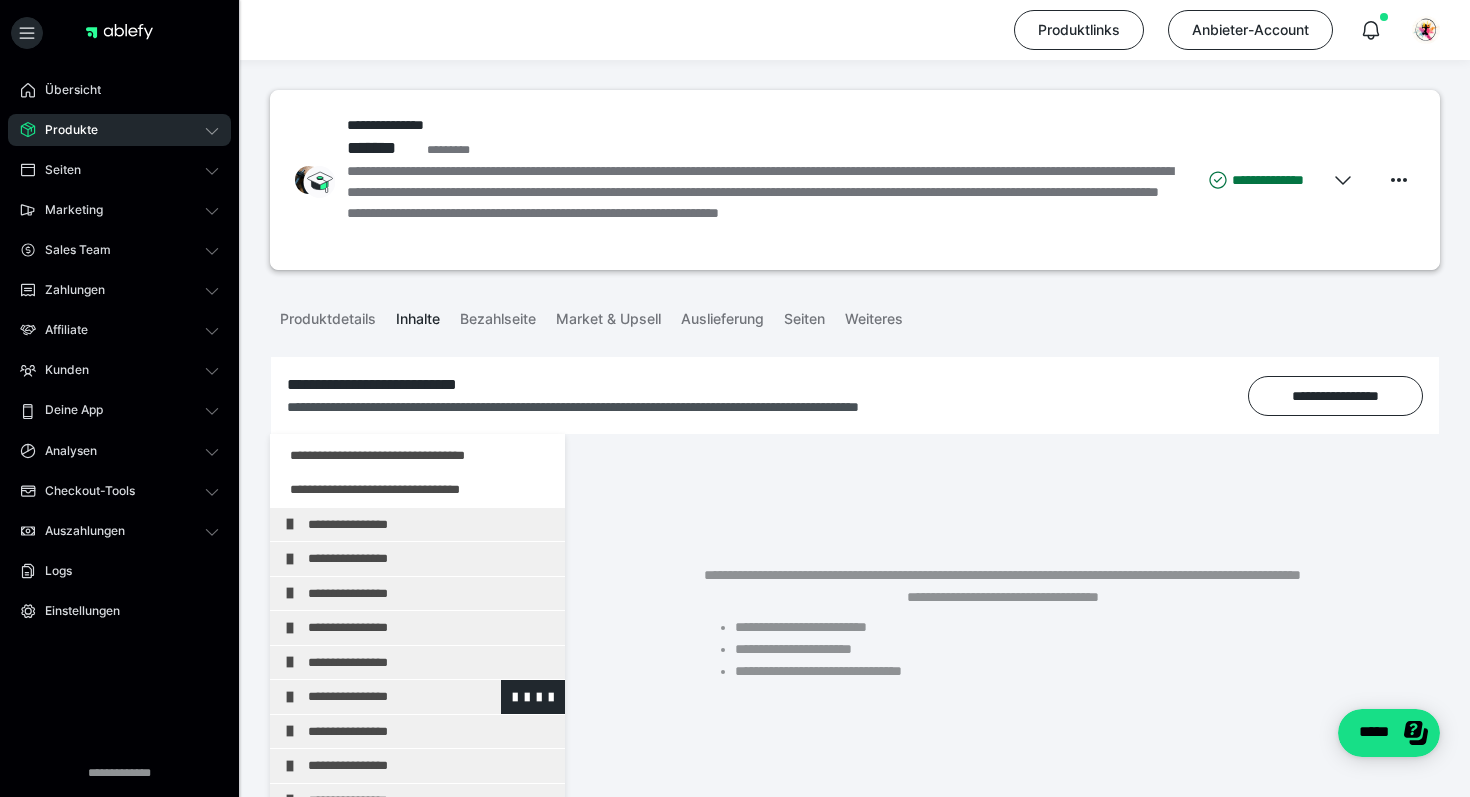 click on "**********" at bounding box center (431, 697) 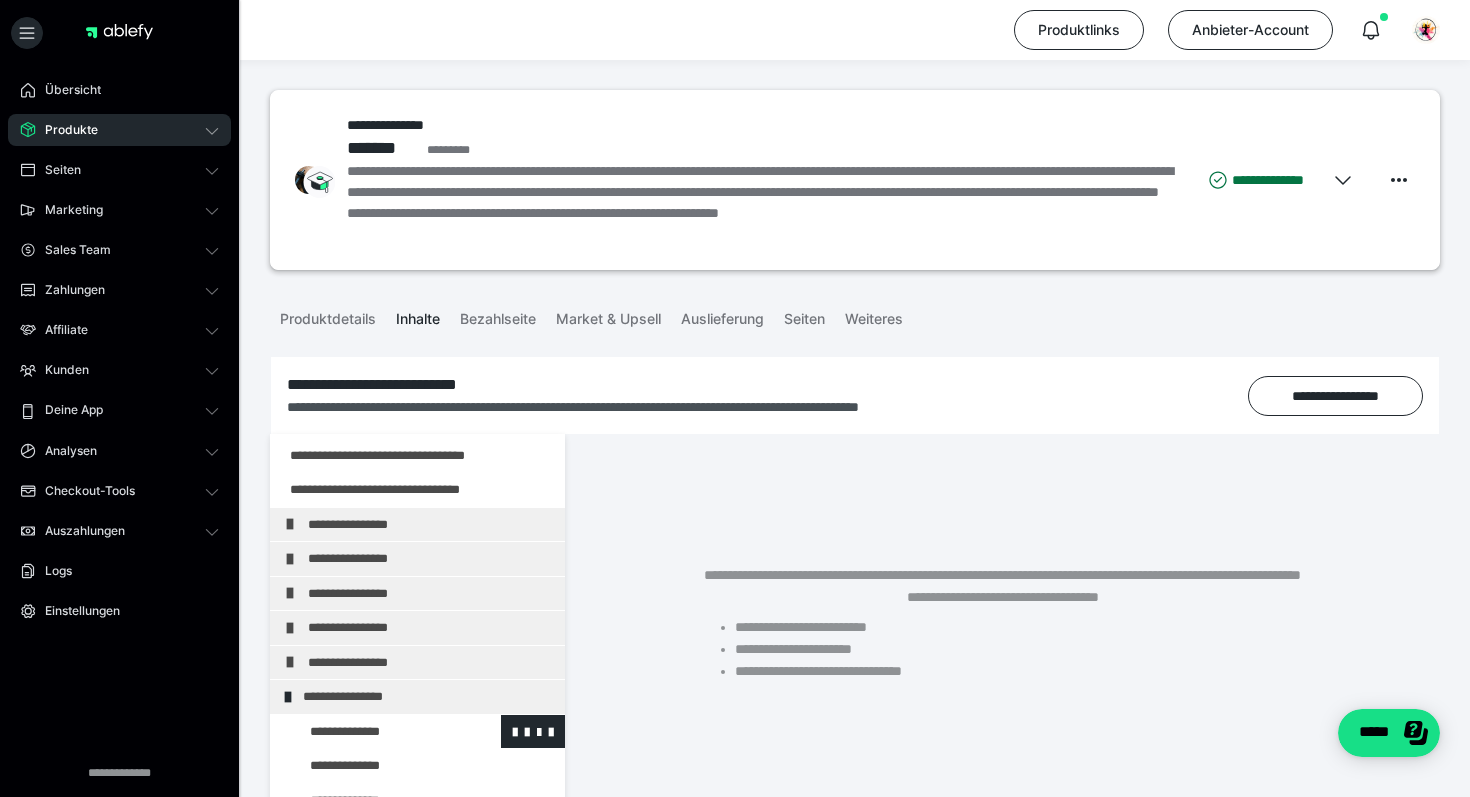 click at bounding box center (375, 732) 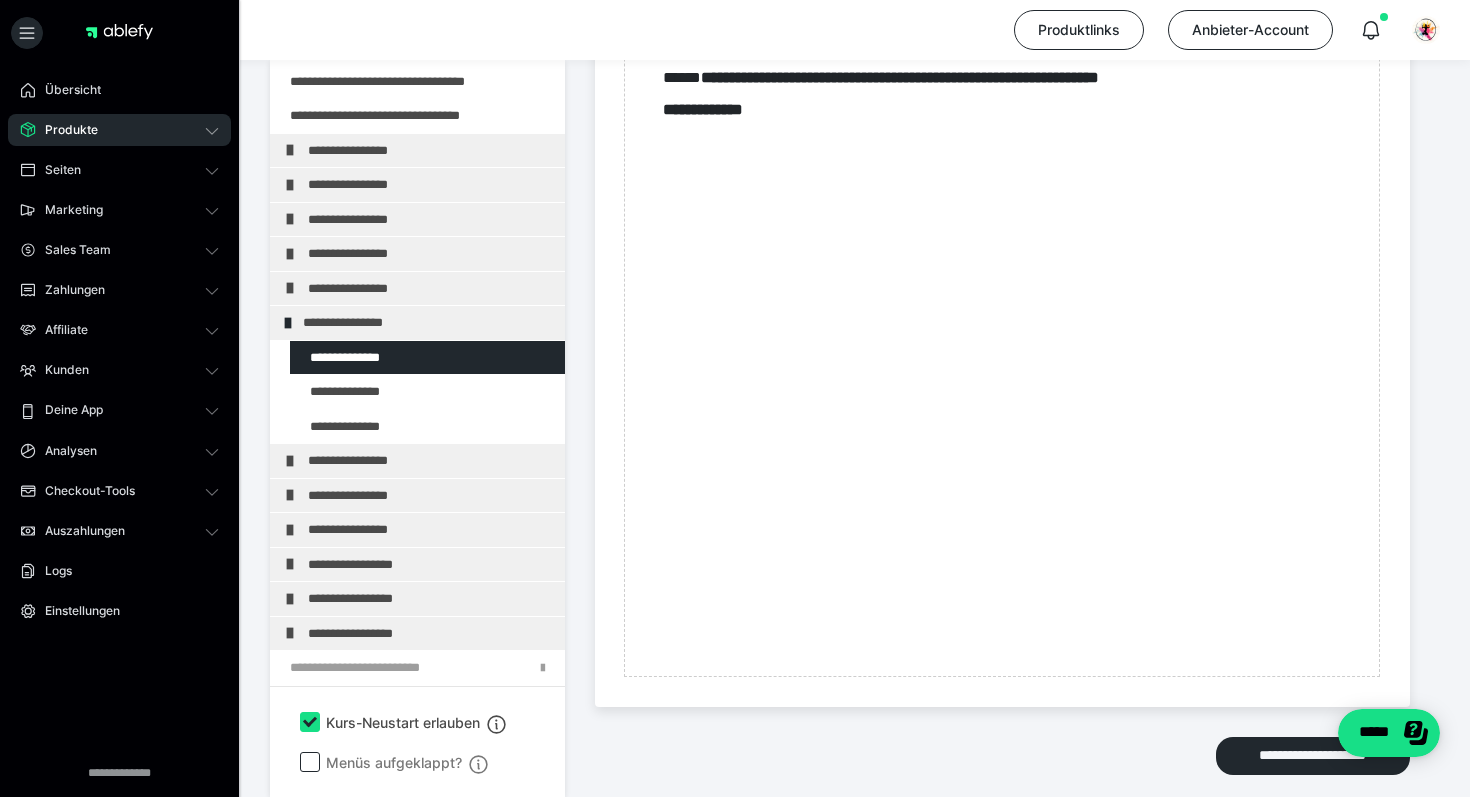 scroll, scrollTop: 1415, scrollLeft: 0, axis: vertical 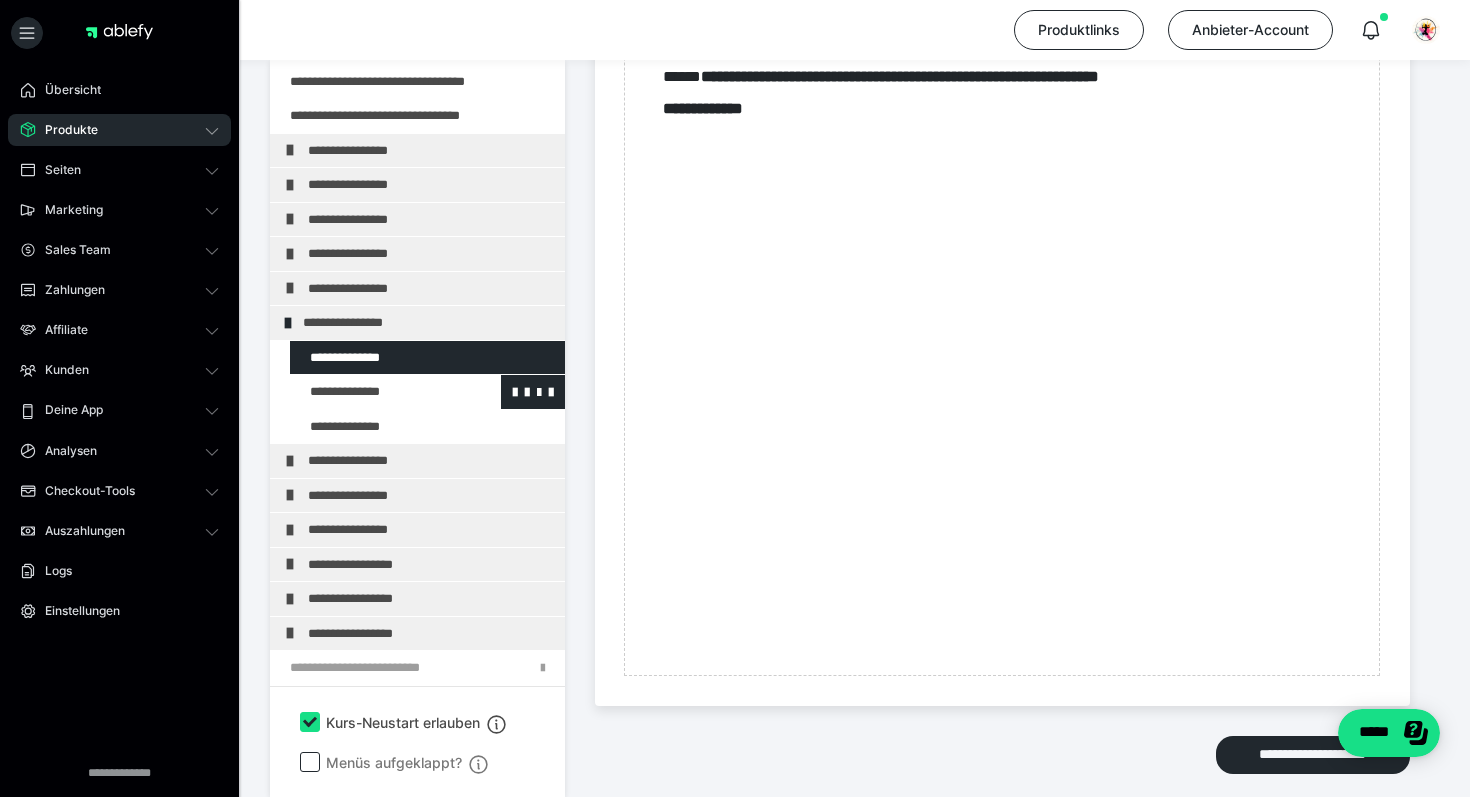 click at bounding box center [375, 392] 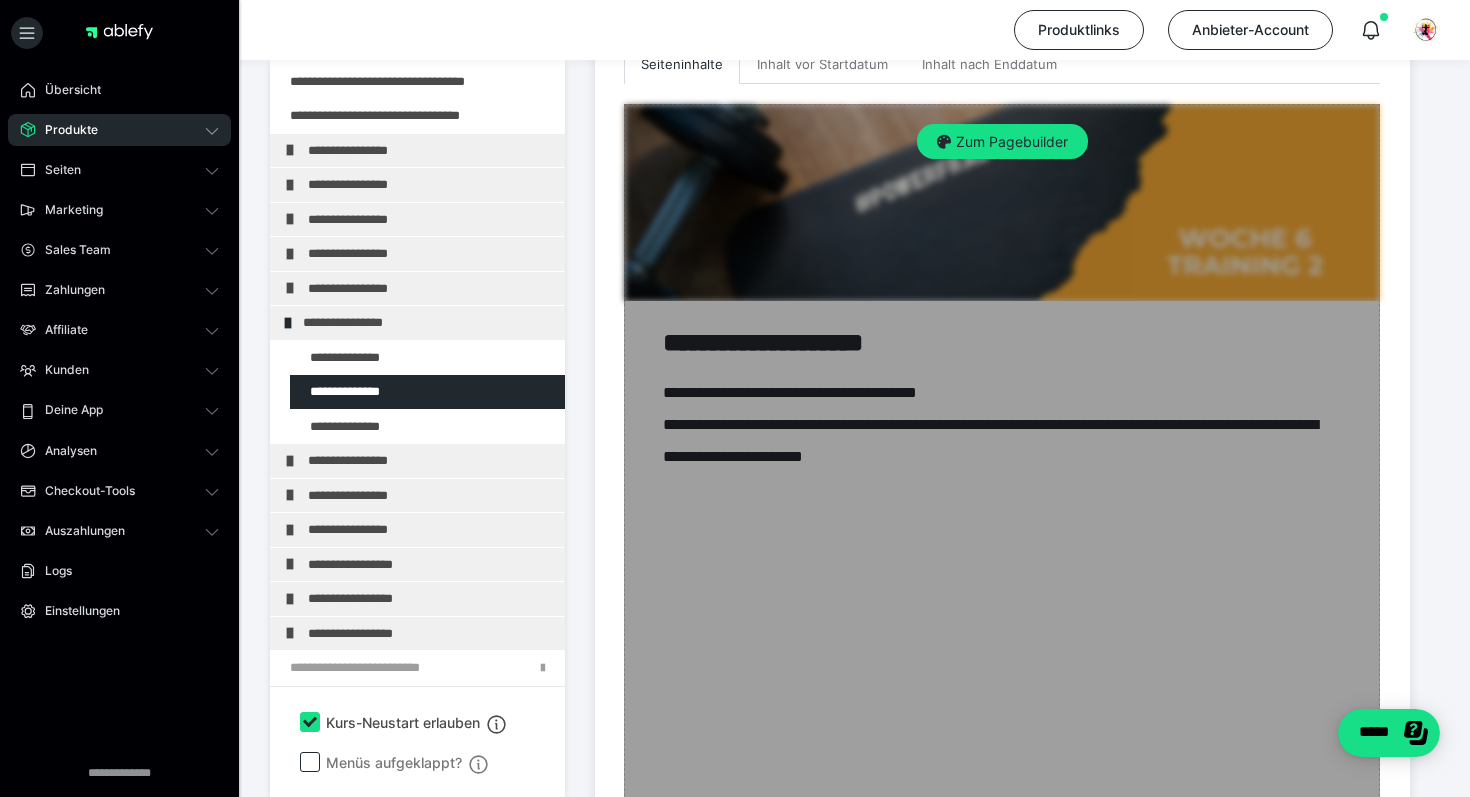 scroll, scrollTop: 339, scrollLeft: 0, axis: vertical 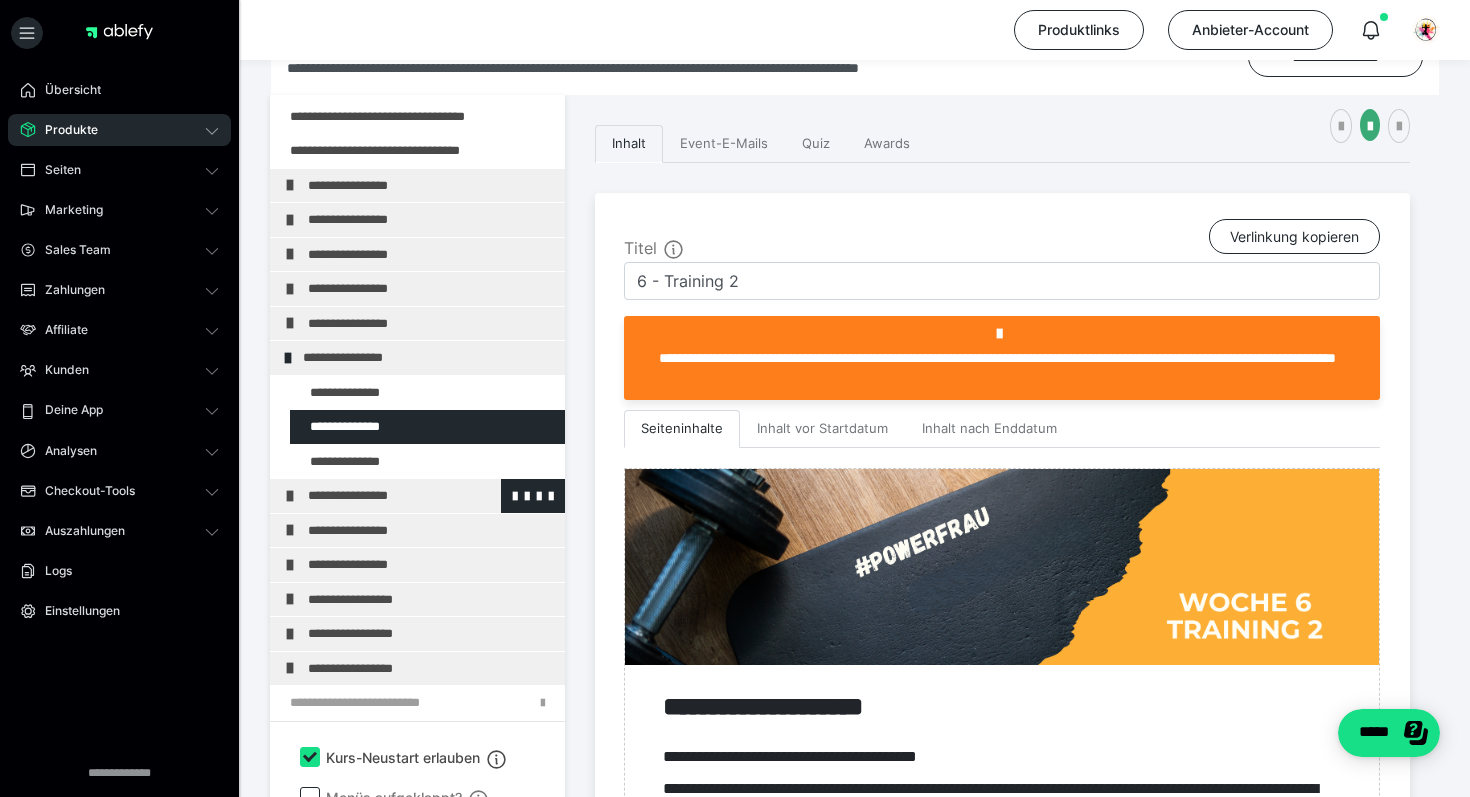 click on "**********" at bounding box center (417, 496) 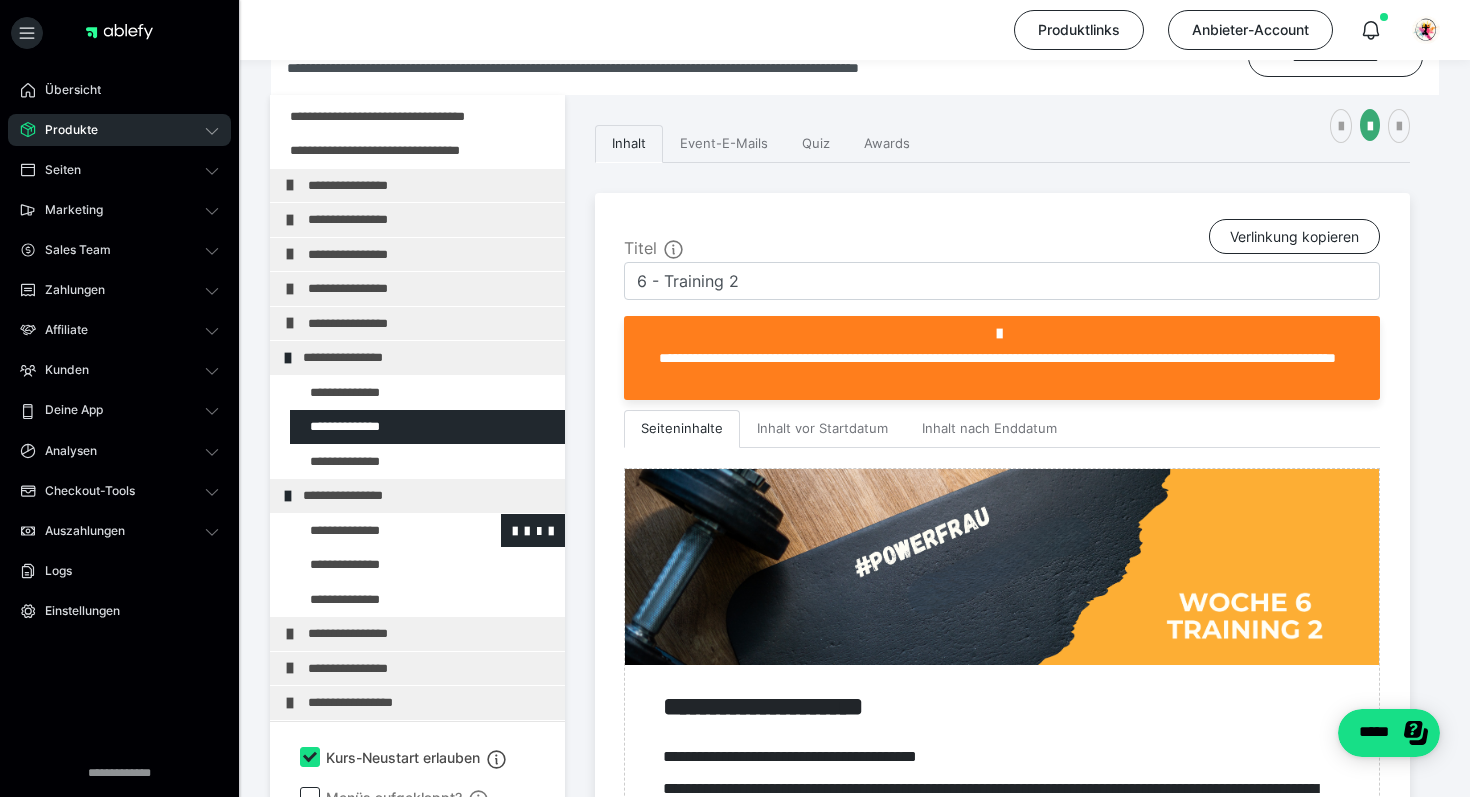 click at bounding box center [375, 531] 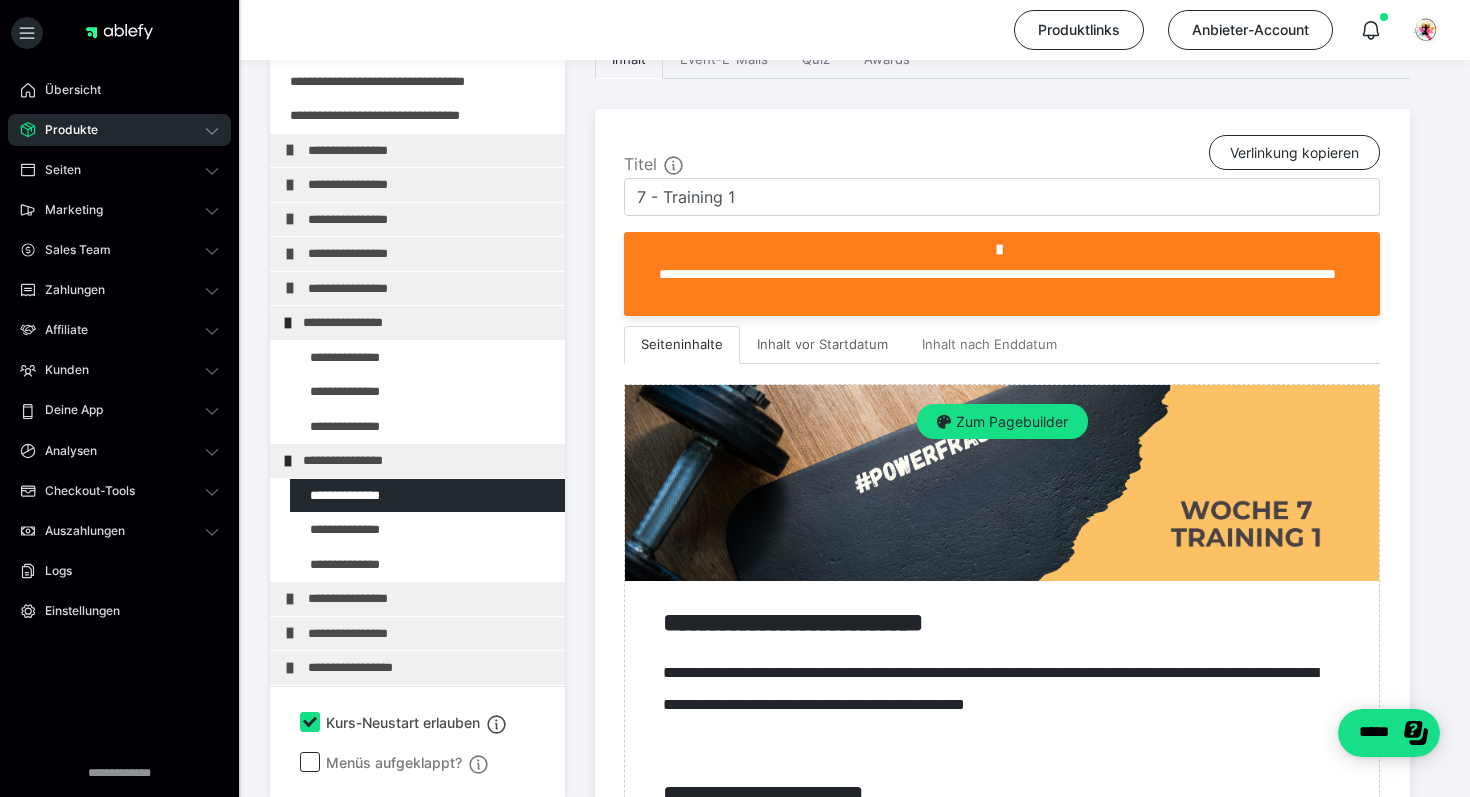 scroll, scrollTop: 425, scrollLeft: 0, axis: vertical 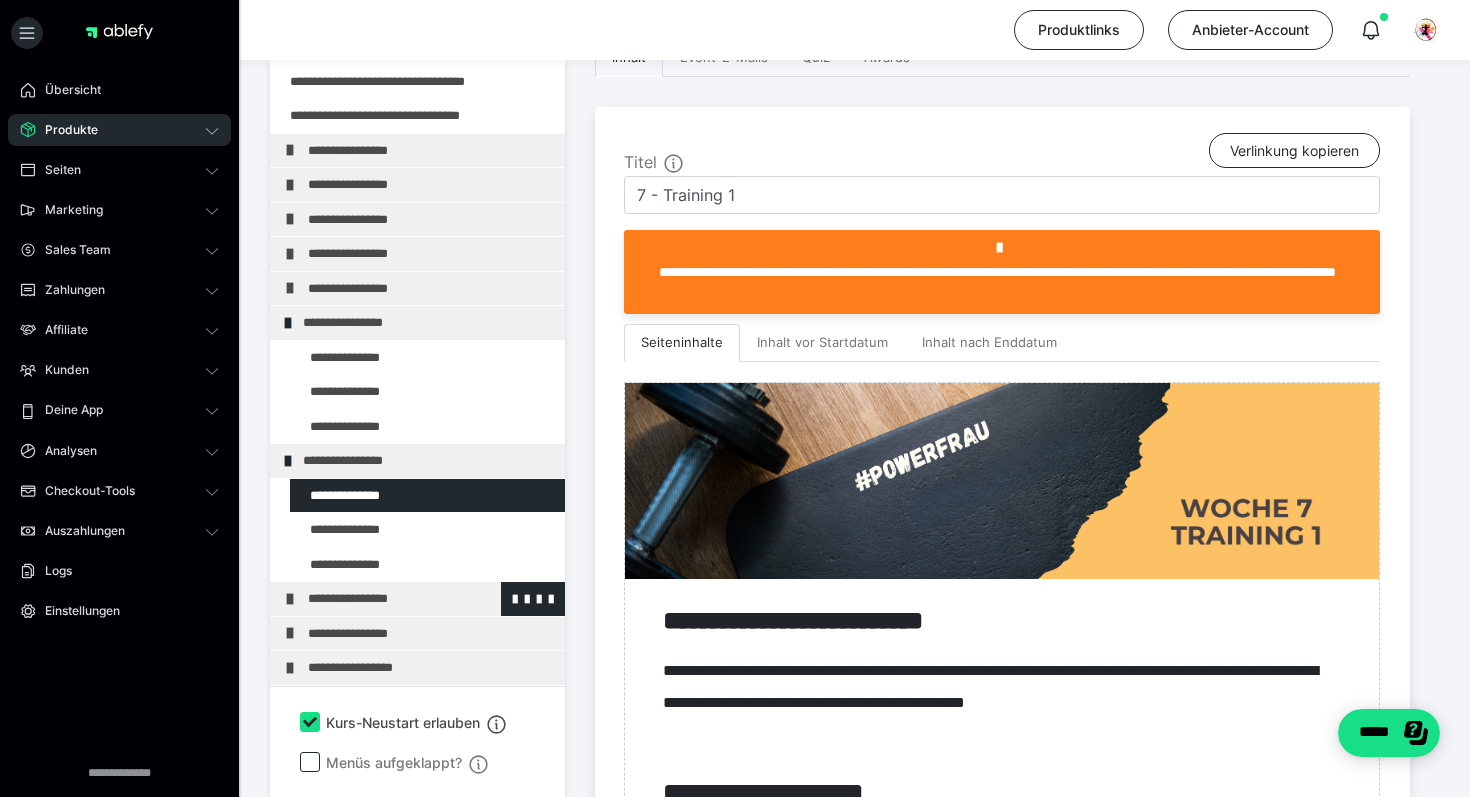 click on "**********" at bounding box center [431, 599] 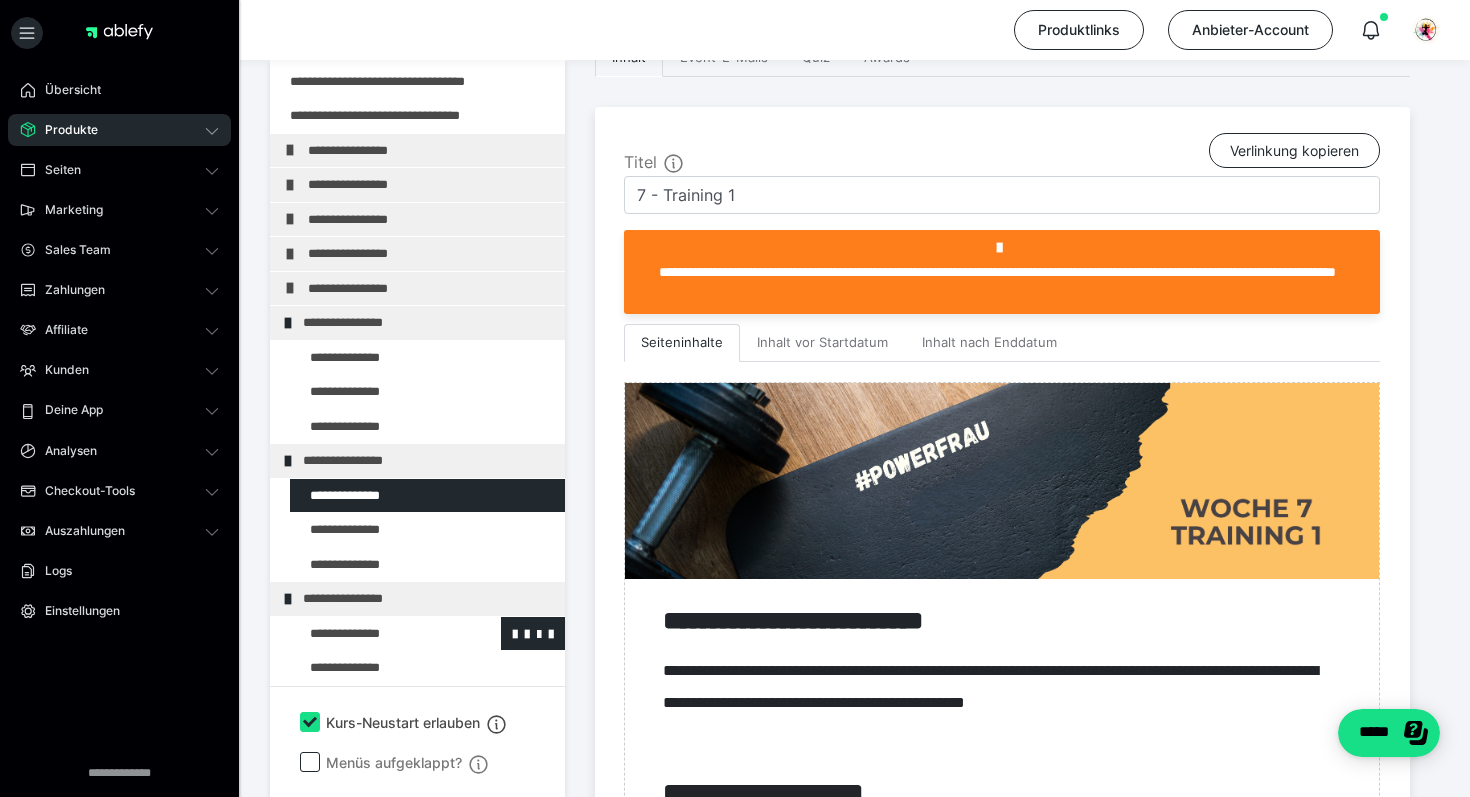click at bounding box center [375, 634] 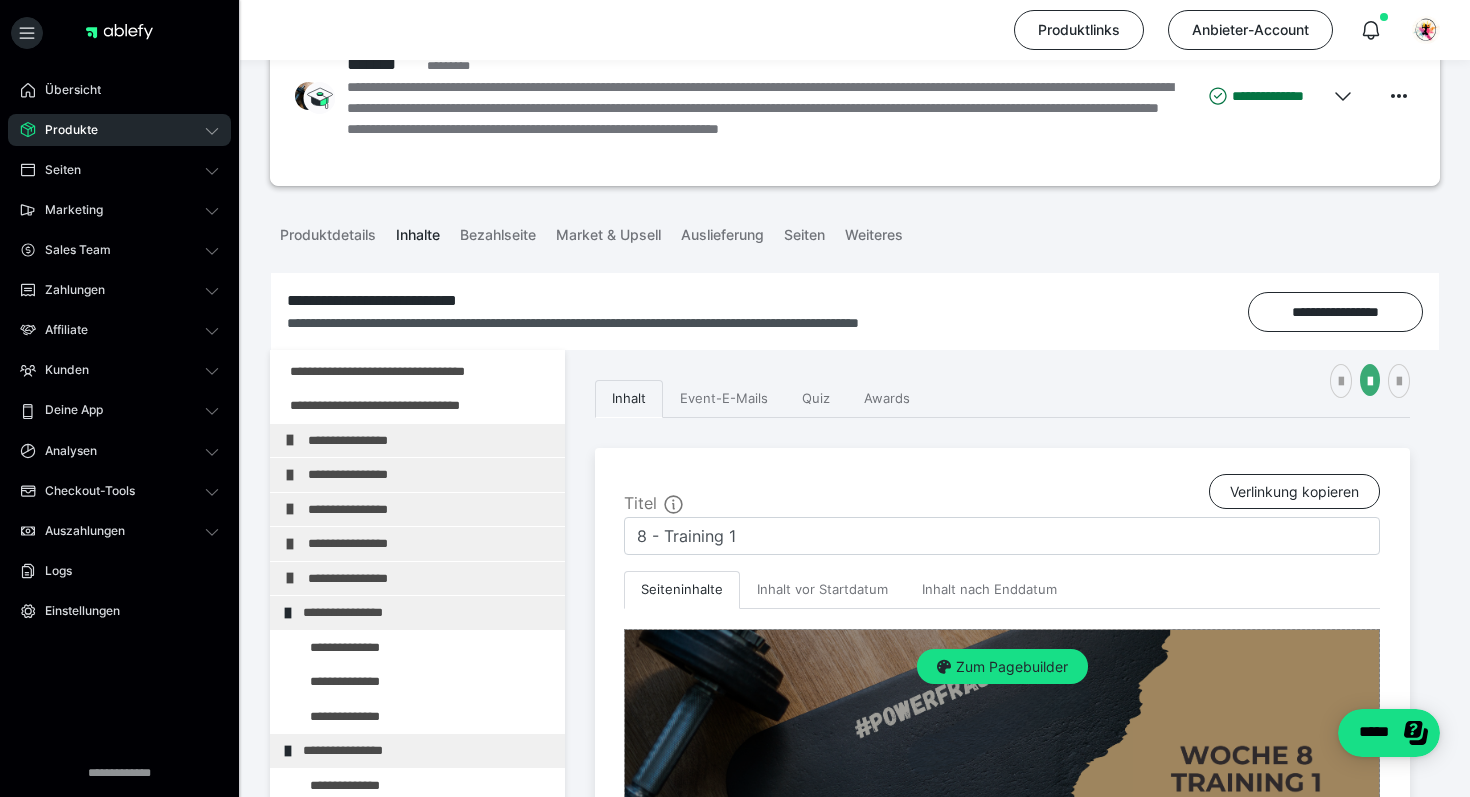 scroll, scrollTop: 0, scrollLeft: 0, axis: both 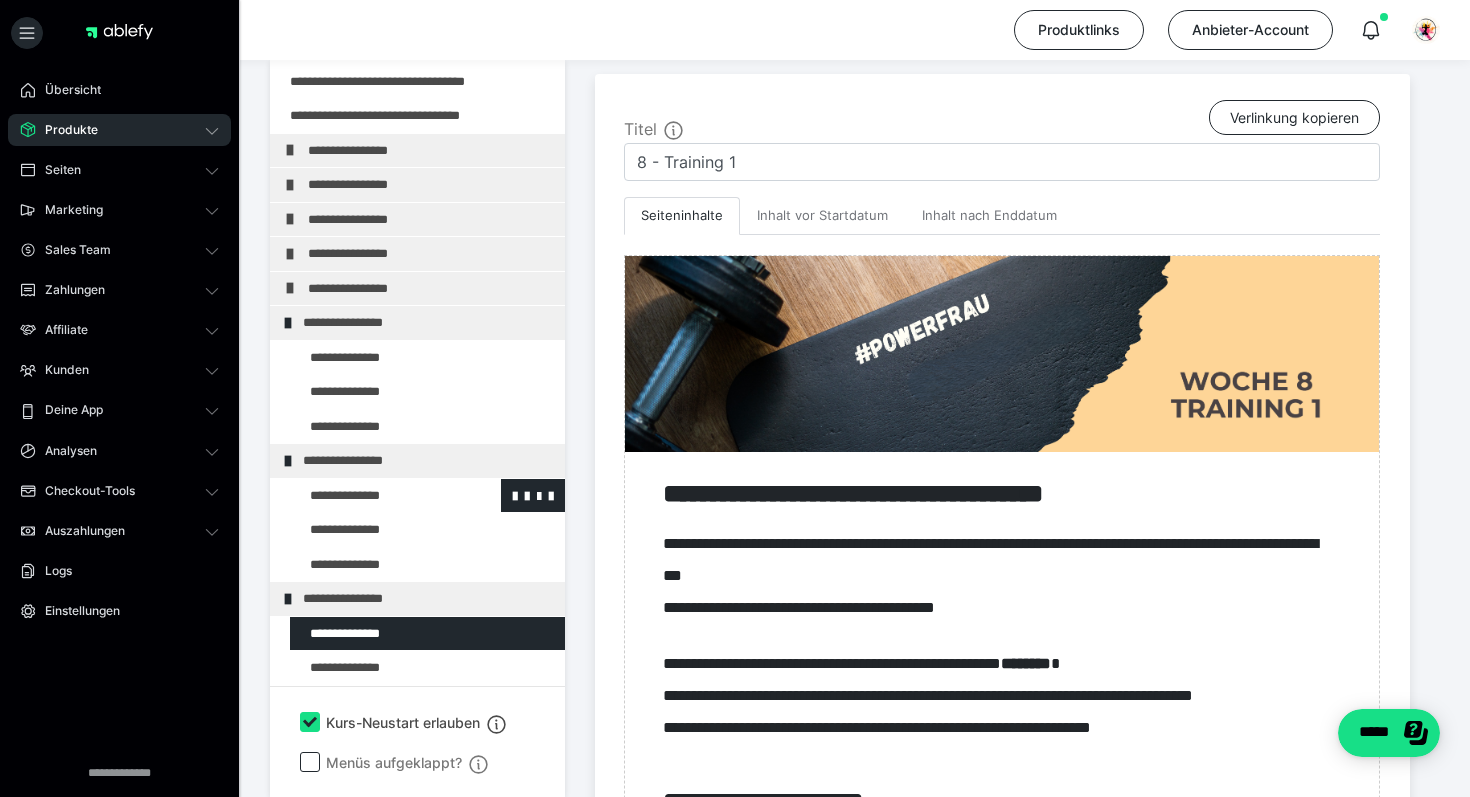click at bounding box center [375, 496] 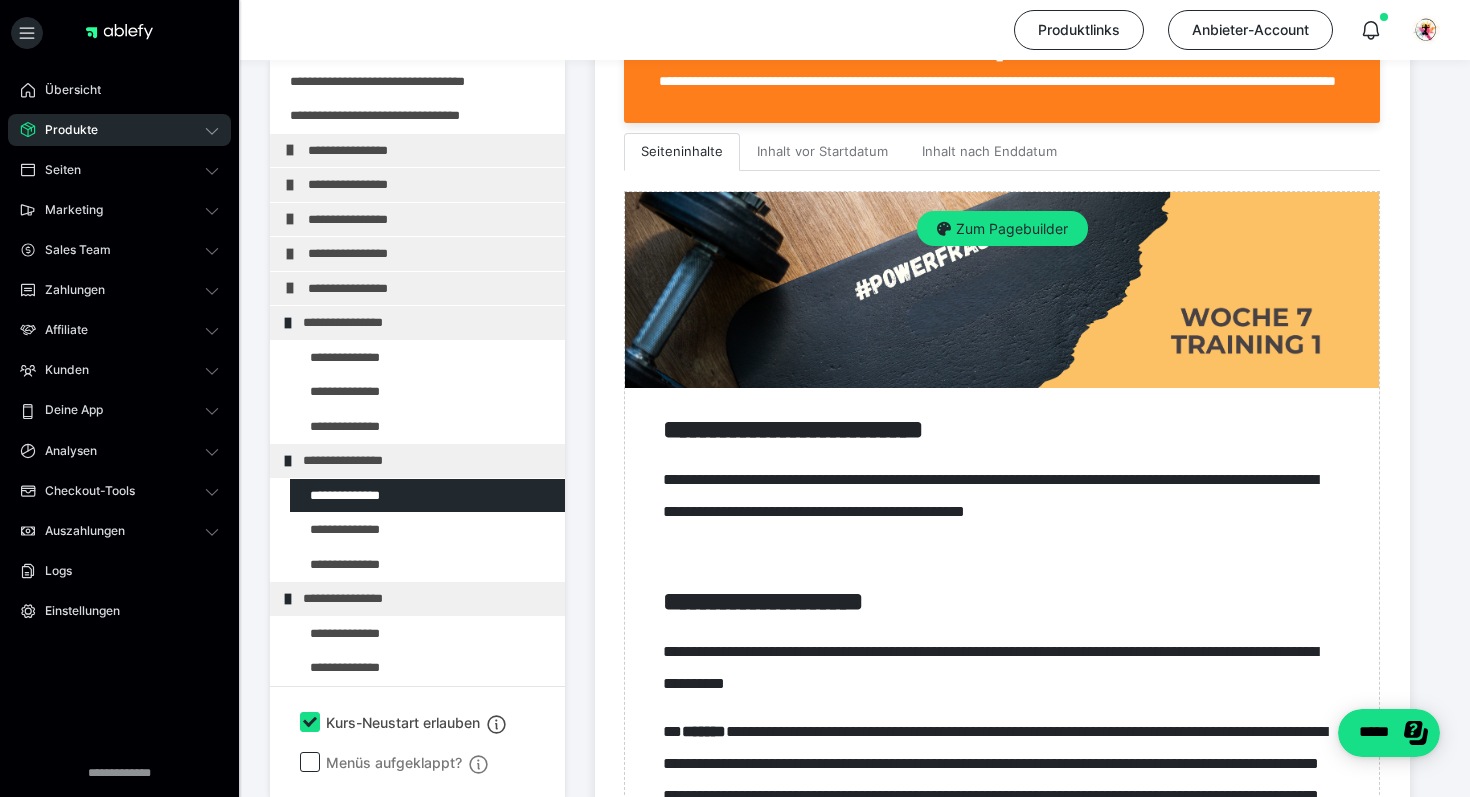 scroll, scrollTop: 626, scrollLeft: 0, axis: vertical 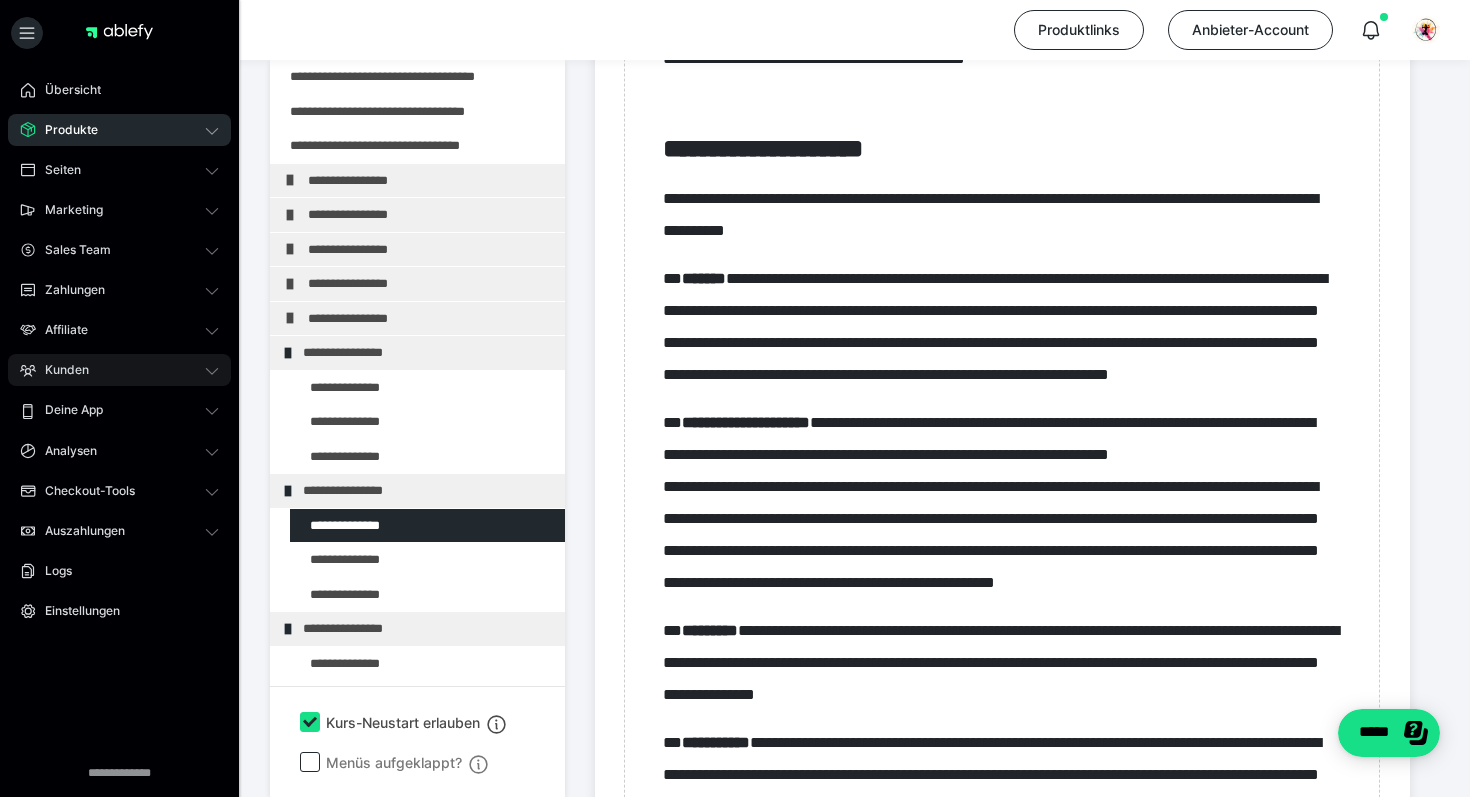 click on "Kunden" at bounding box center [60, 370] 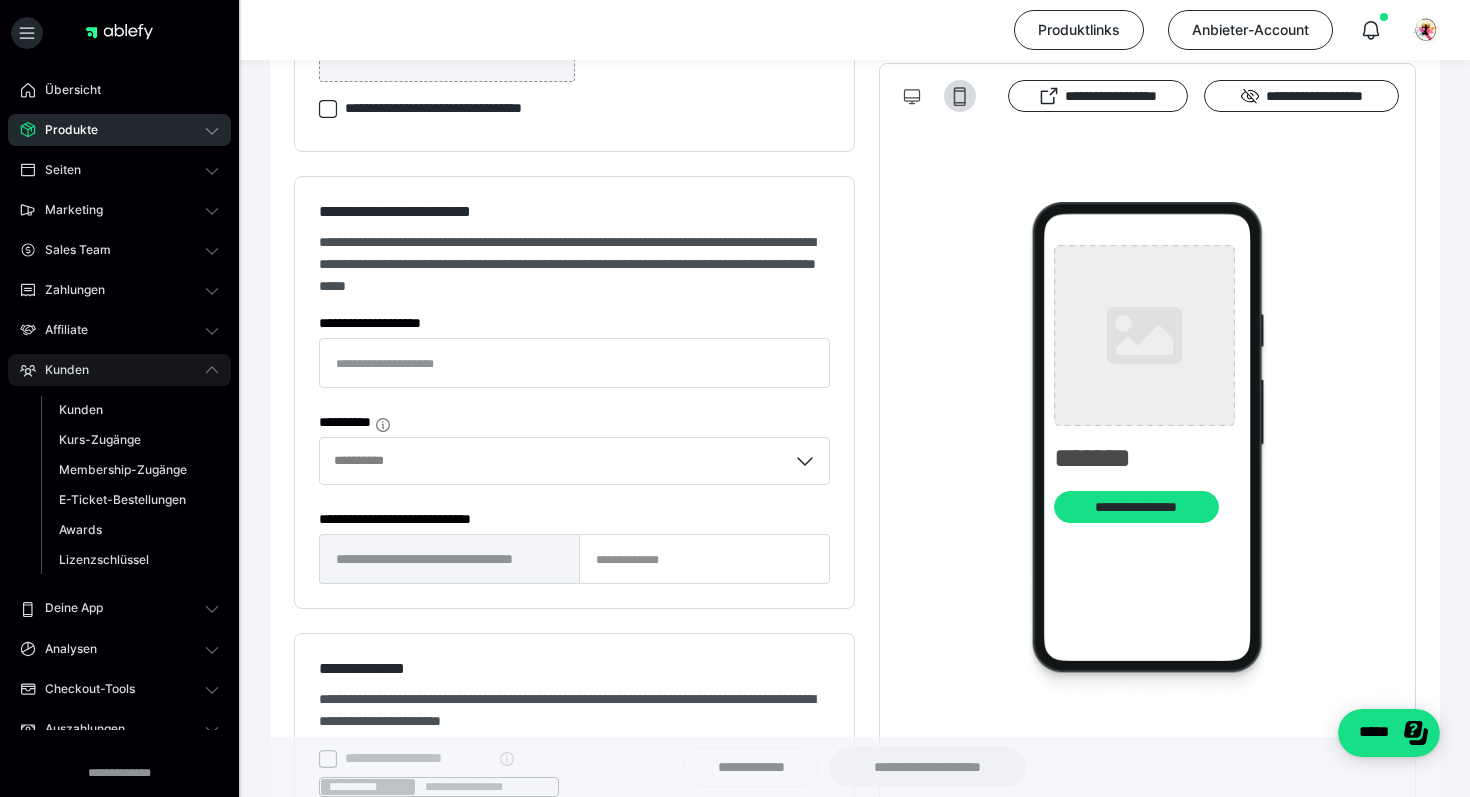 type on "**********" 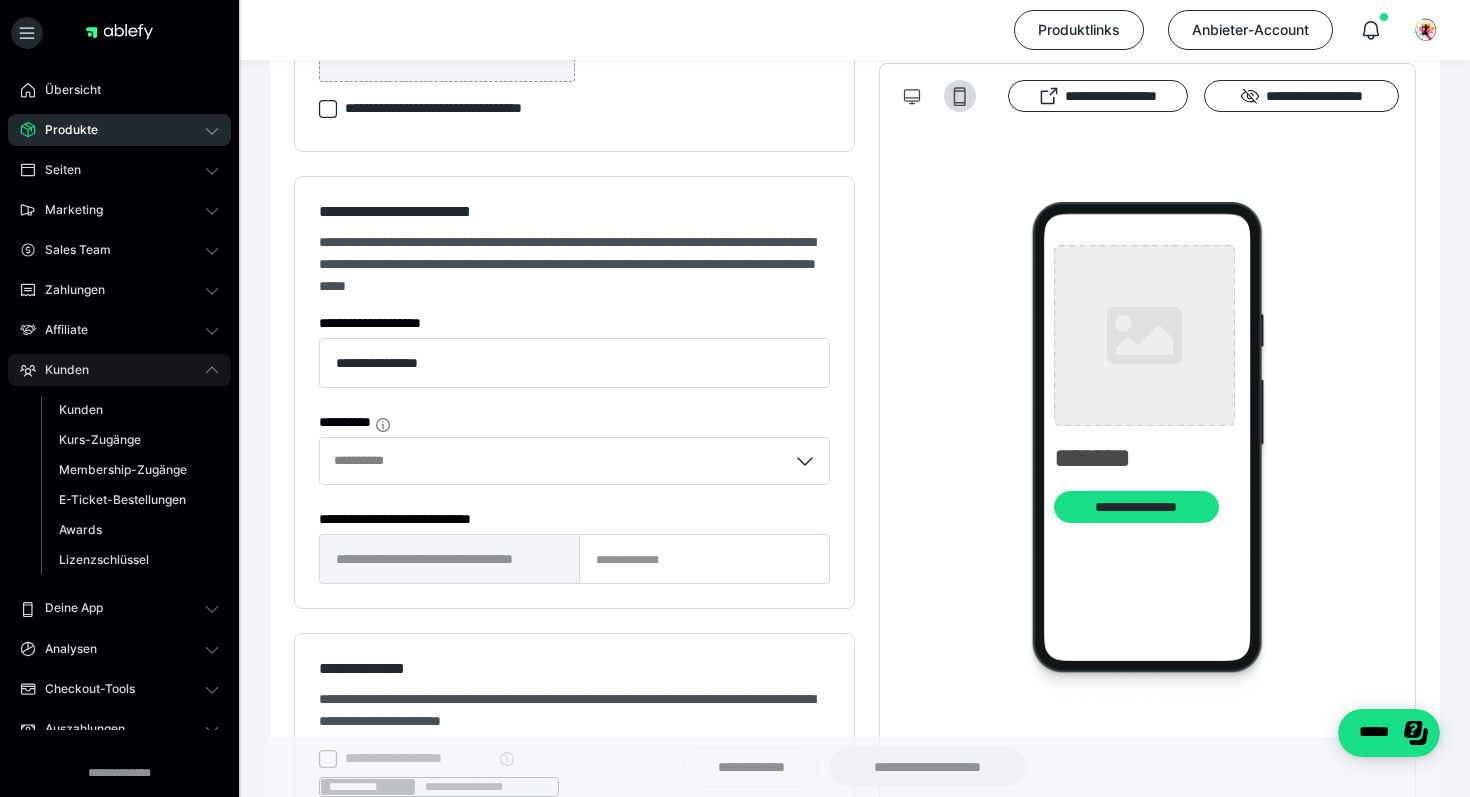 type on "**********" 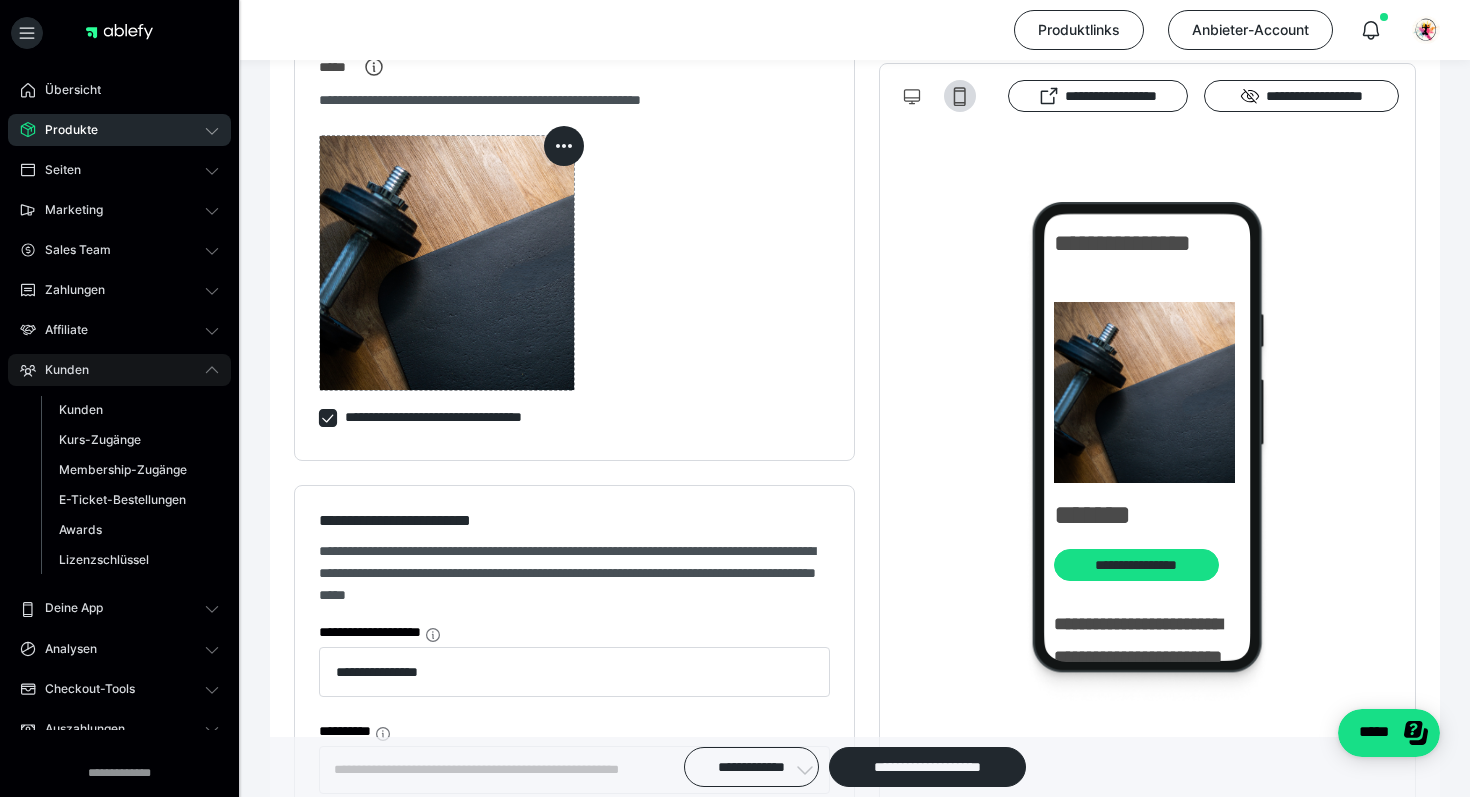 type on "**********" 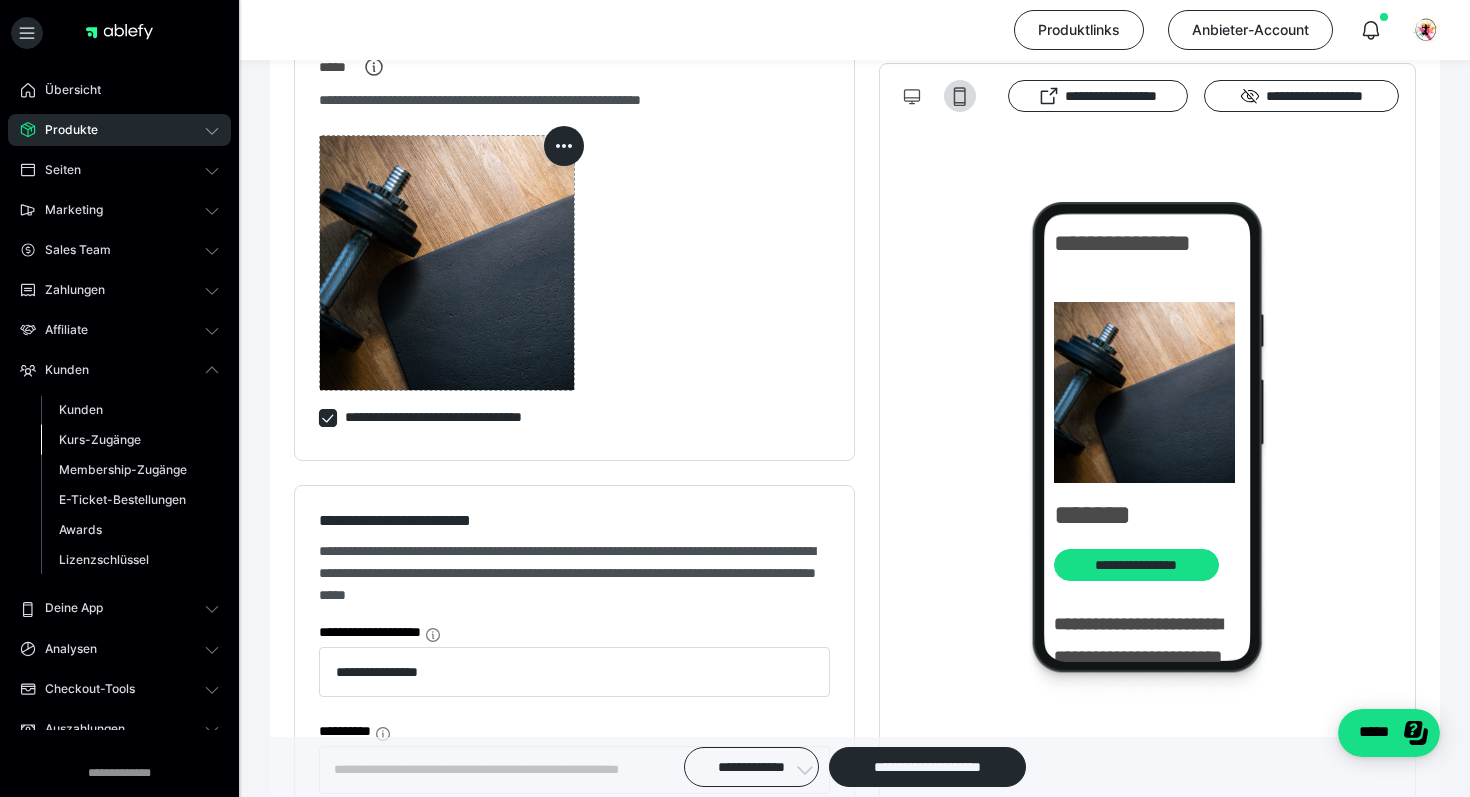 click on "Kurs-Zugänge" at bounding box center (100, 439) 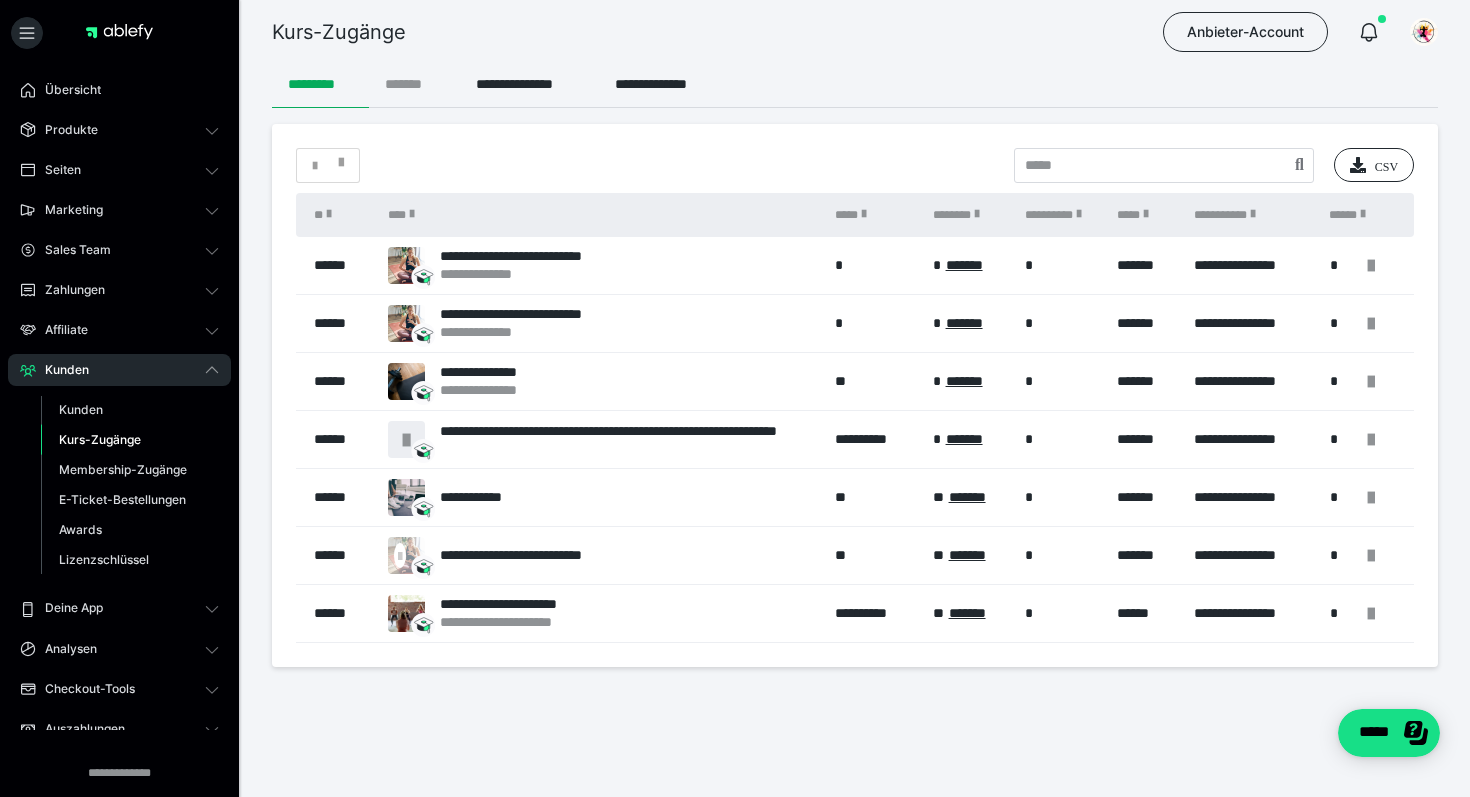 click on "*******" at bounding box center [414, 84] 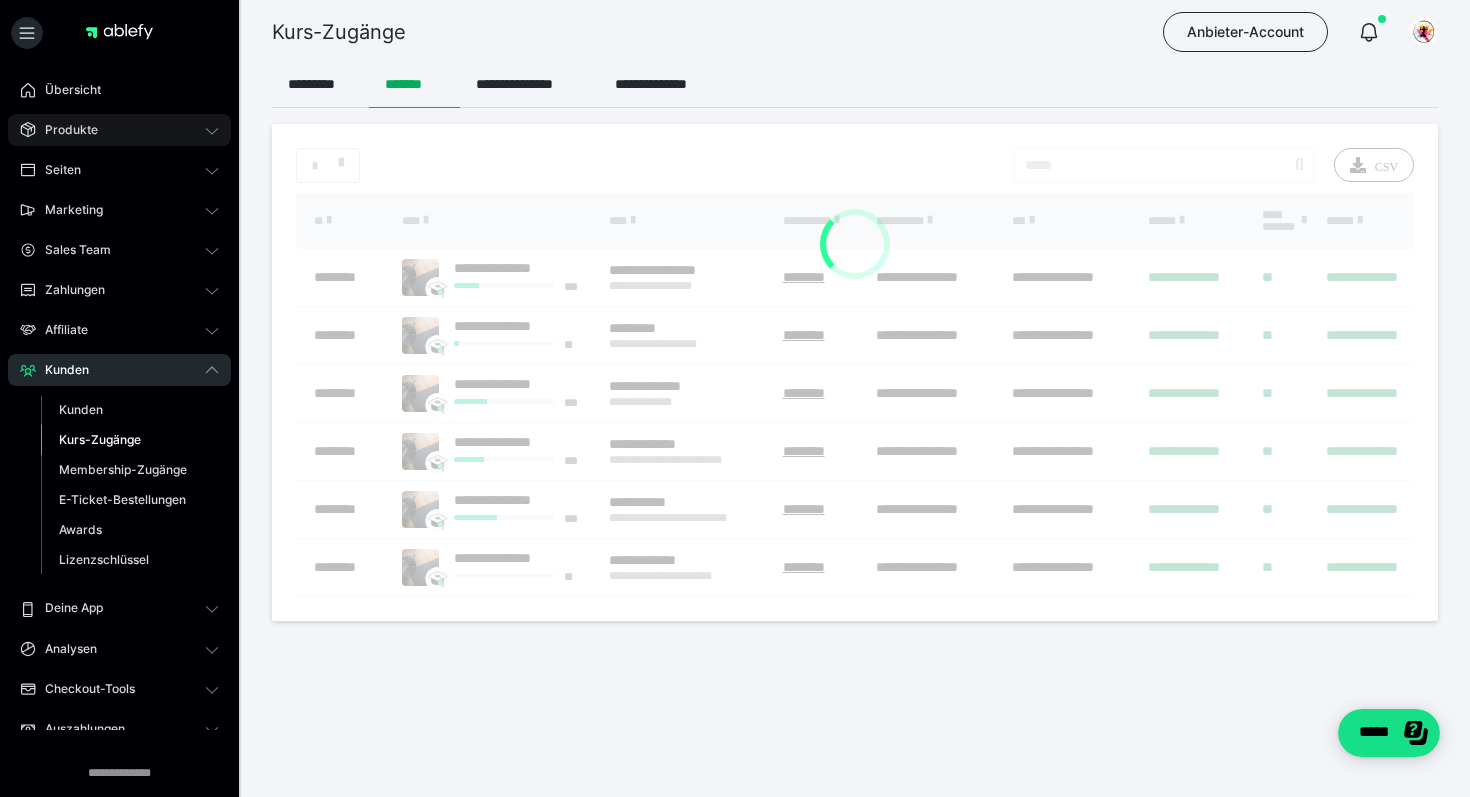 click on "Produkte" at bounding box center (64, 130) 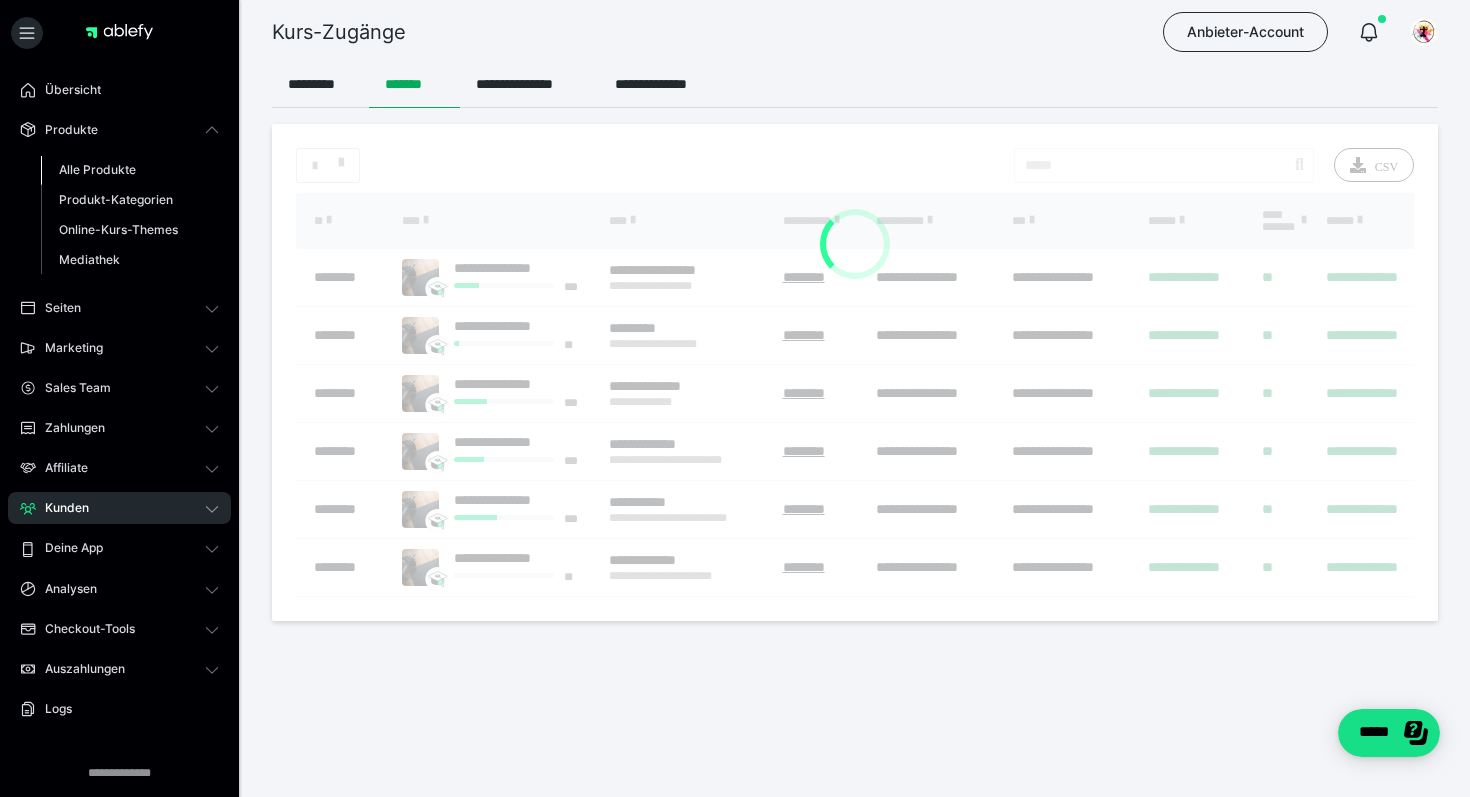 click on "Alle Produkte" at bounding box center (97, 169) 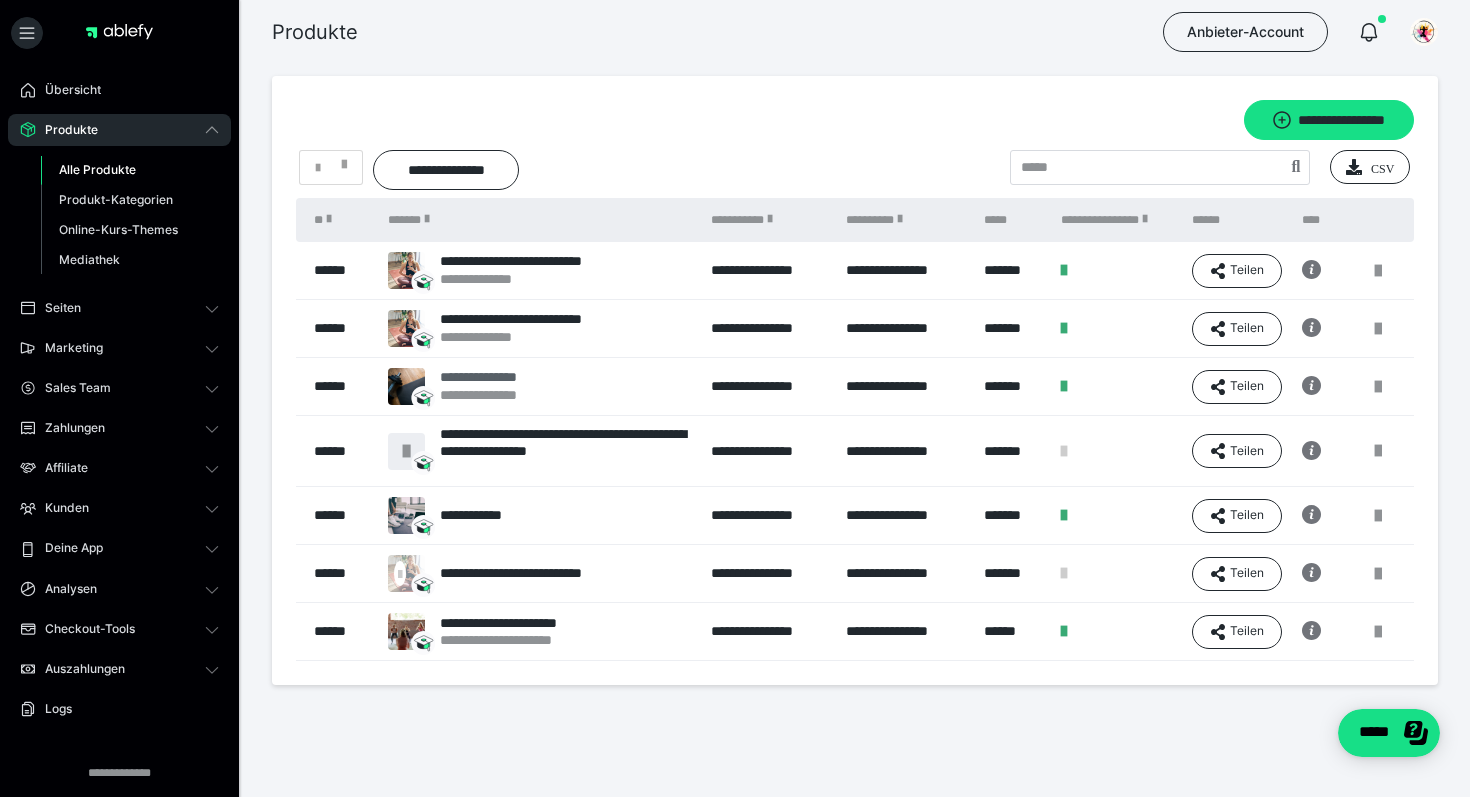 click on "**********" at bounding box center [494, 377] 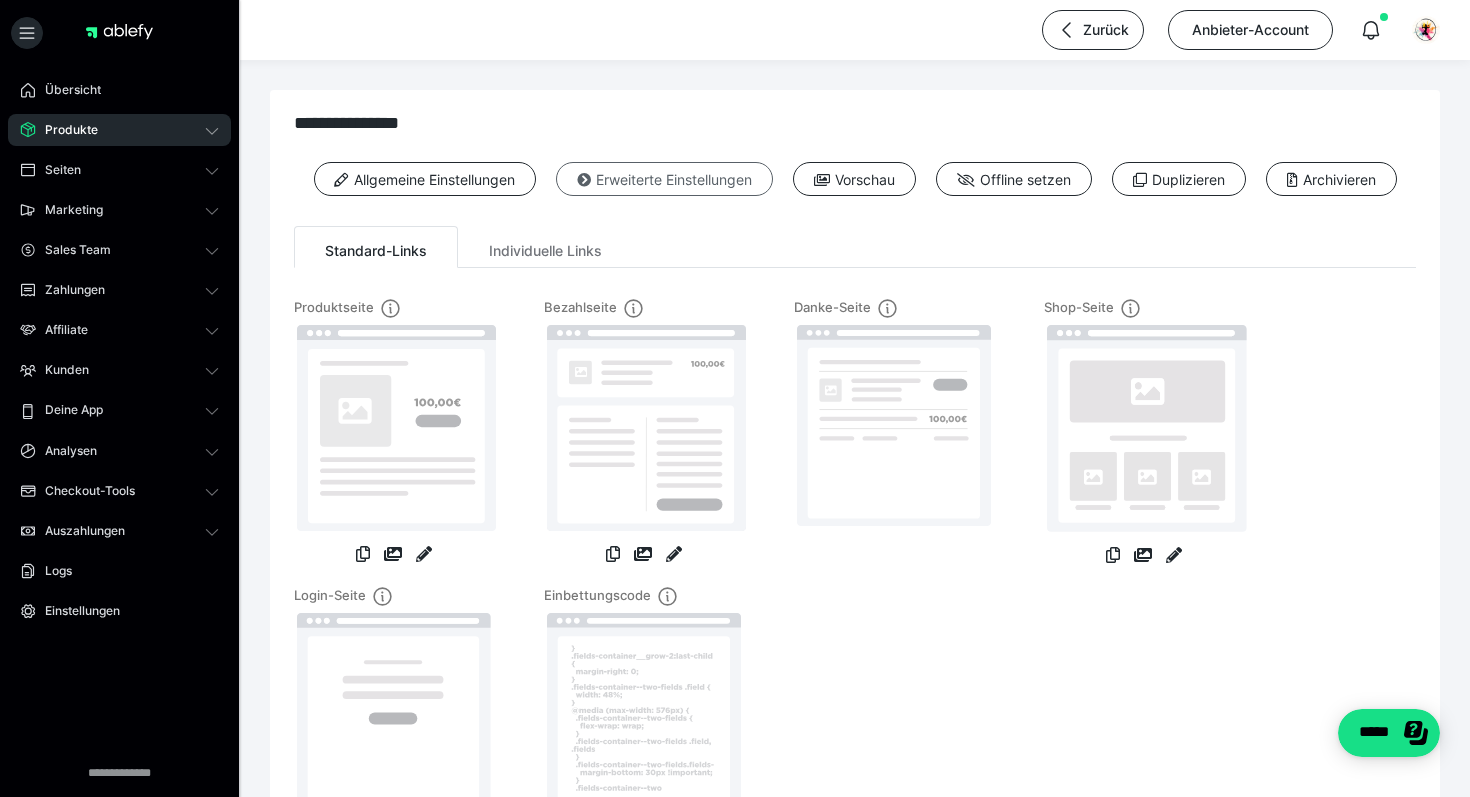 click on "Erweiterte Einstellungen" at bounding box center [664, 179] 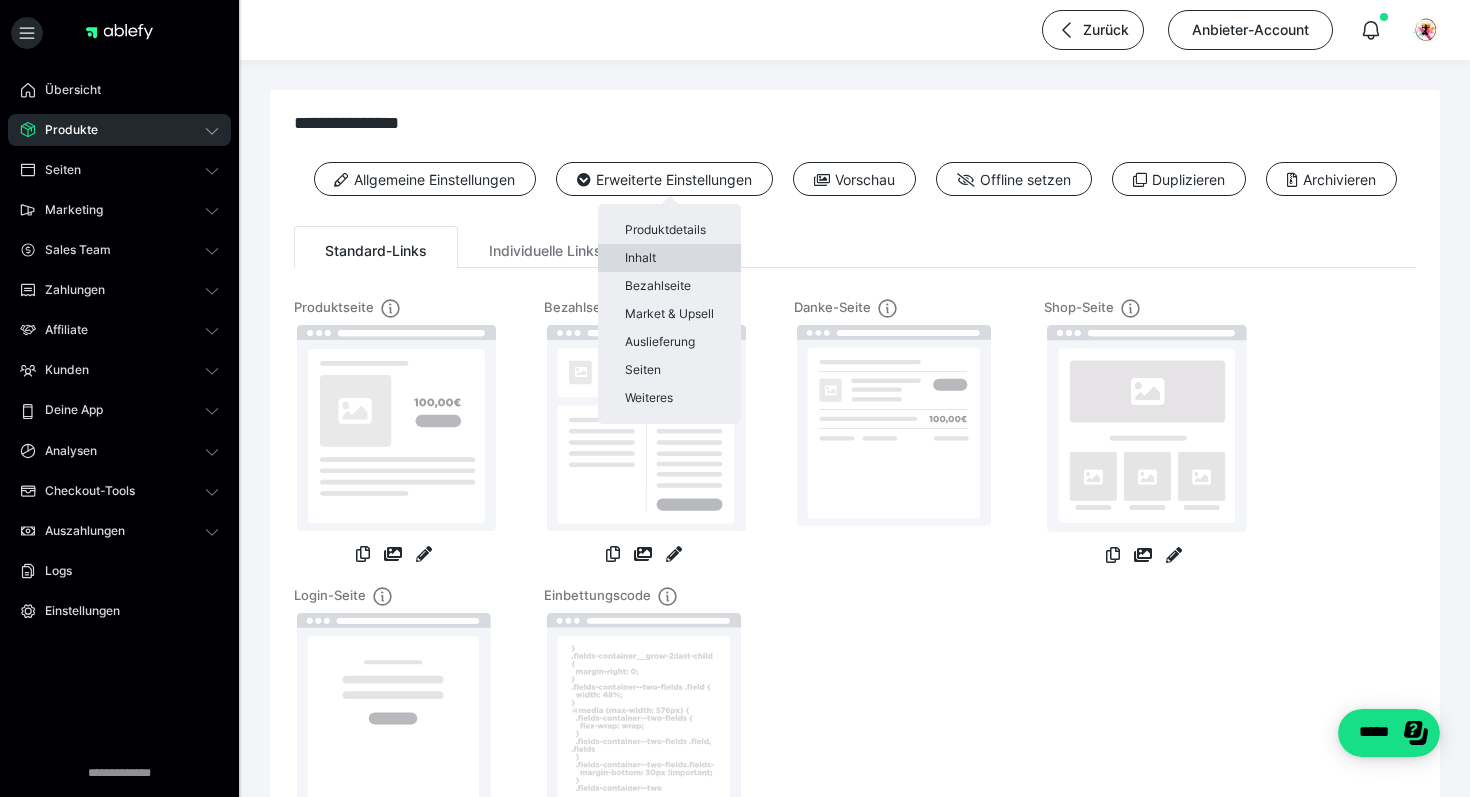 click on "Inhalt" at bounding box center [669, 258] 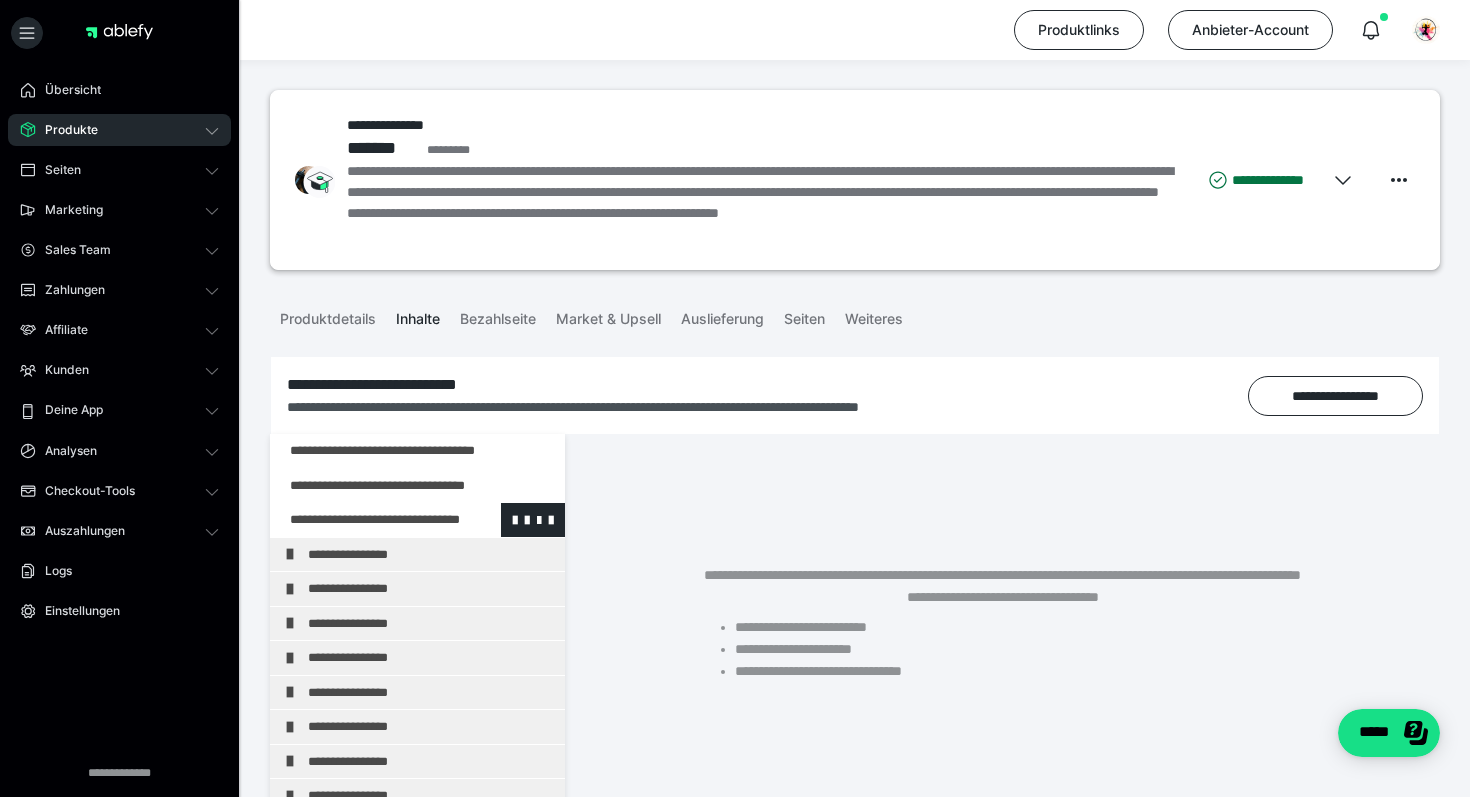 scroll, scrollTop: 30, scrollLeft: 0, axis: vertical 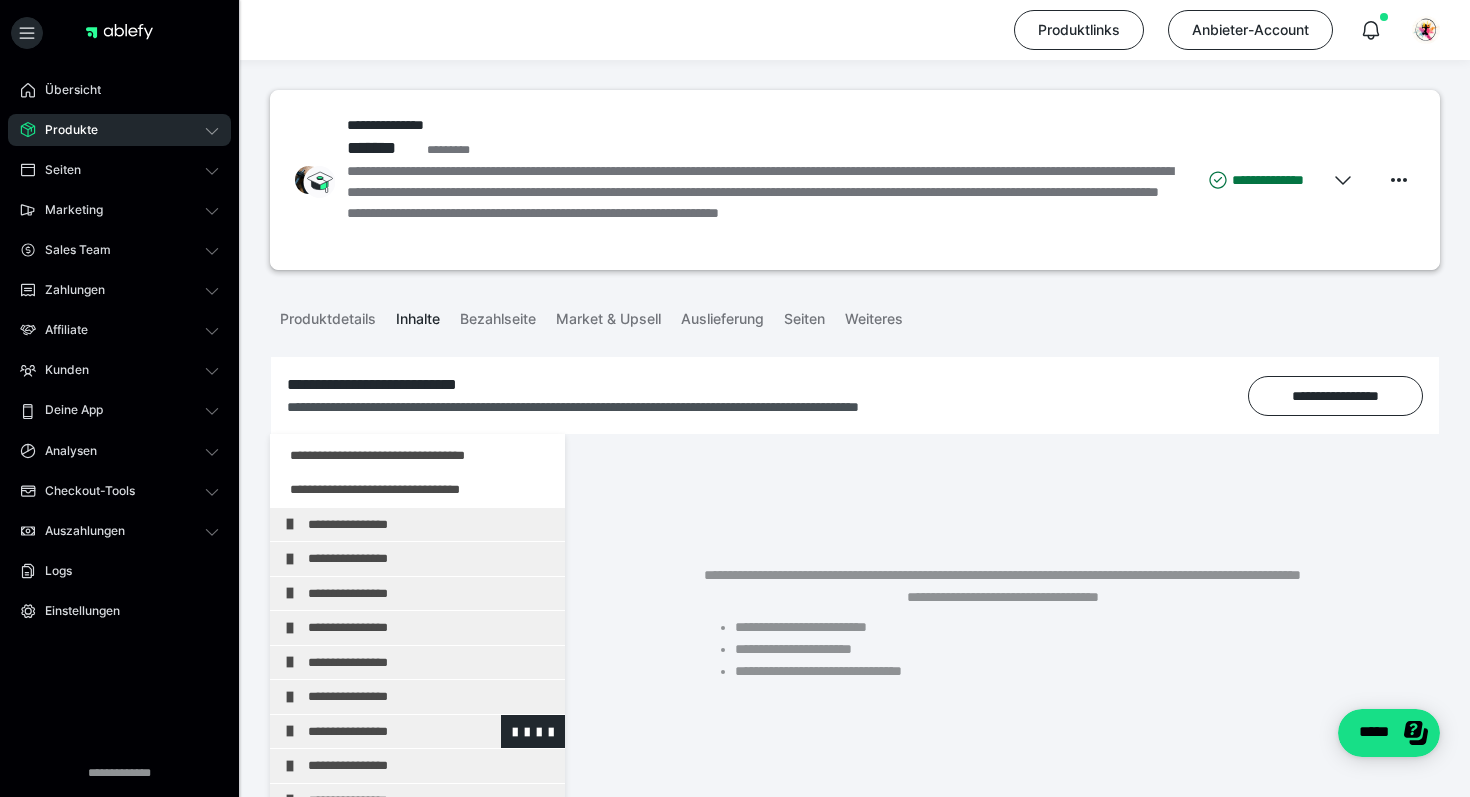 click on "**********" at bounding box center (431, 732) 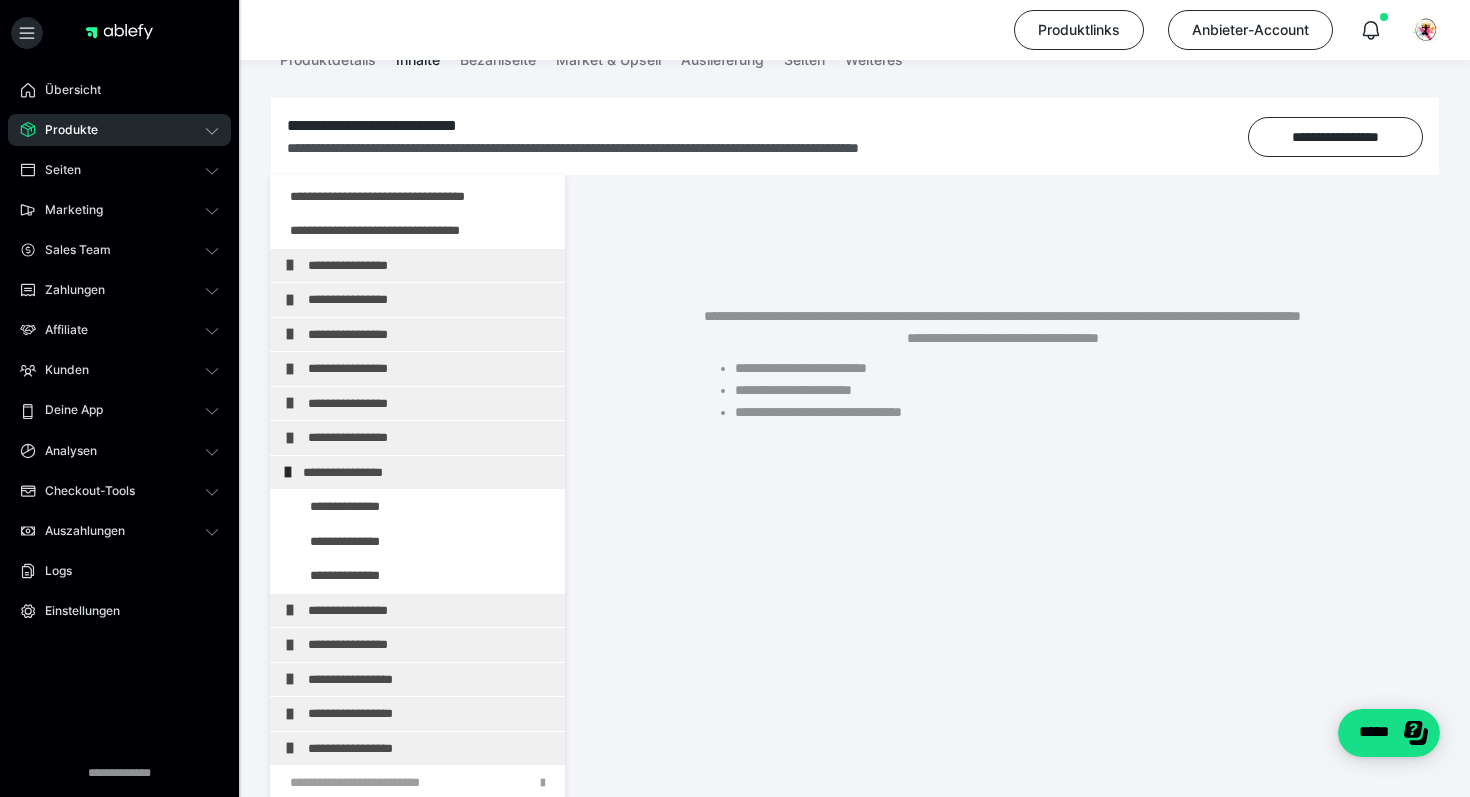 scroll, scrollTop: 374, scrollLeft: 0, axis: vertical 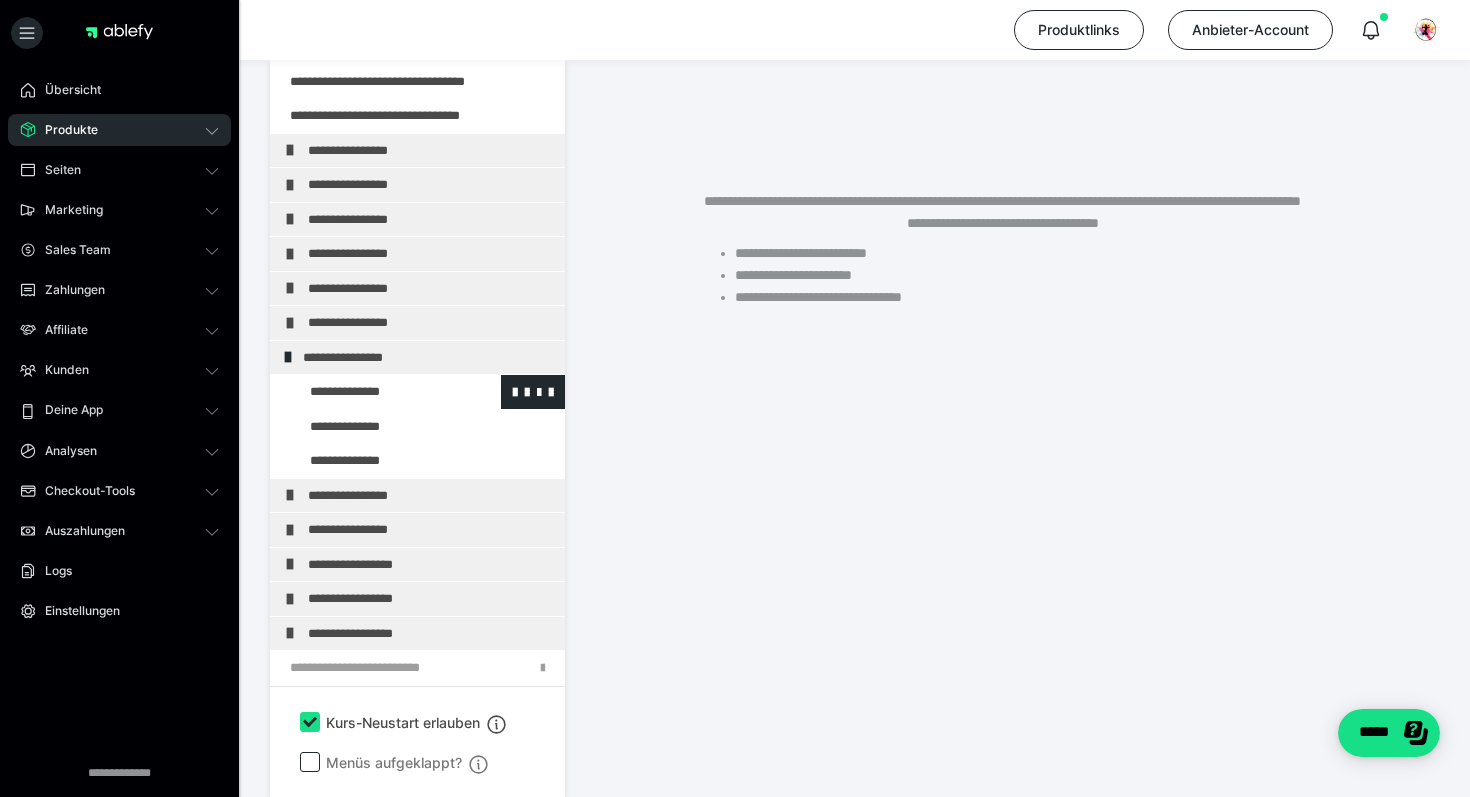 click at bounding box center (375, 392) 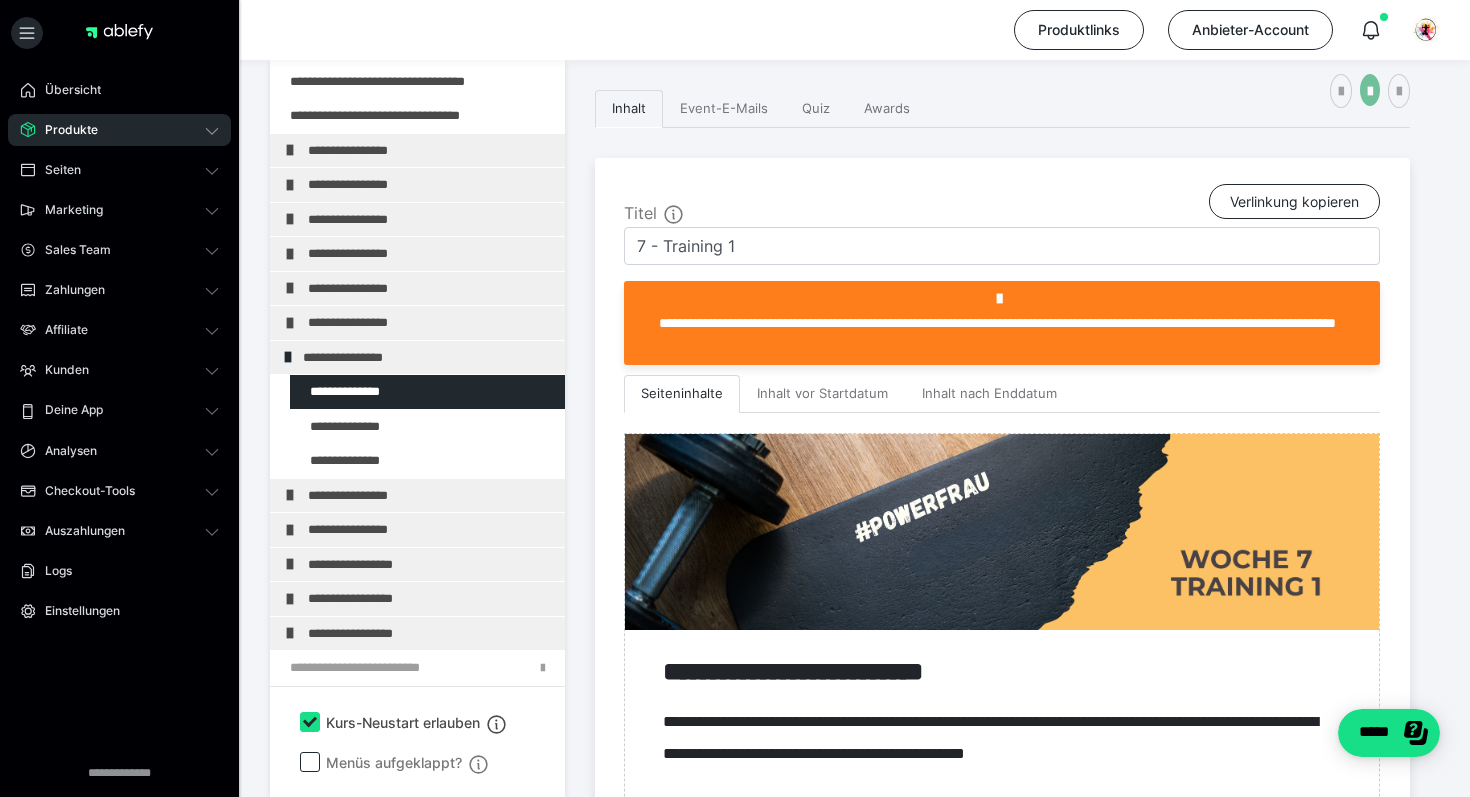 click at bounding box center [1370, 90] 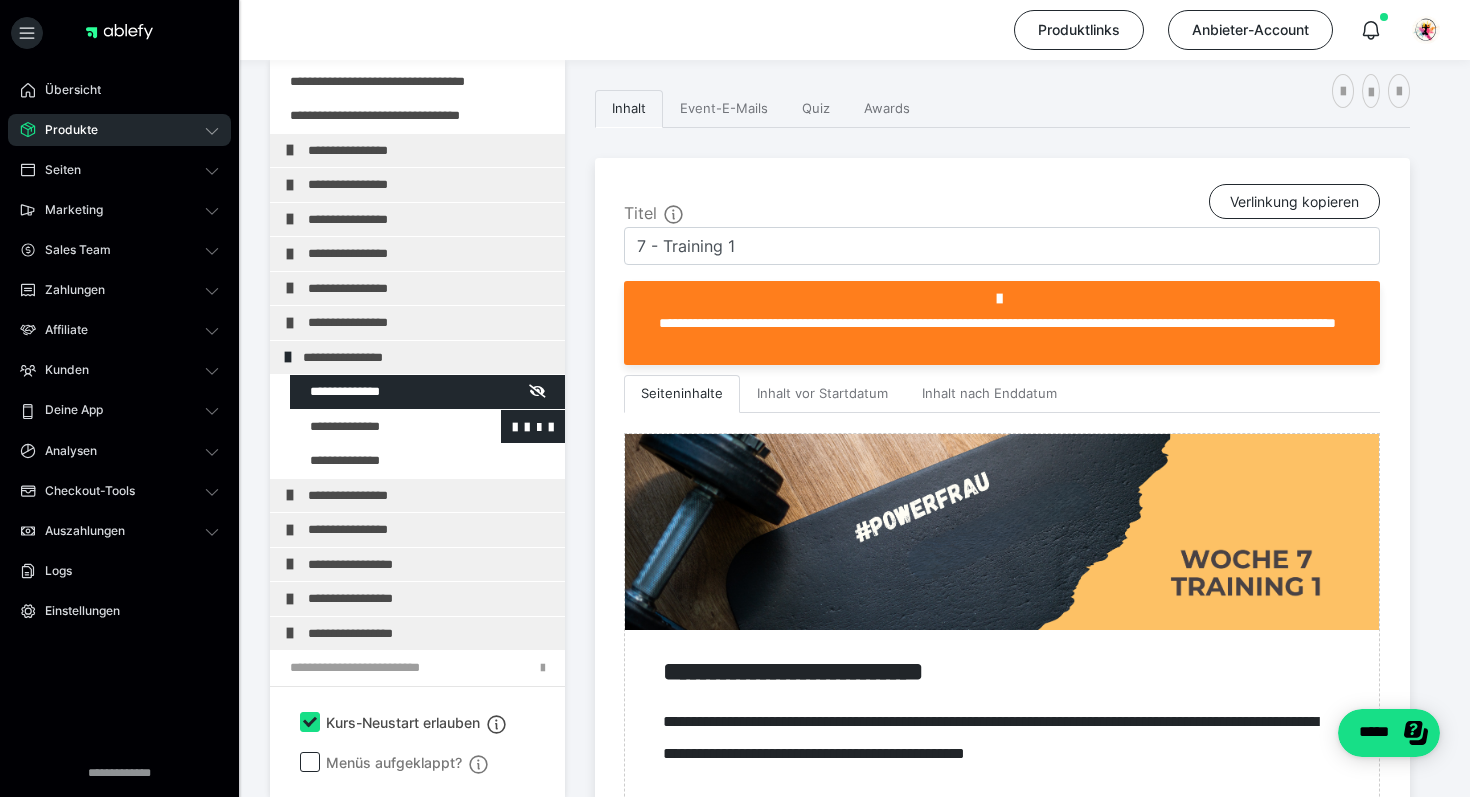 click at bounding box center [375, 427] 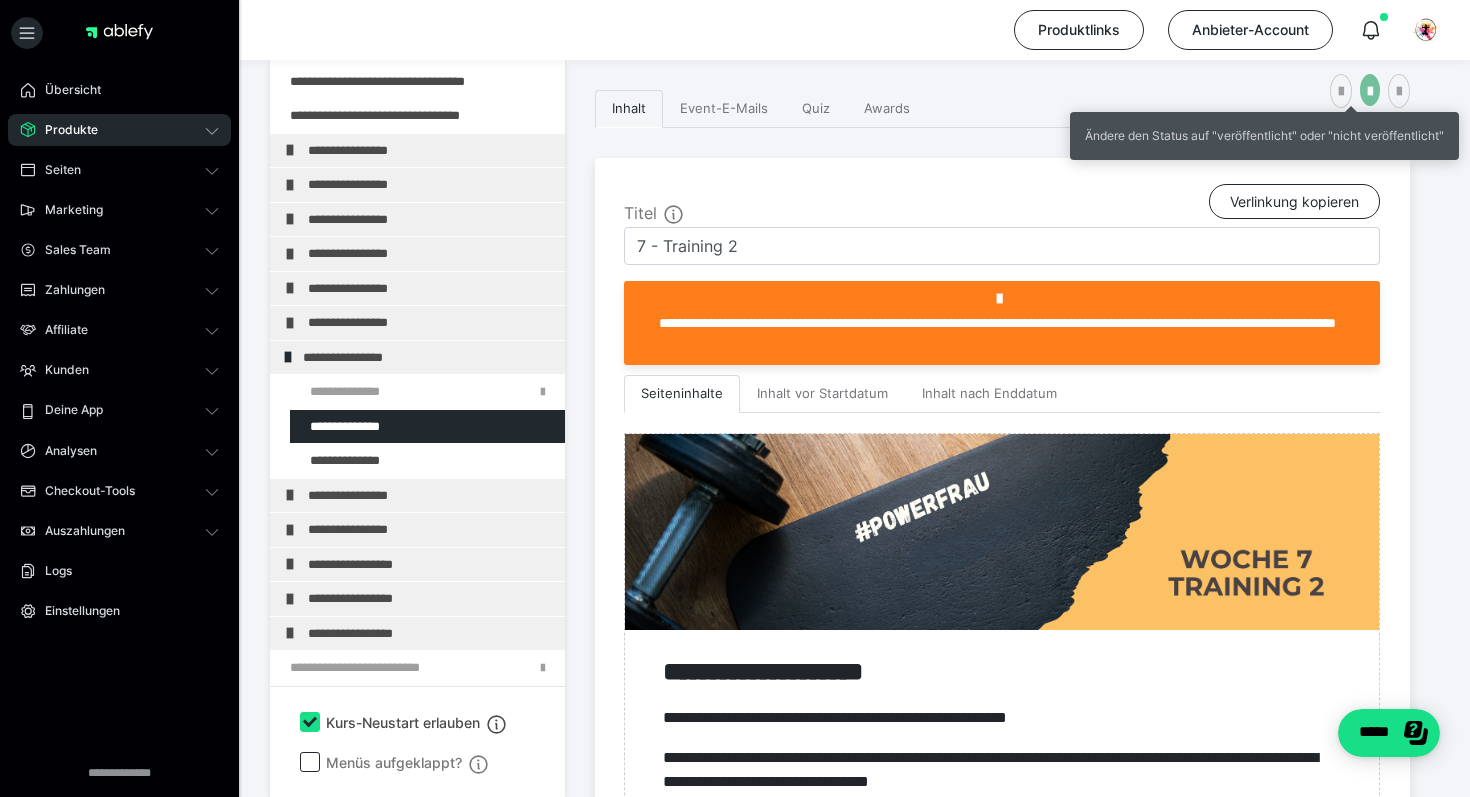 click at bounding box center (1370, 92) 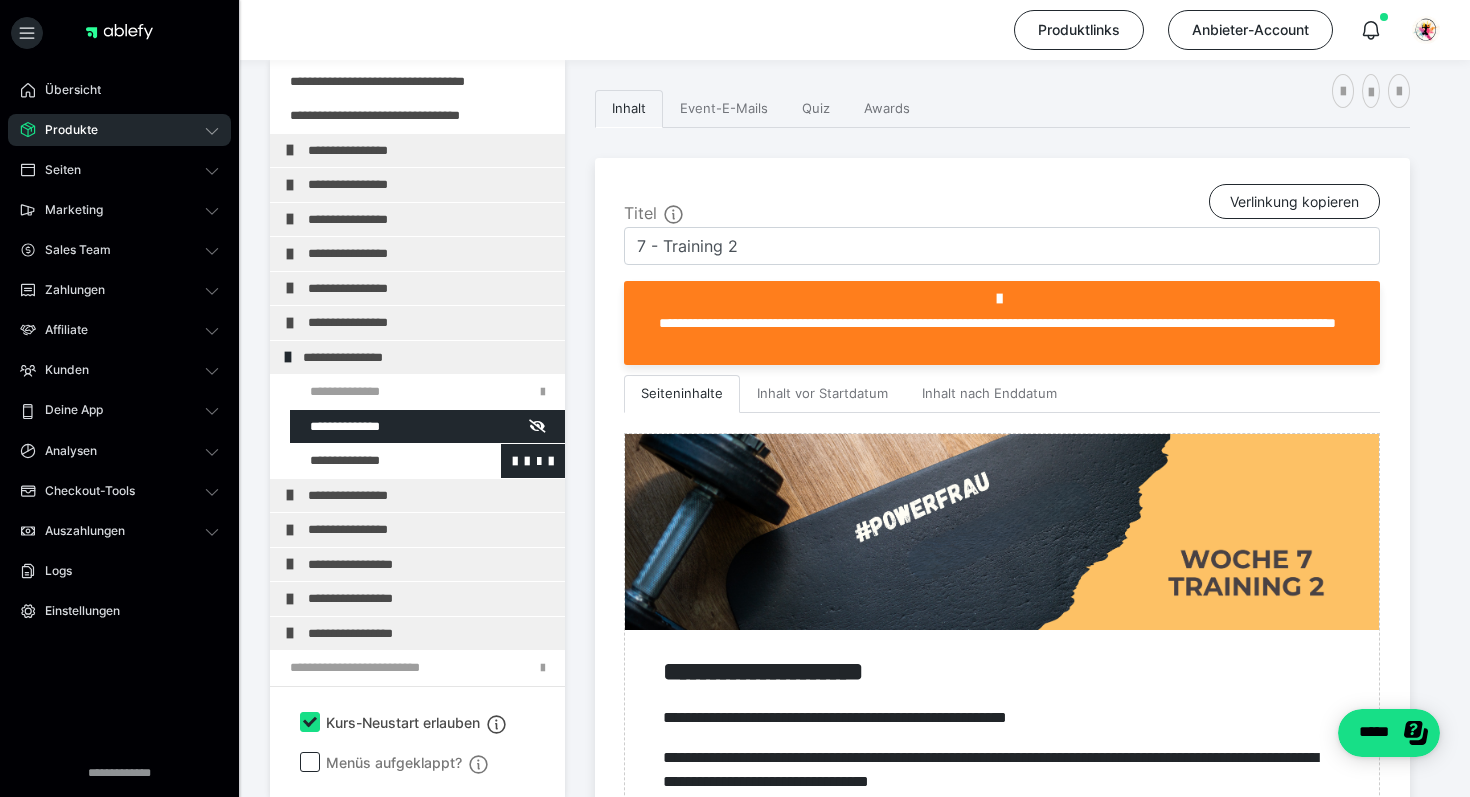 click at bounding box center [375, 461] 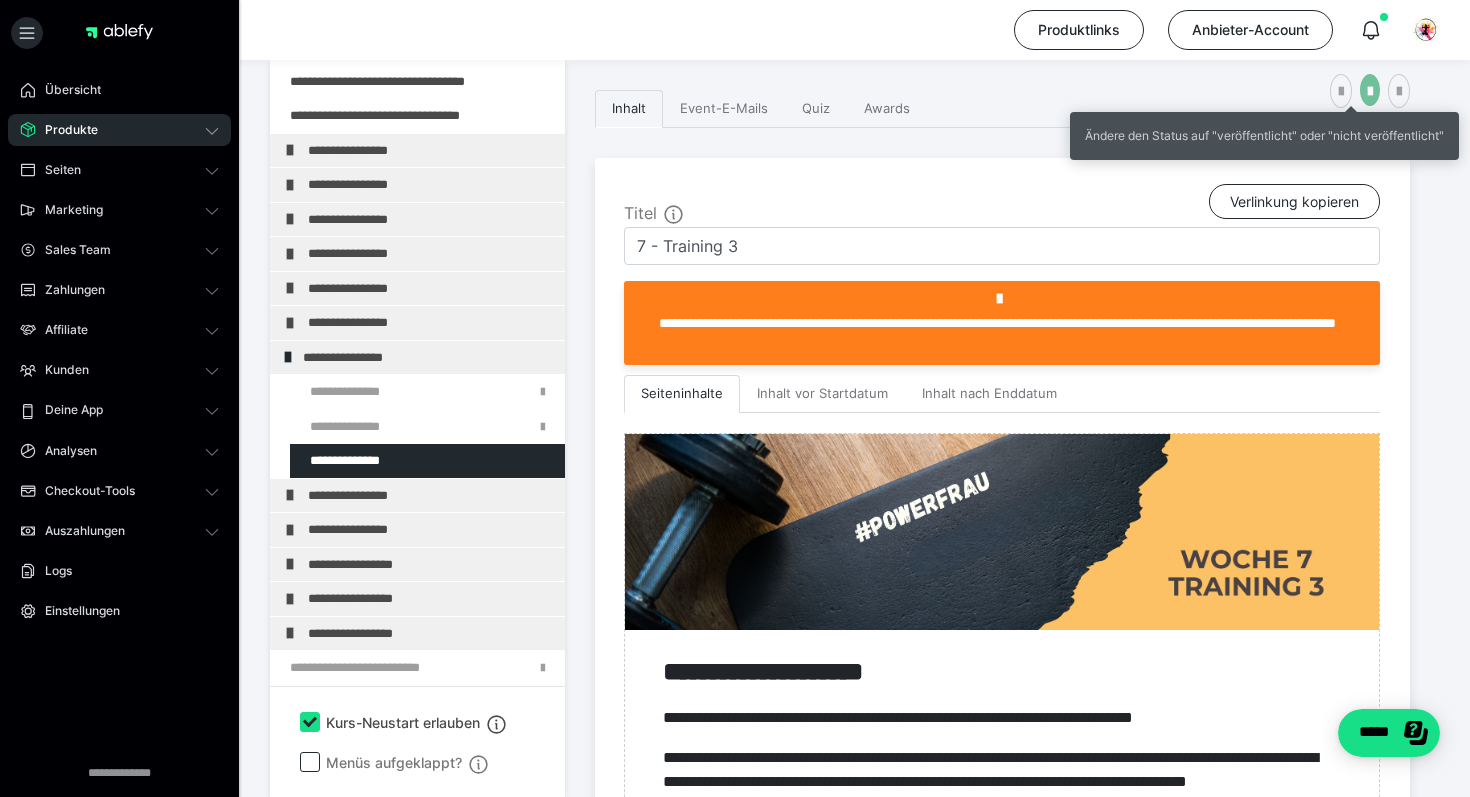 click at bounding box center (1370, 92) 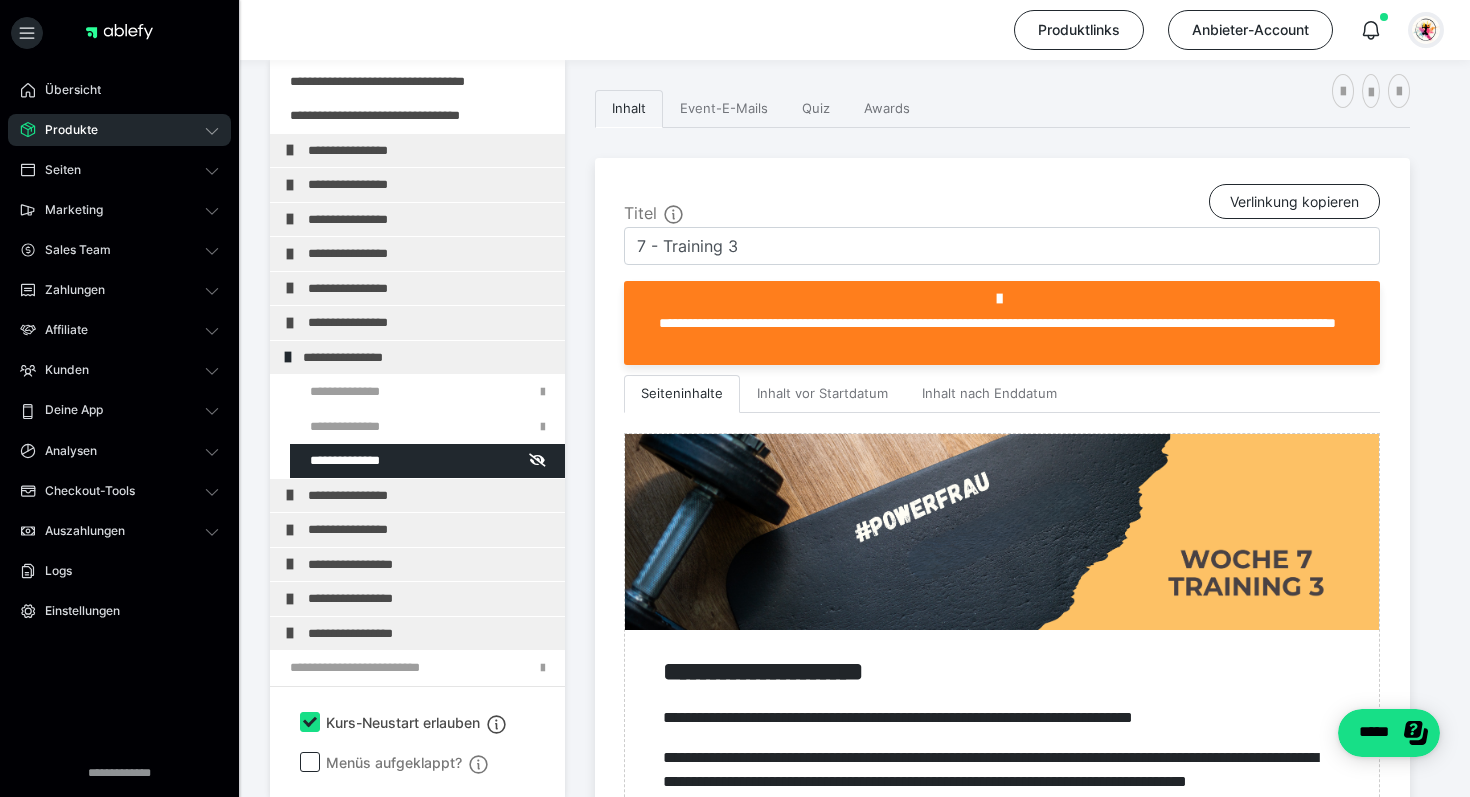 click at bounding box center (1426, 30) 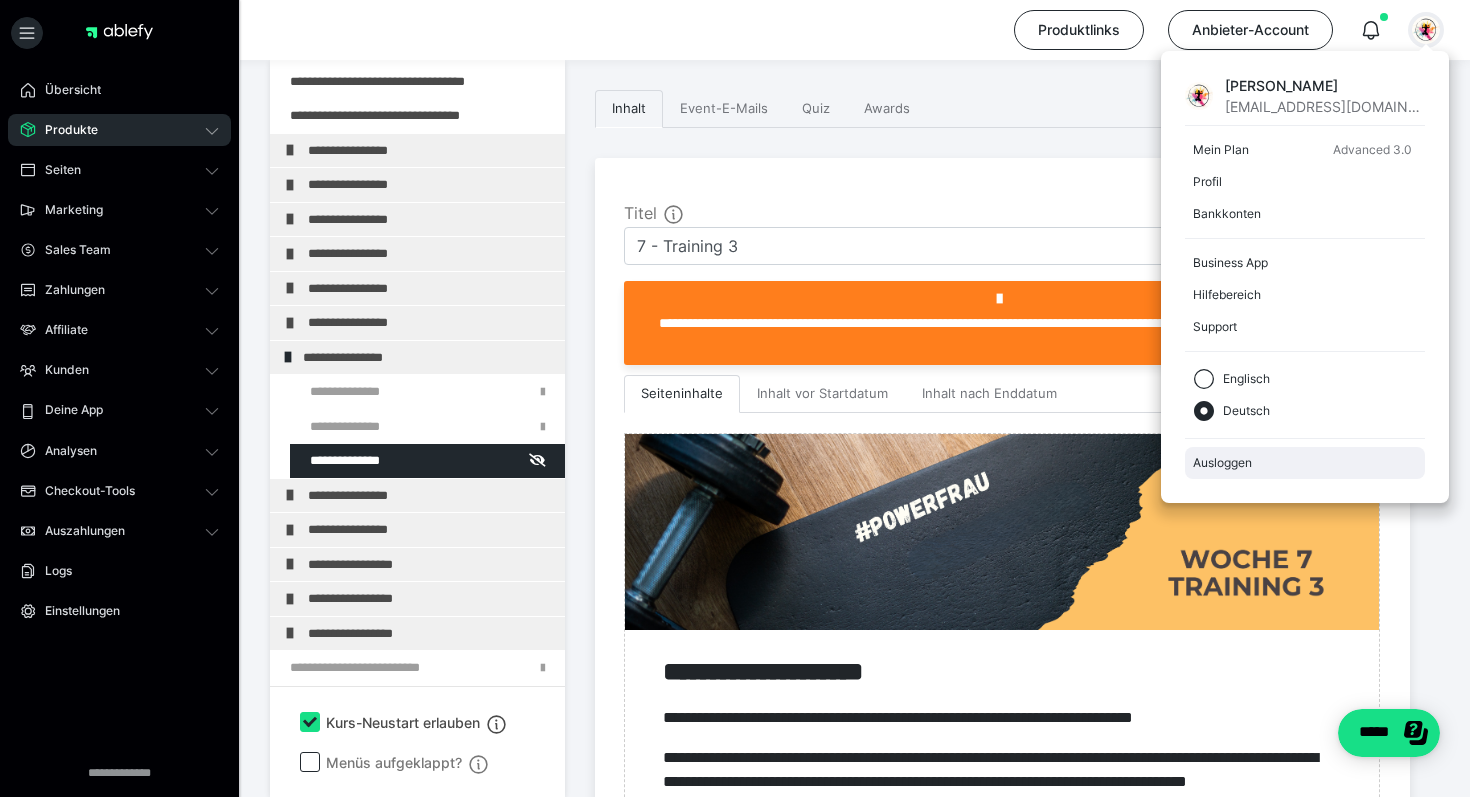 click on "Ausloggen" at bounding box center [1305, 463] 